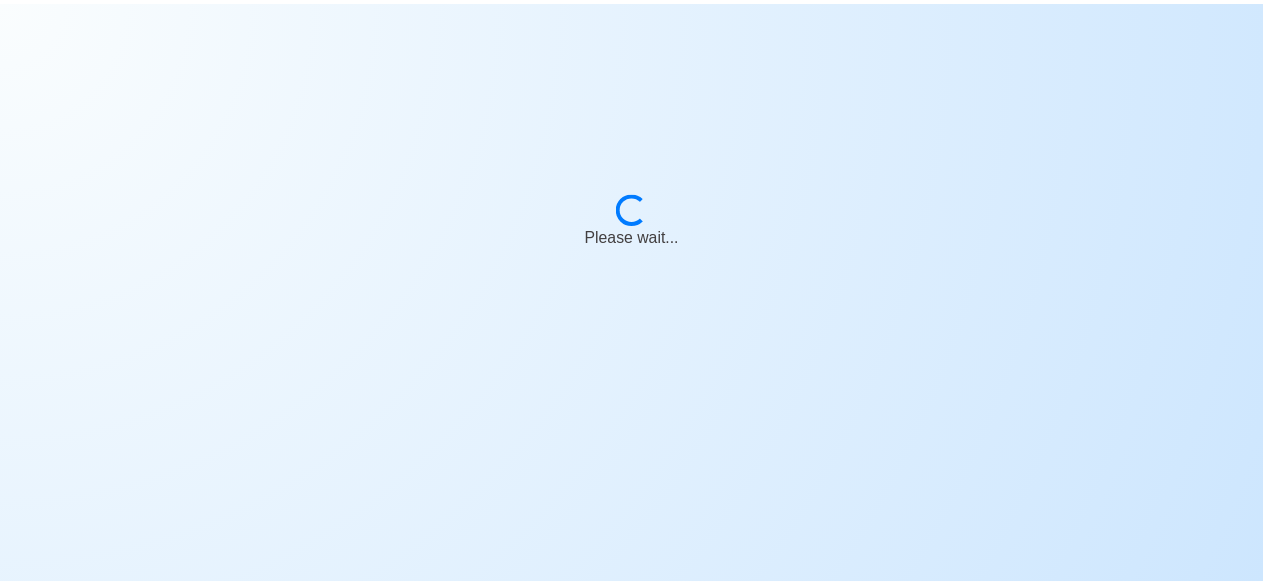 scroll, scrollTop: 0, scrollLeft: 0, axis: both 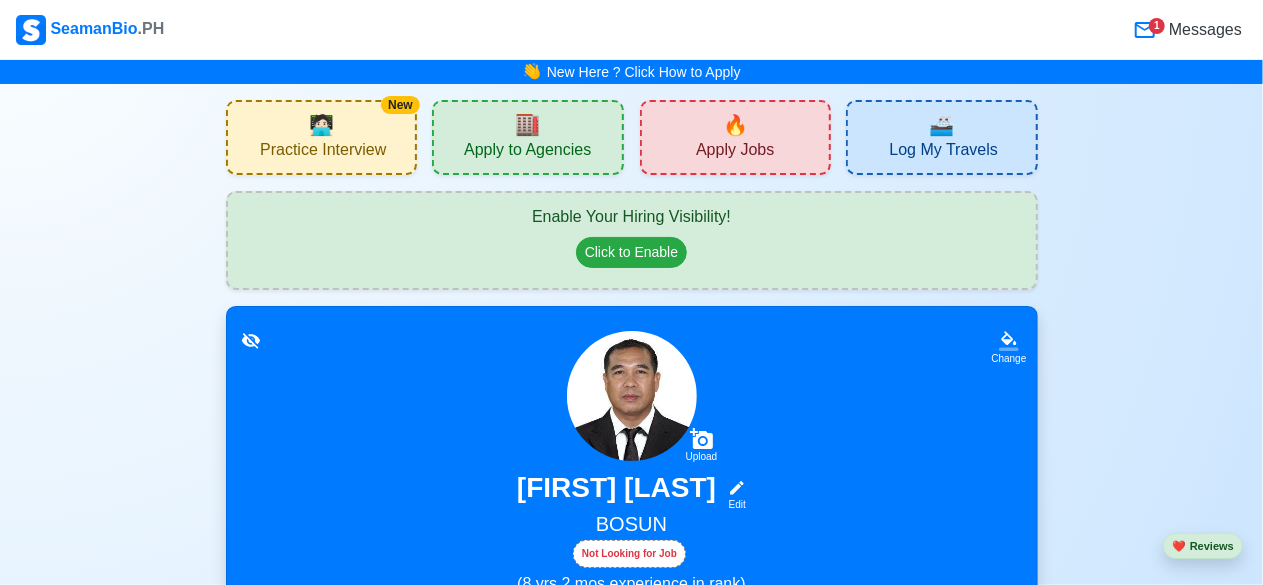 click 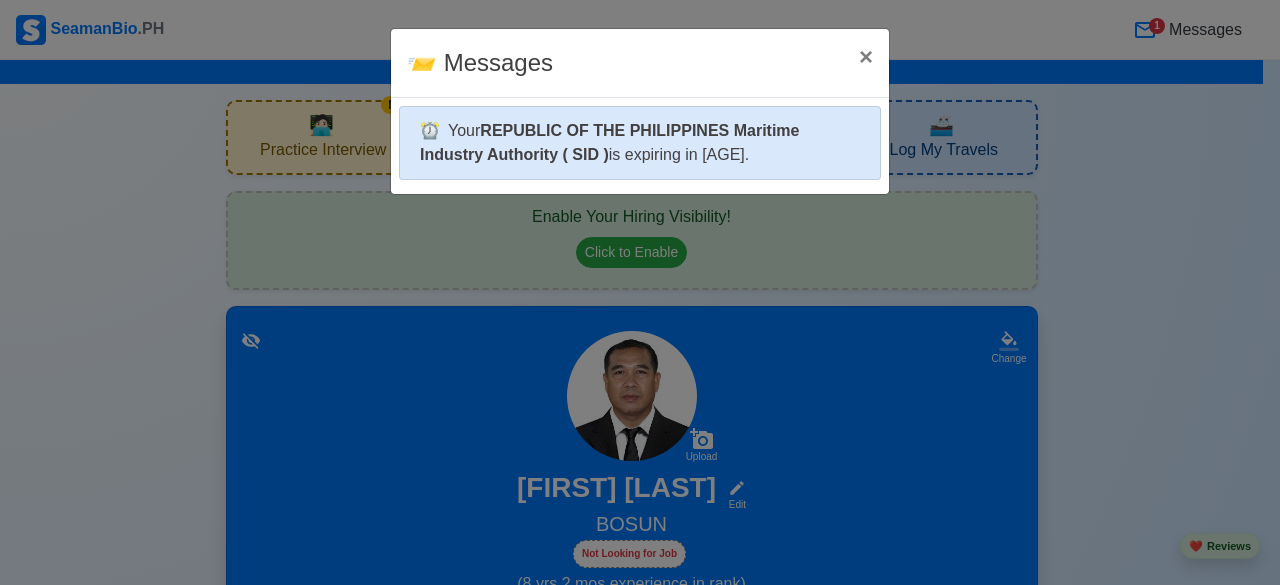 click on "REPUBLIC OF THE PHILIPPINES Maritime Industry Authority ( SID )" at bounding box center (609, 142) 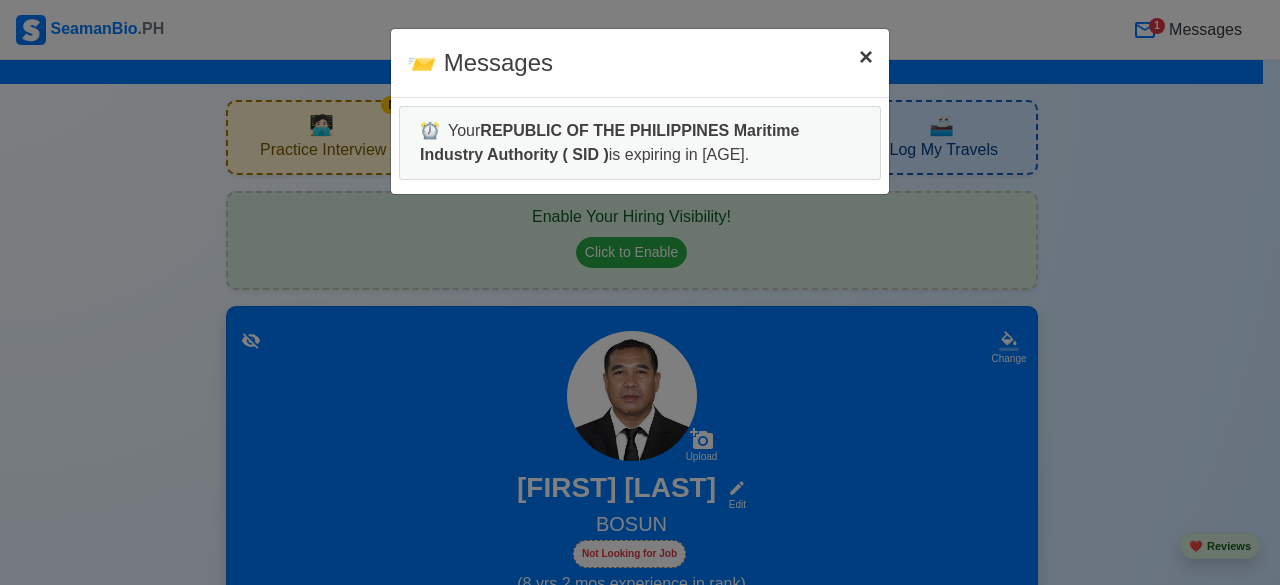click on "×" at bounding box center (866, 56) 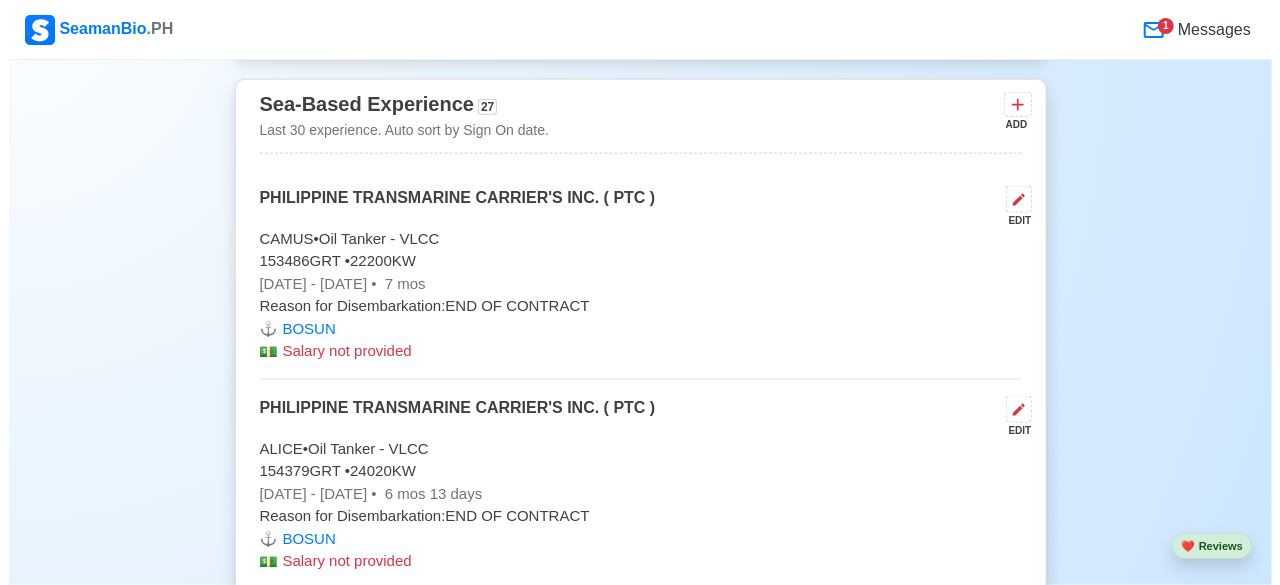 scroll, scrollTop: 5040, scrollLeft: 0, axis: vertical 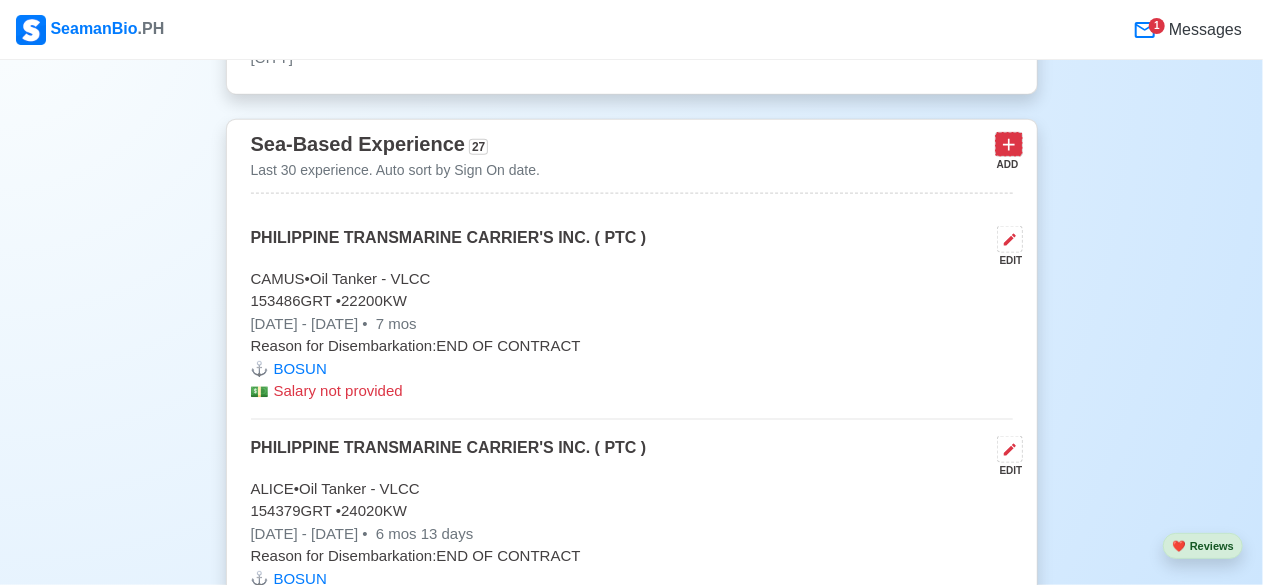 click 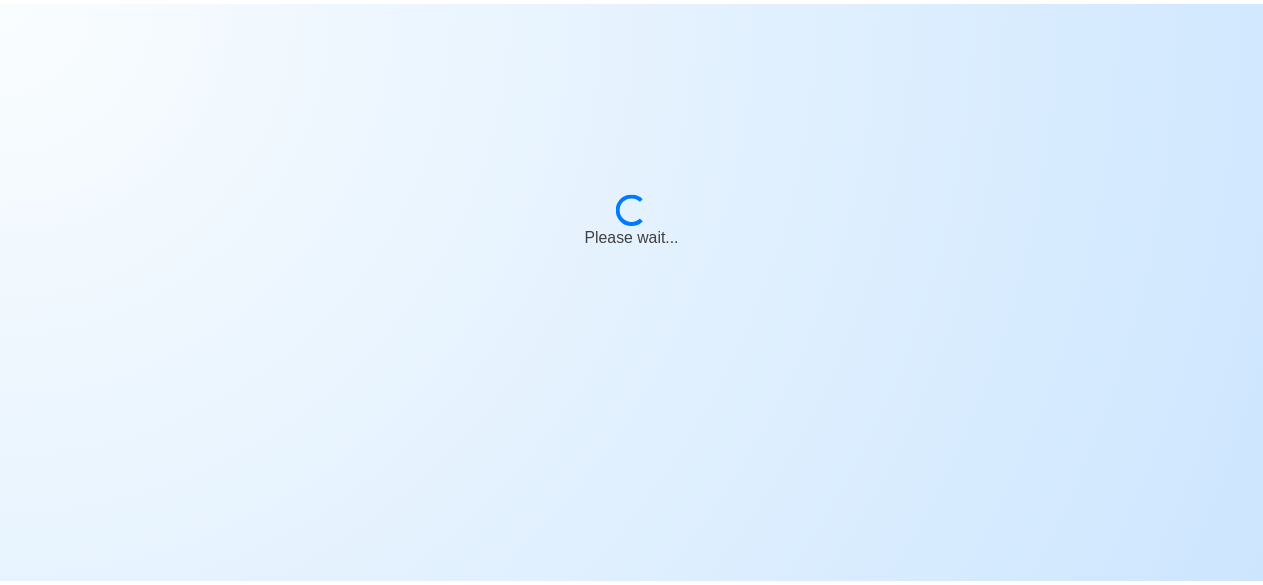 scroll, scrollTop: 0, scrollLeft: 0, axis: both 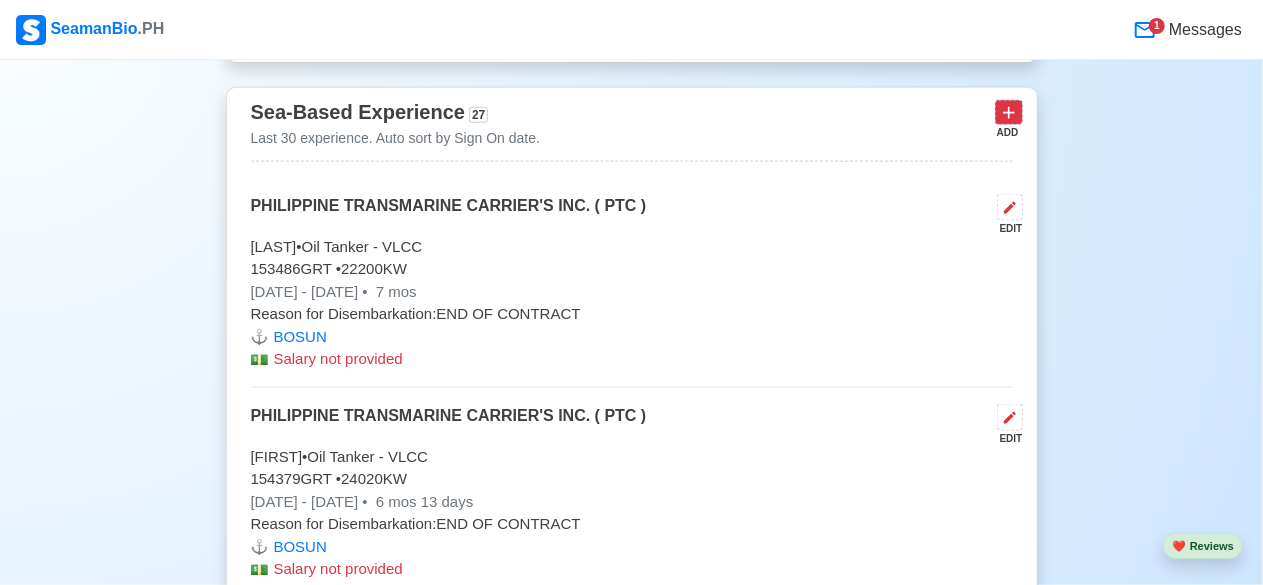 click 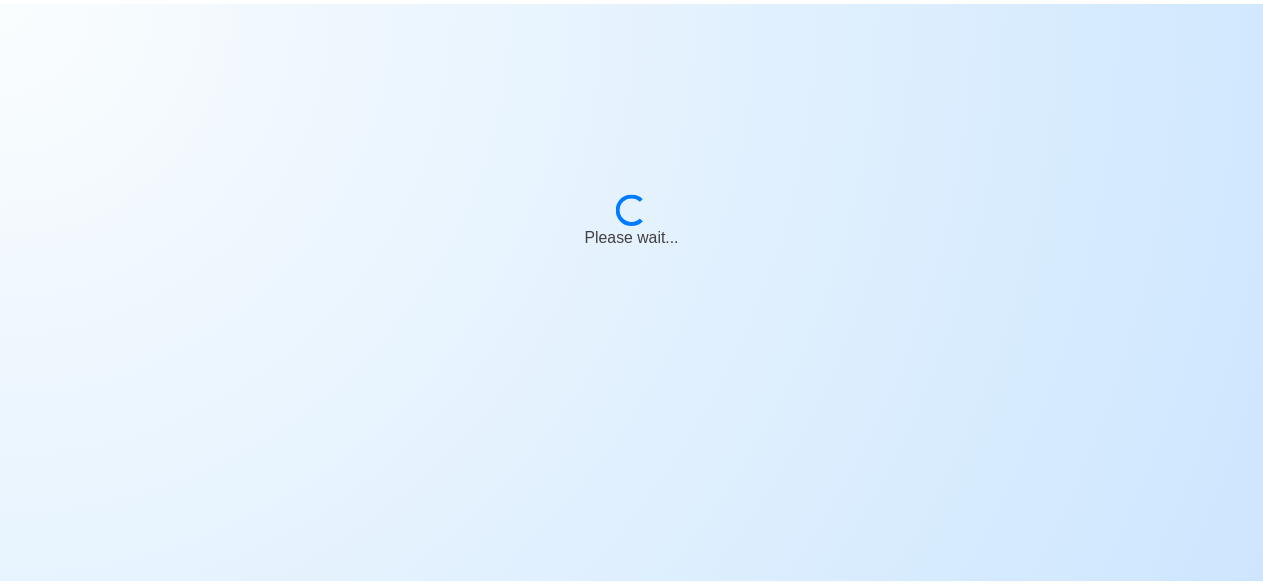scroll, scrollTop: 0, scrollLeft: 0, axis: both 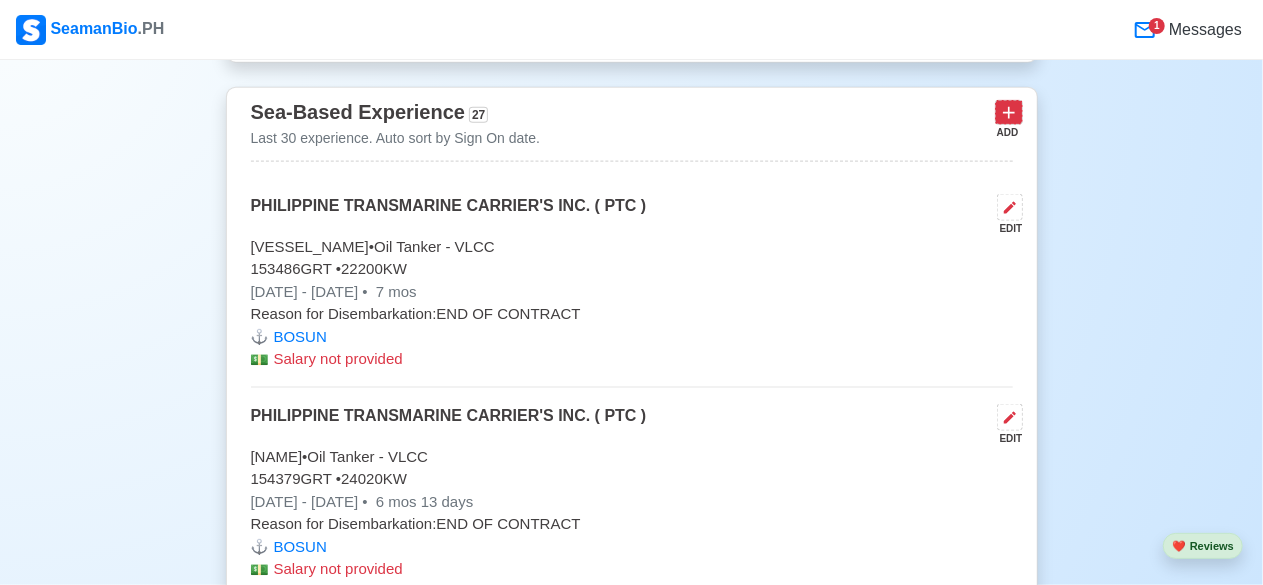 click 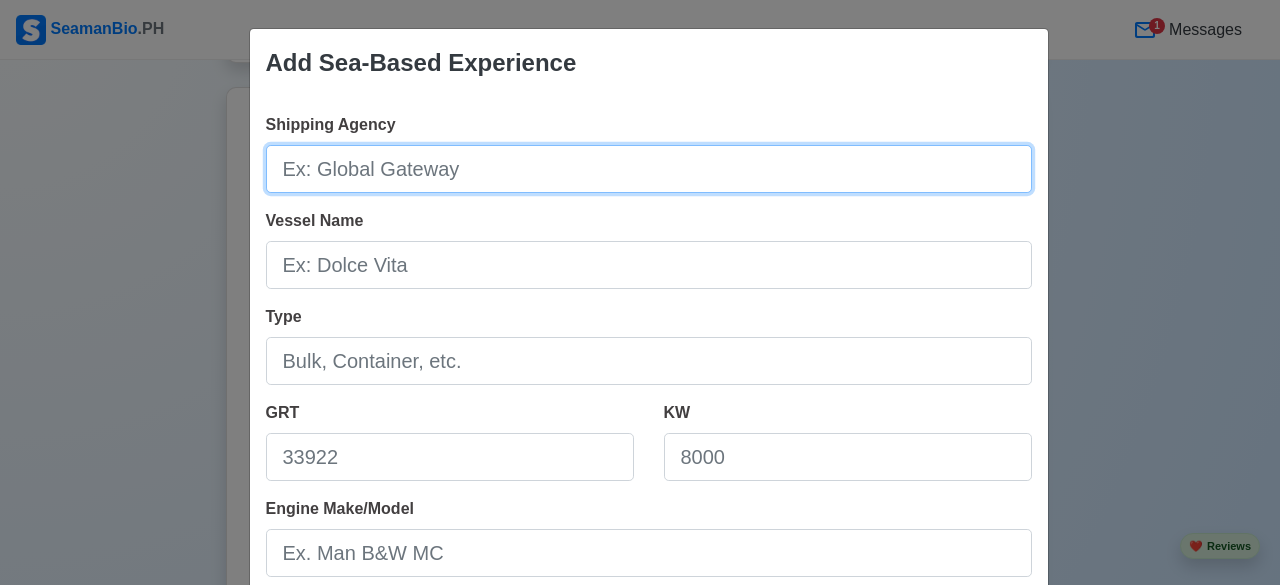 click on "Shipping Agency" at bounding box center [649, 169] 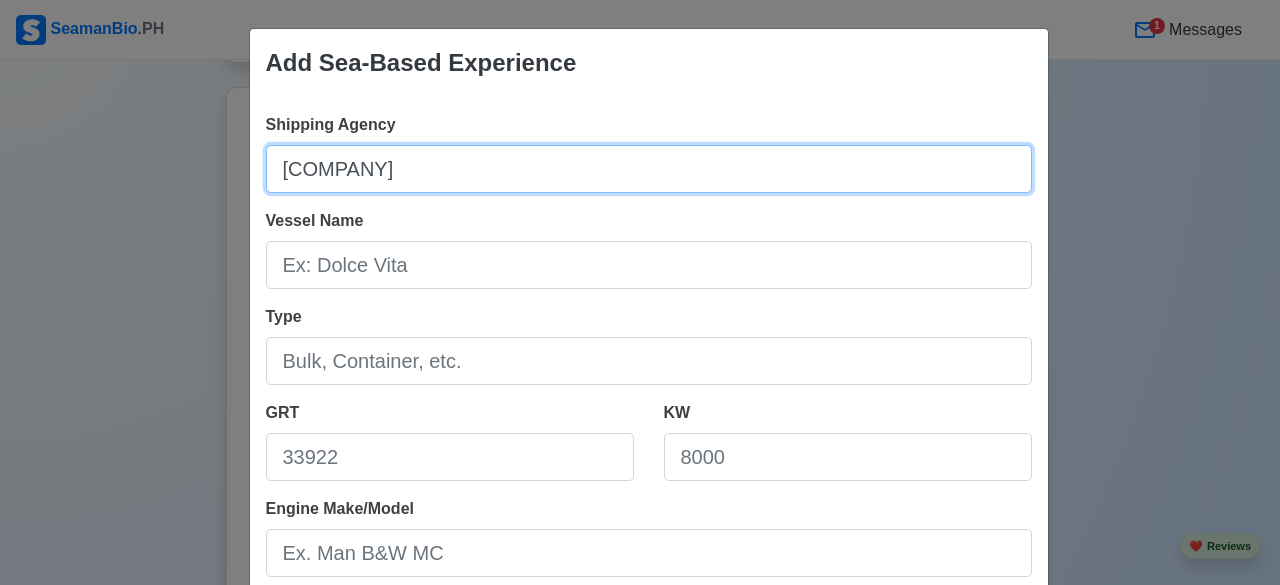 click on "[COMPANY]" at bounding box center [649, 169] 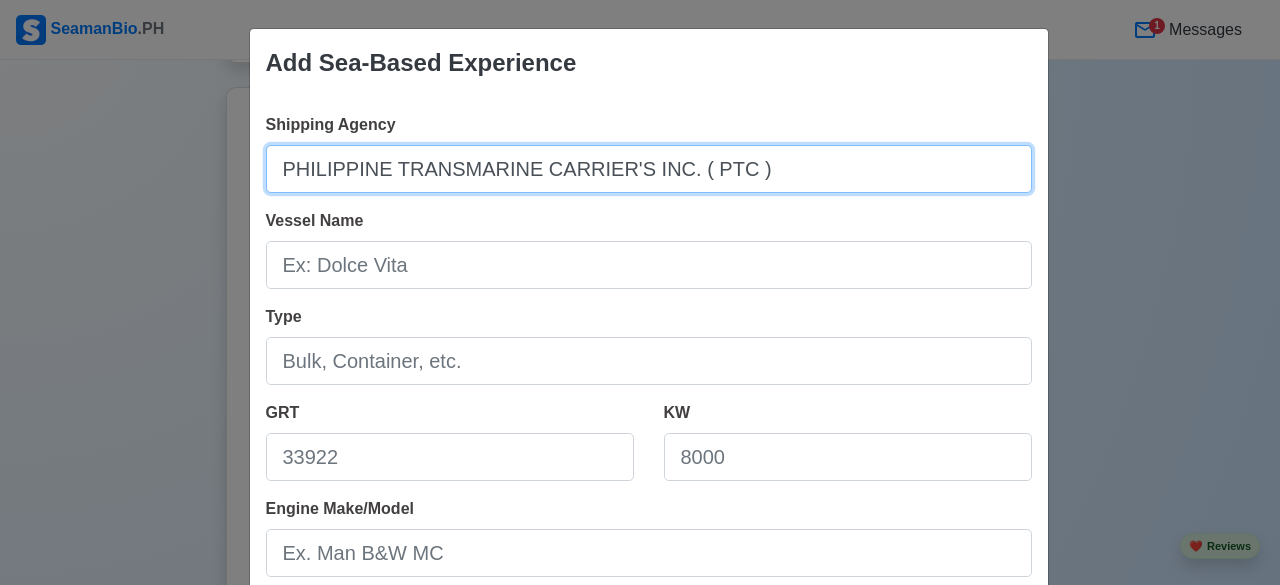 type on "PHILIPPINE TRANSMARINE CARRIER'S INC. ( PTC )" 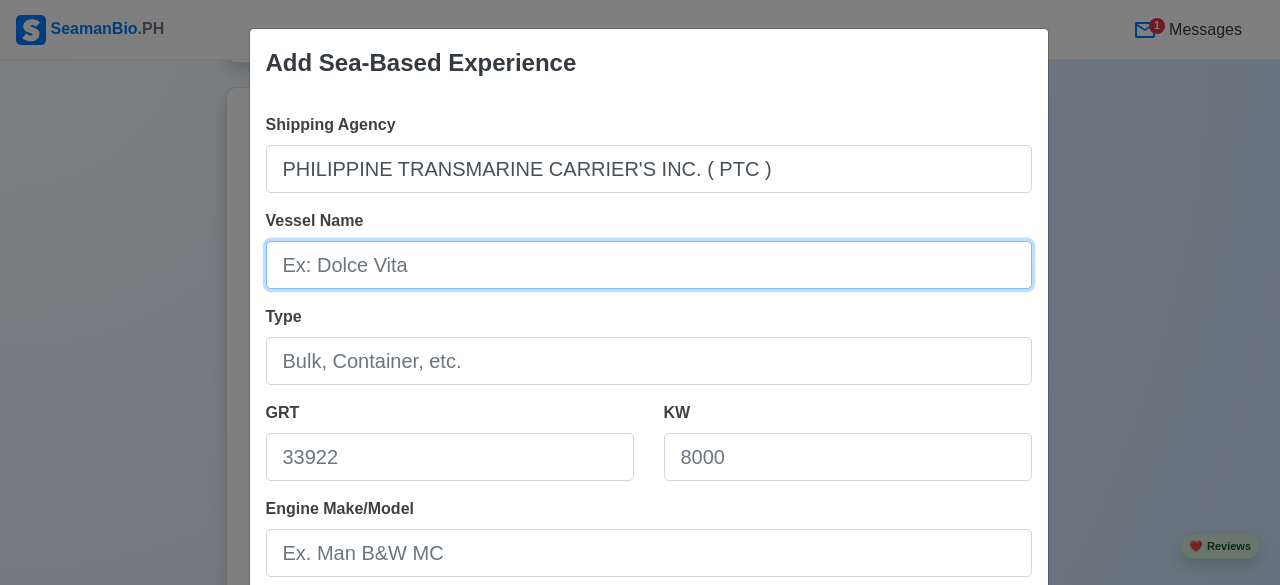 click on "Vessel Name" at bounding box center [649, 265] 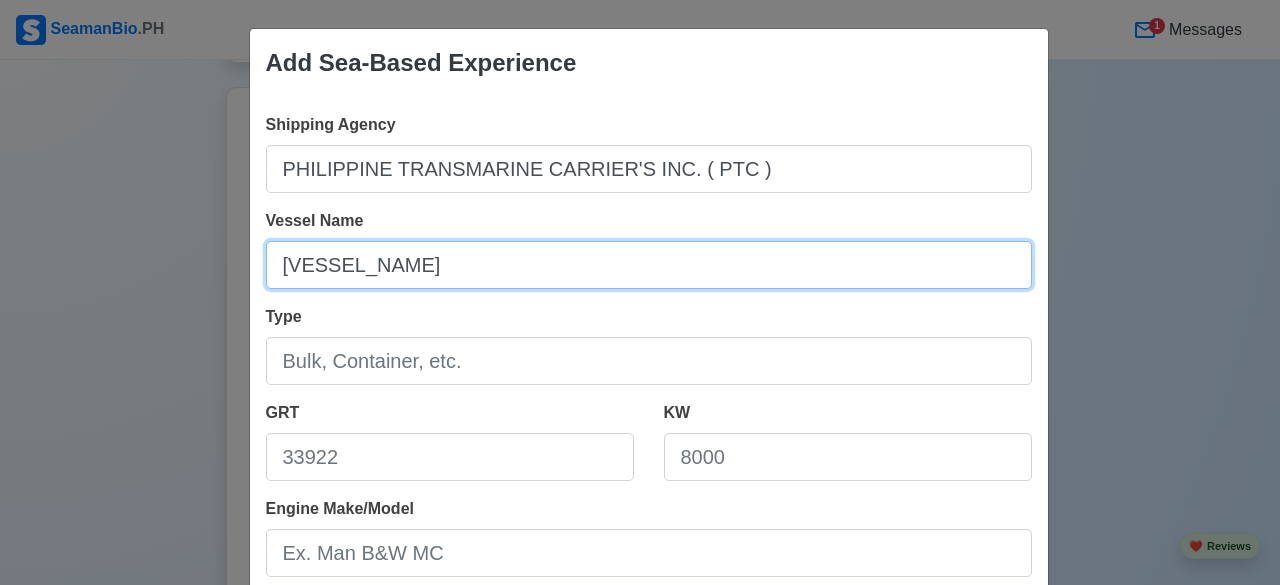 click on "[VESSEL_NAME]" at bounding box center [649, 265] 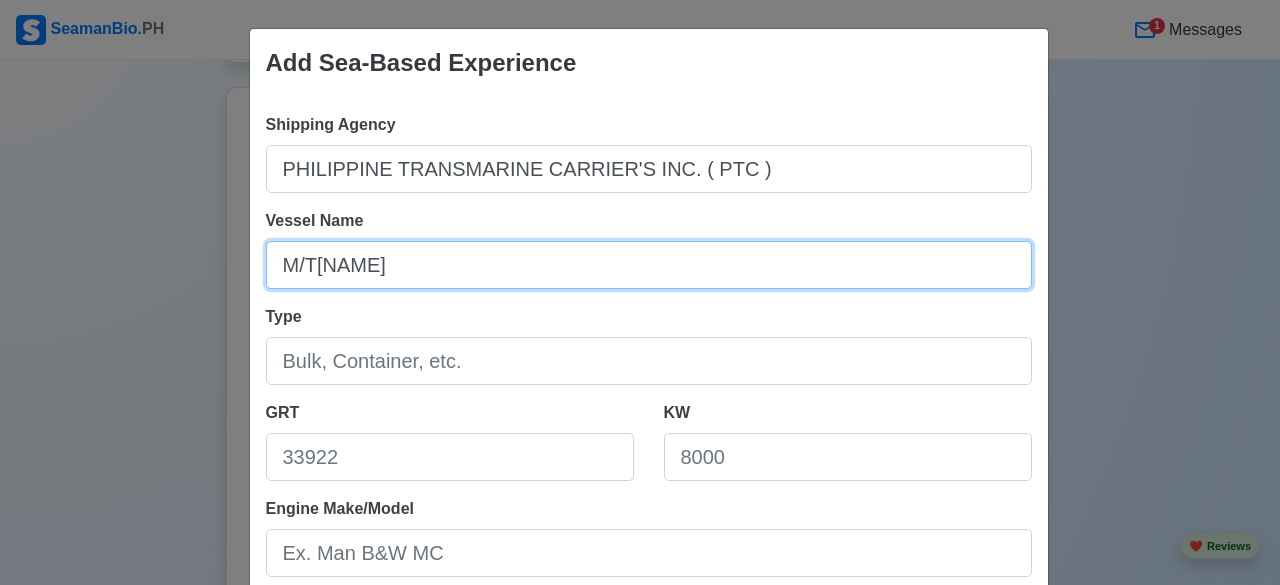 click on "M/T[NAME]" at bounding box center [649, 265] 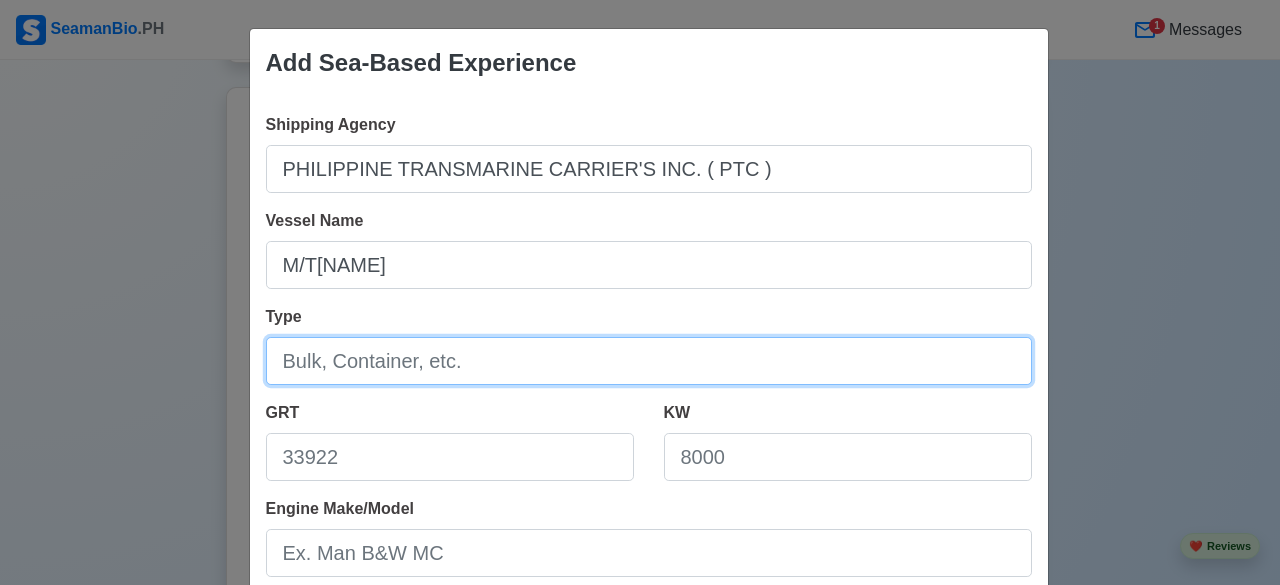 click on "Type" at bounding box center [649, 361] 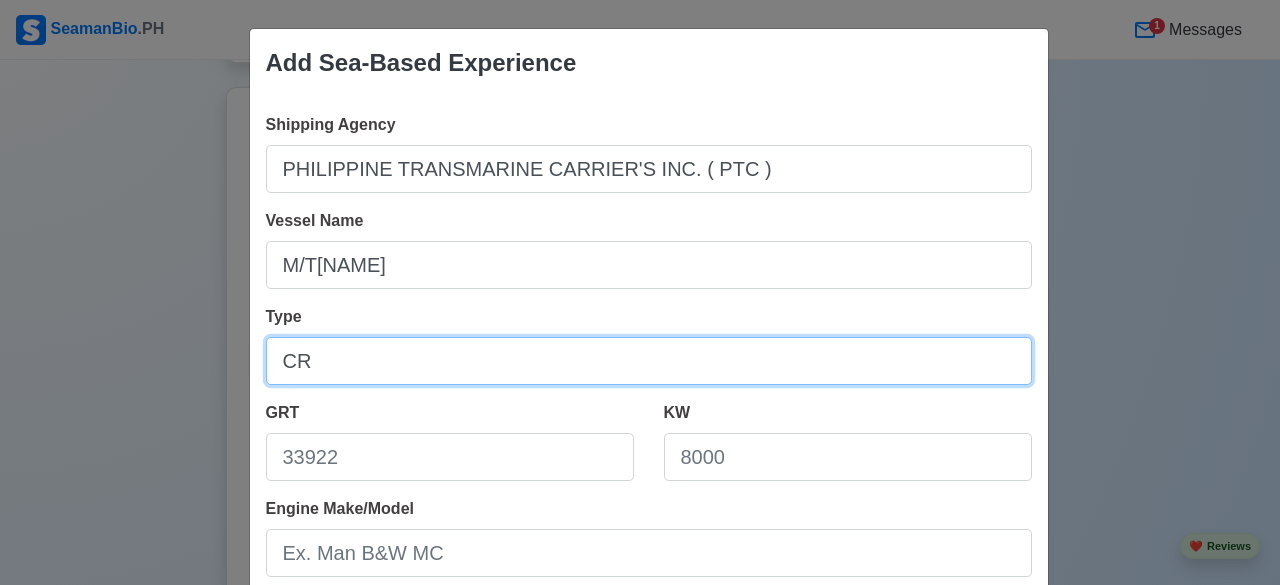 type on "C" 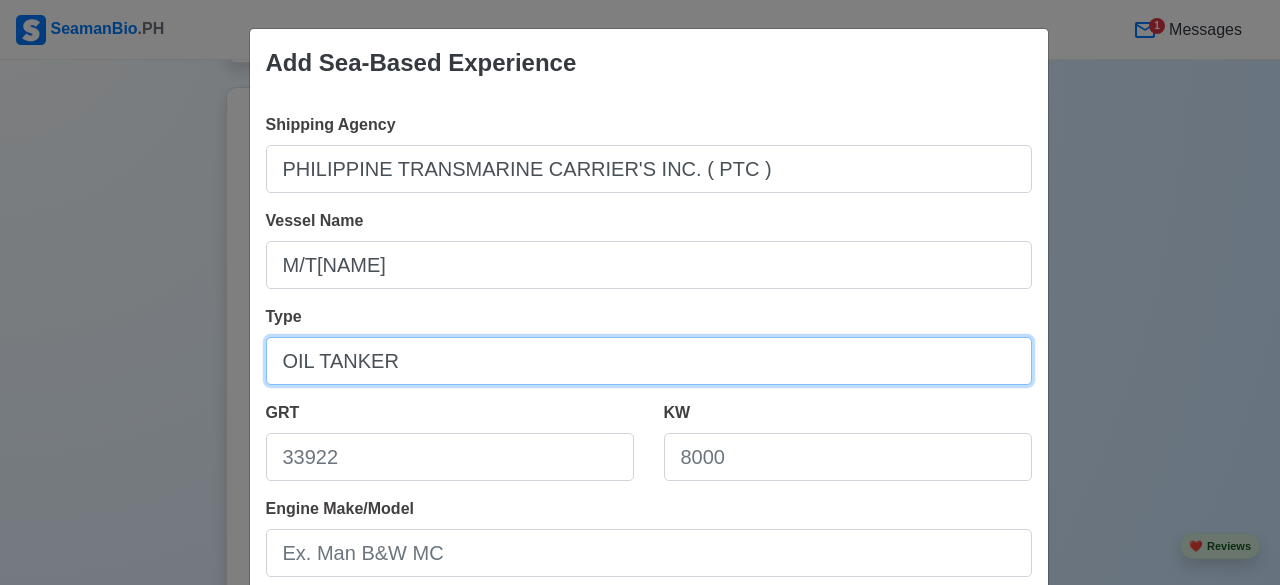 click on "OIL TANKER" at bounding box center [649, 361] 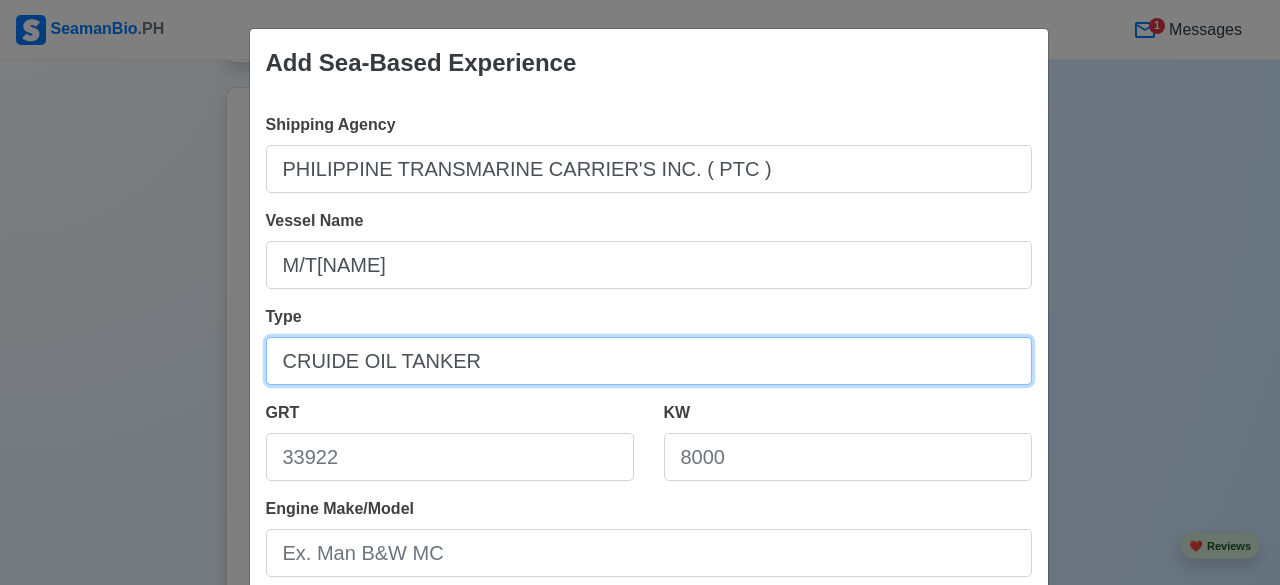 click on "CRUIDE OIL TANKER" at bounding box center [649, 361] 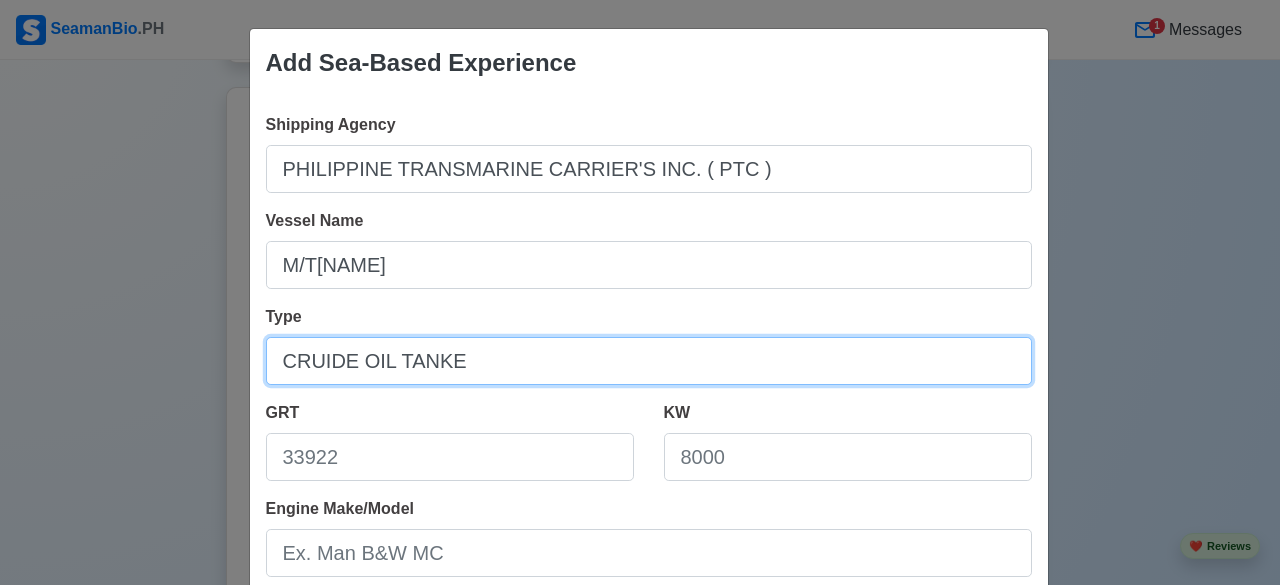 click on "CRUIDE OIL TANKE" at bounding box center (649, 361) 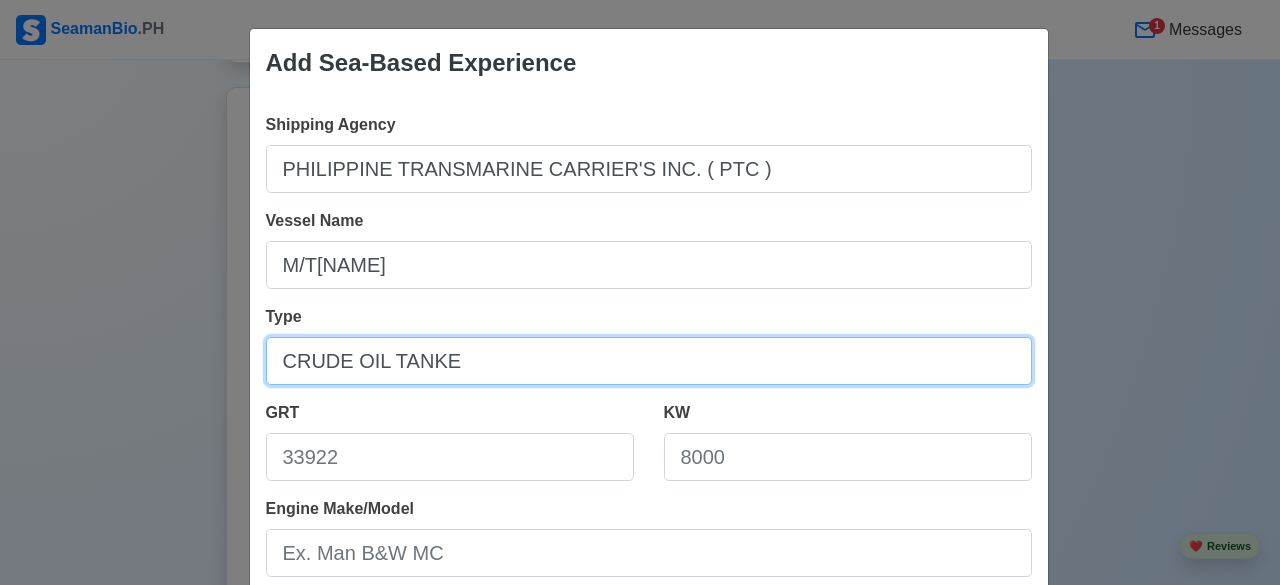 click on "CRUDE OIL TANKE" at bounding box center [649, 361] 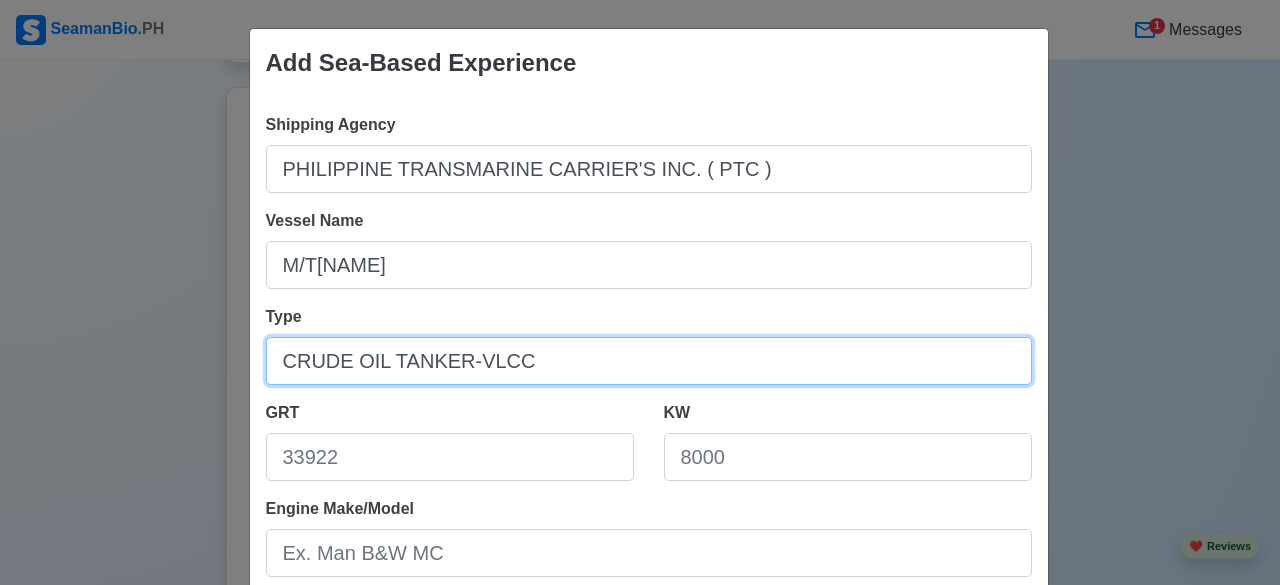 click on "CRUDE OIL TANKER-VLCC" at bounding box center (649, 361) 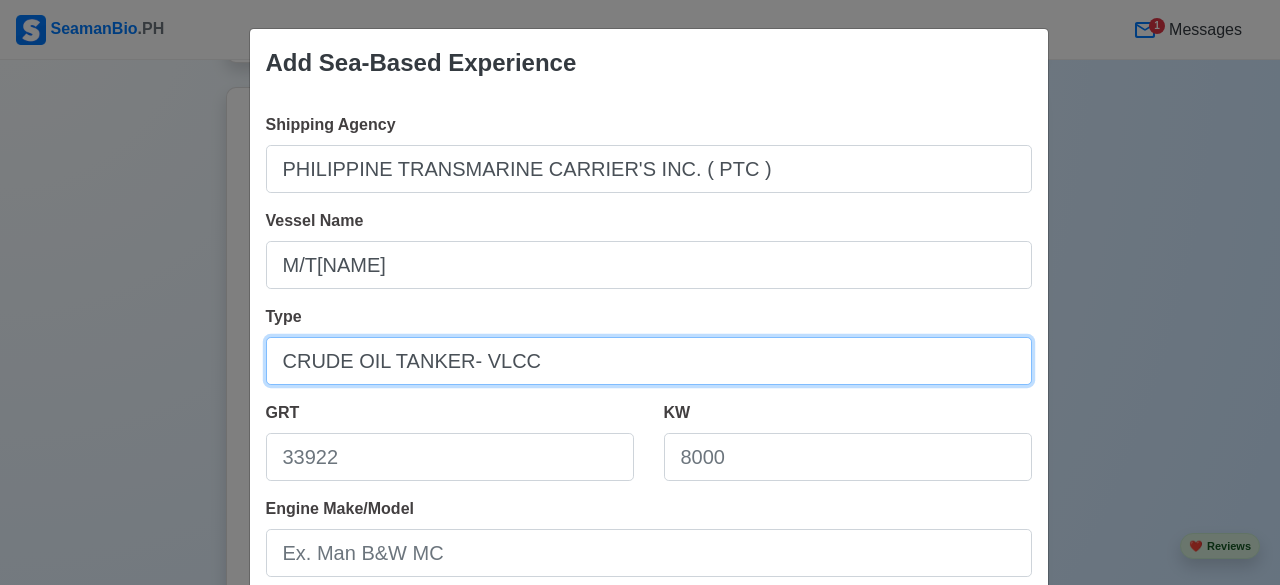 click on "CRUDE OIL TANKER- VLCC" at bounding box center [649, 361] 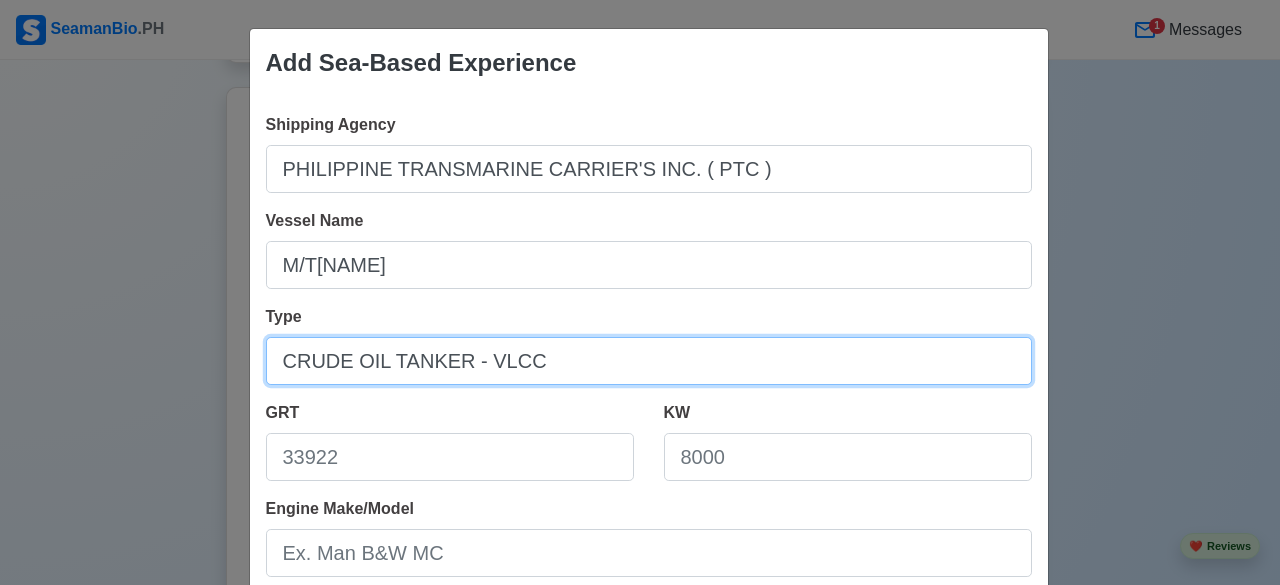click on "CRUDE OIL TANKER - VLCC" at bounding box center [649, 361] 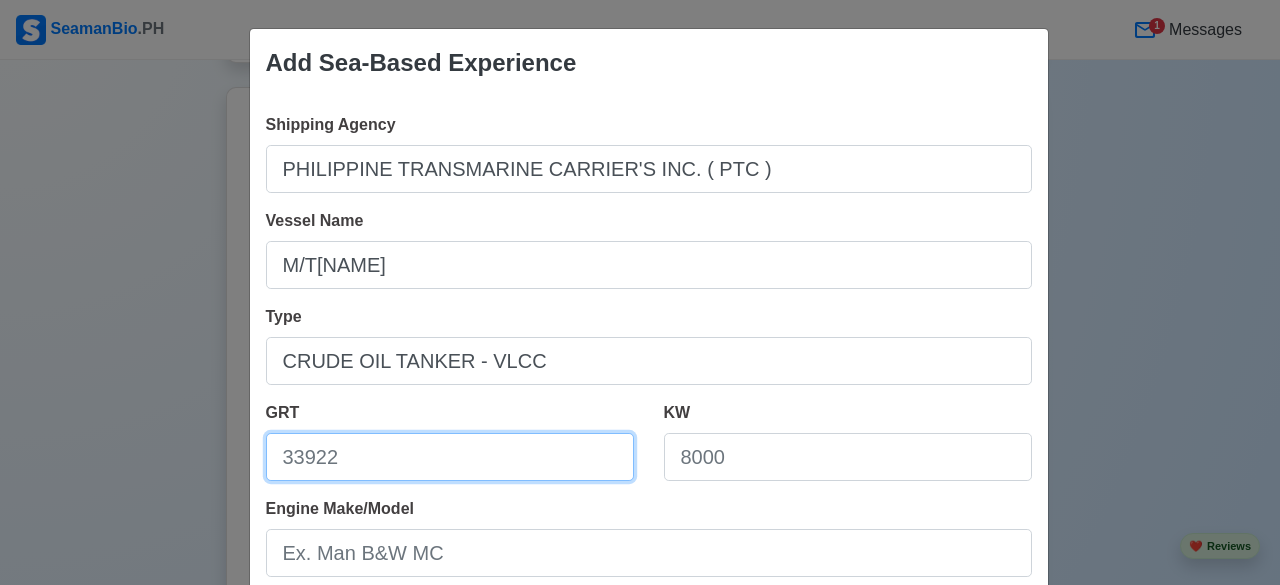click on "GRT" at bounding box center [450, 457] 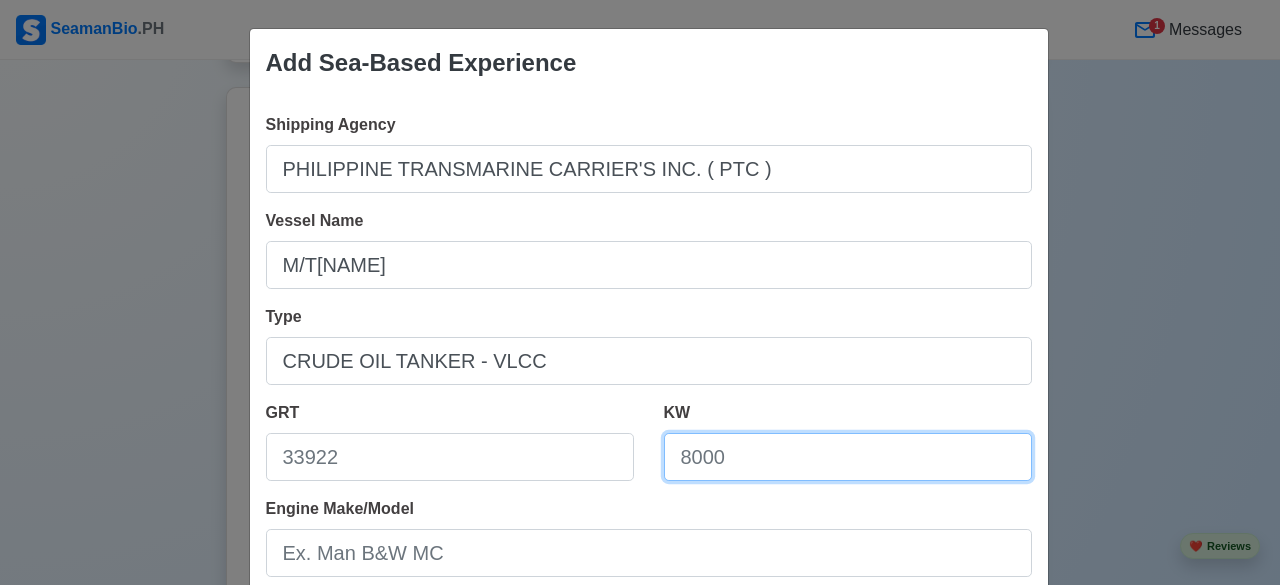 click on "KW" at bounding box center (848, 457) 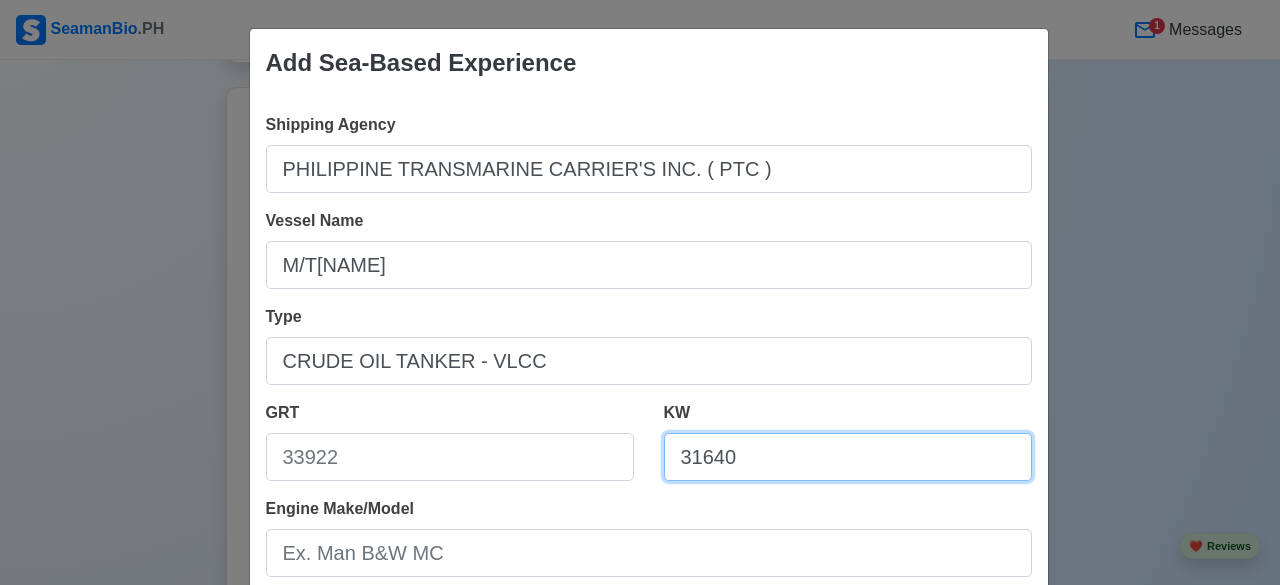 type on "31640" 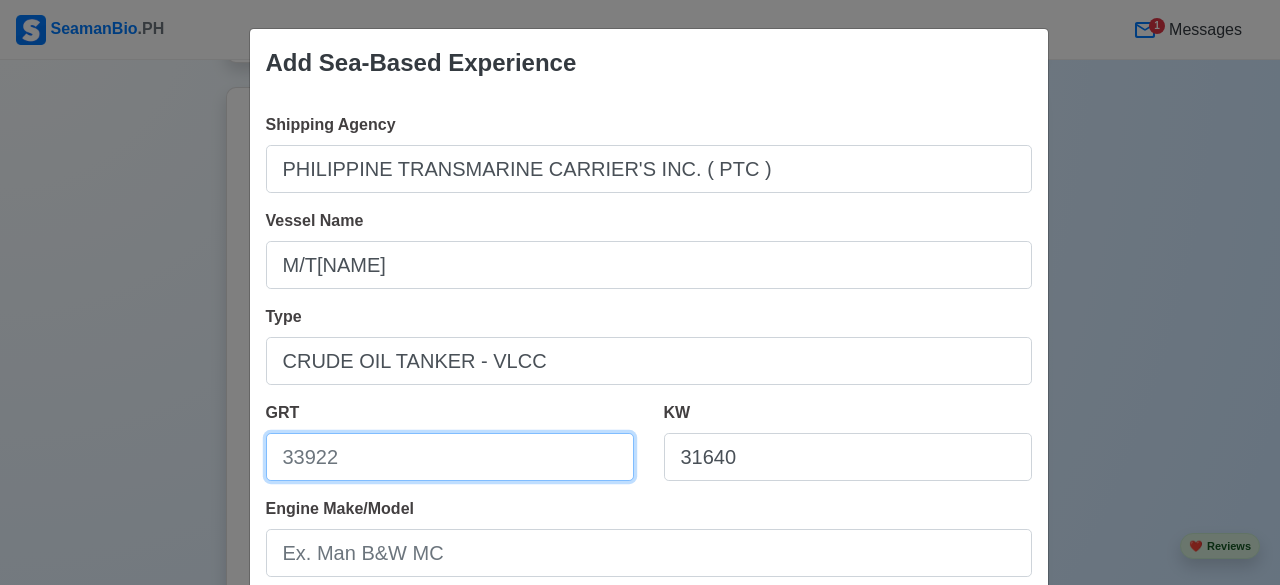 click on "GRT" at bounding box center [450, 457] 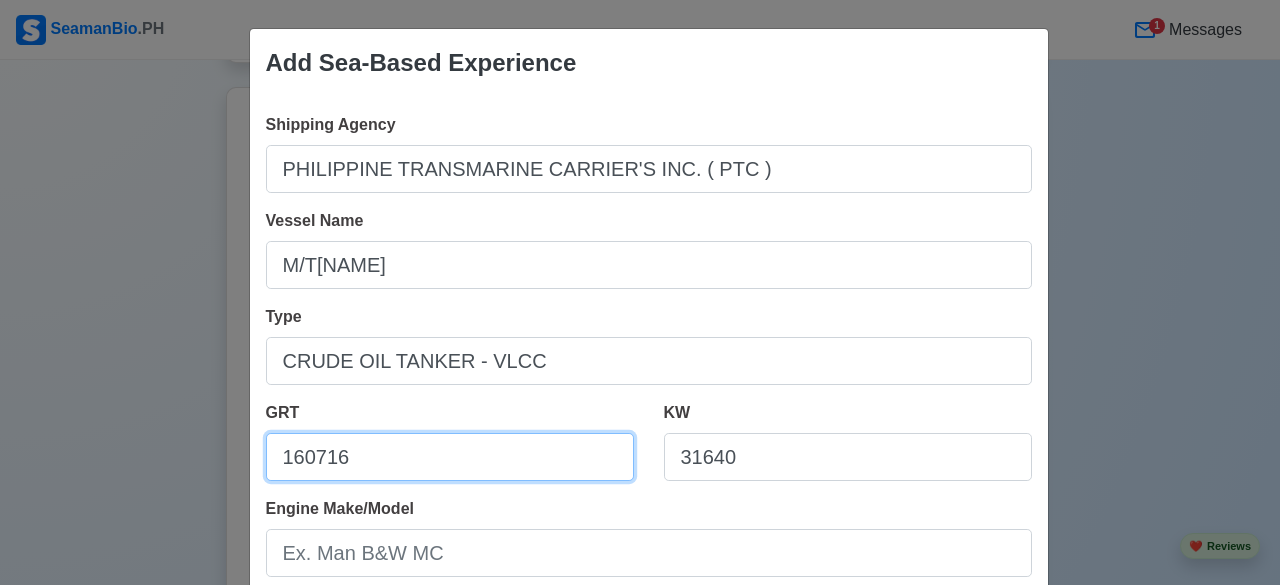 type on "160716" 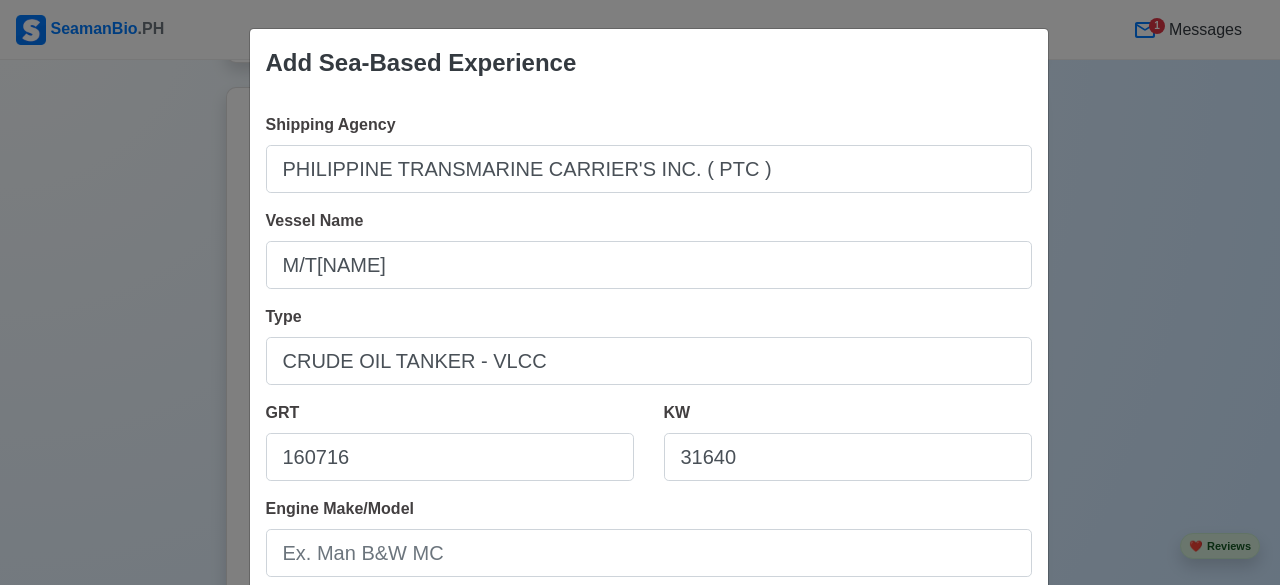 scroll, scrollTop: 512, scrollLeft: 0, axis: vertical 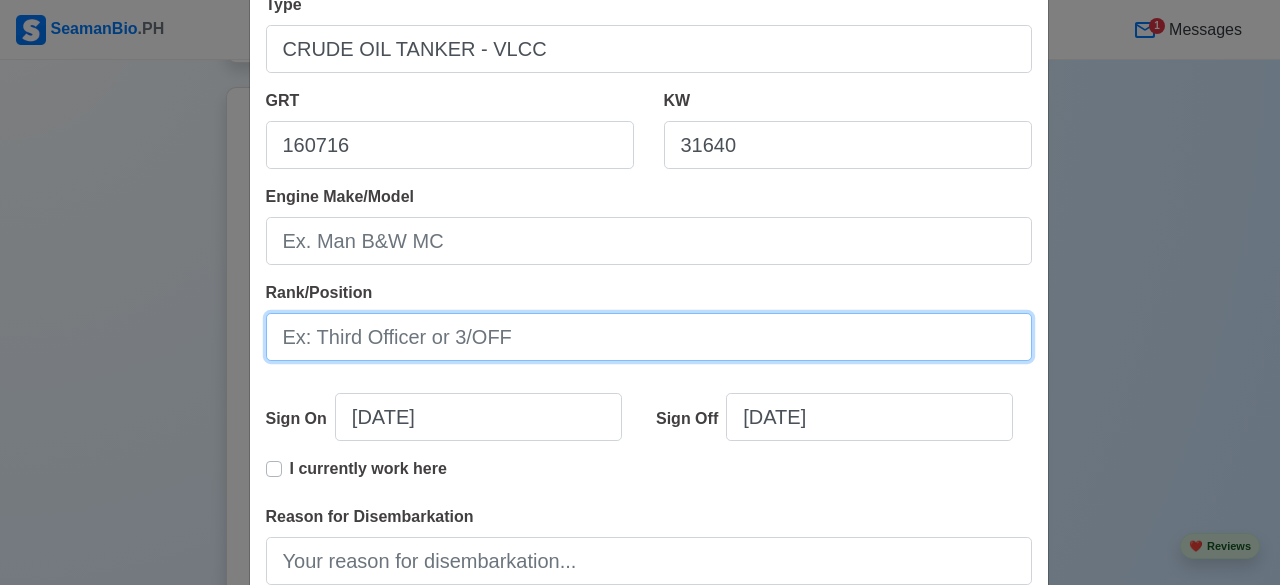 click on "Rank/Position" at bounding box center [649, 337] 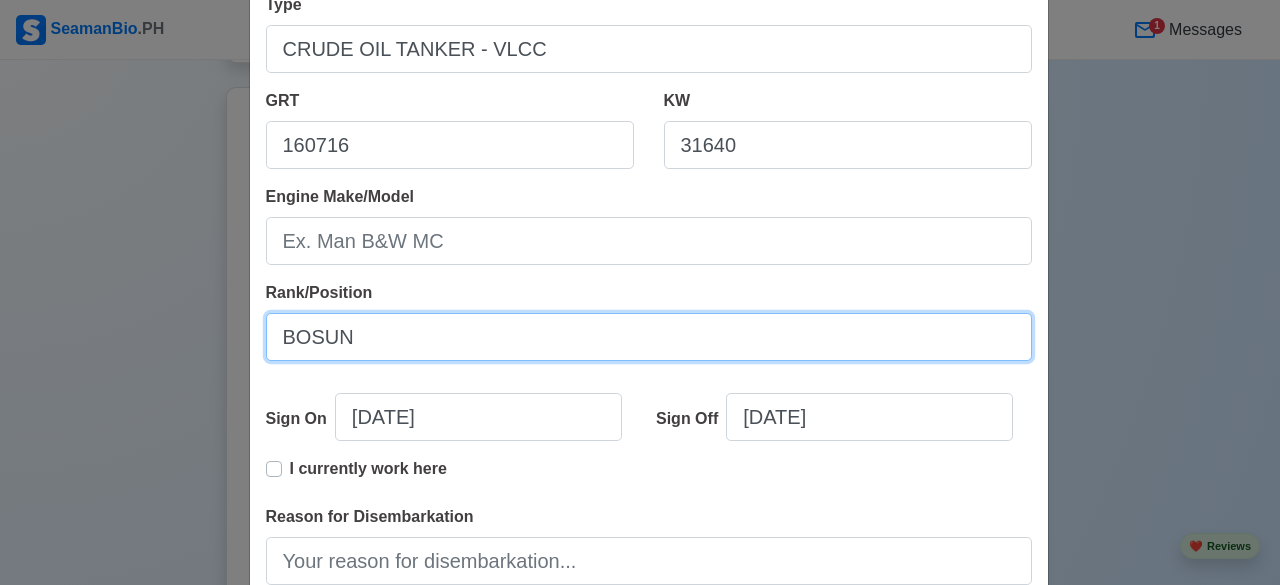 type on "BOSUN" 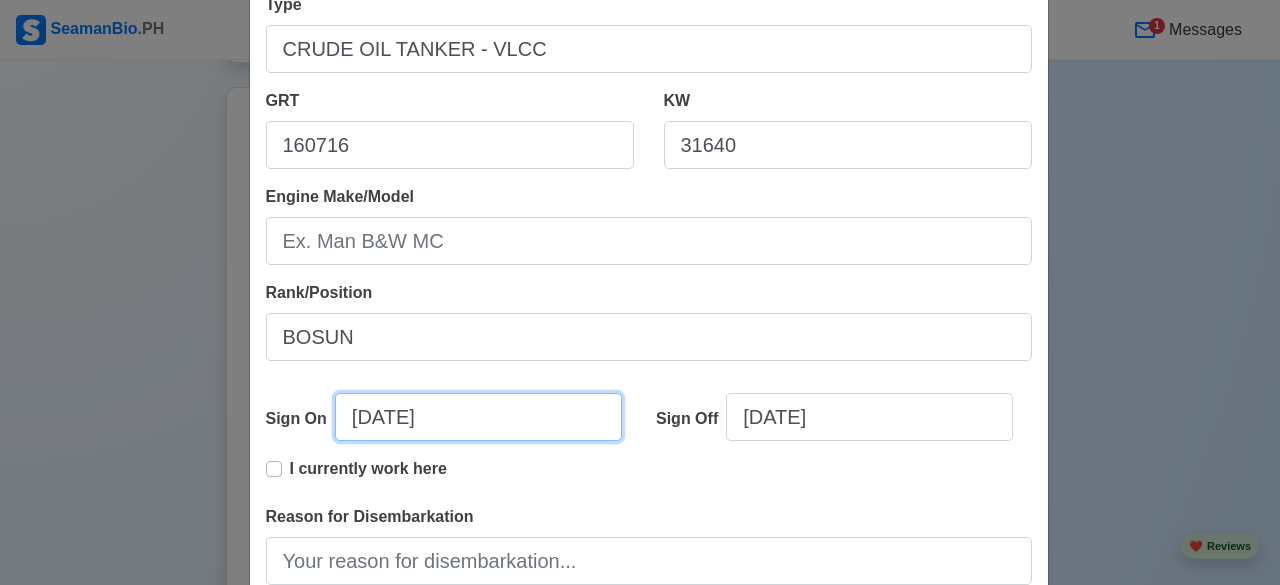 select on "****" 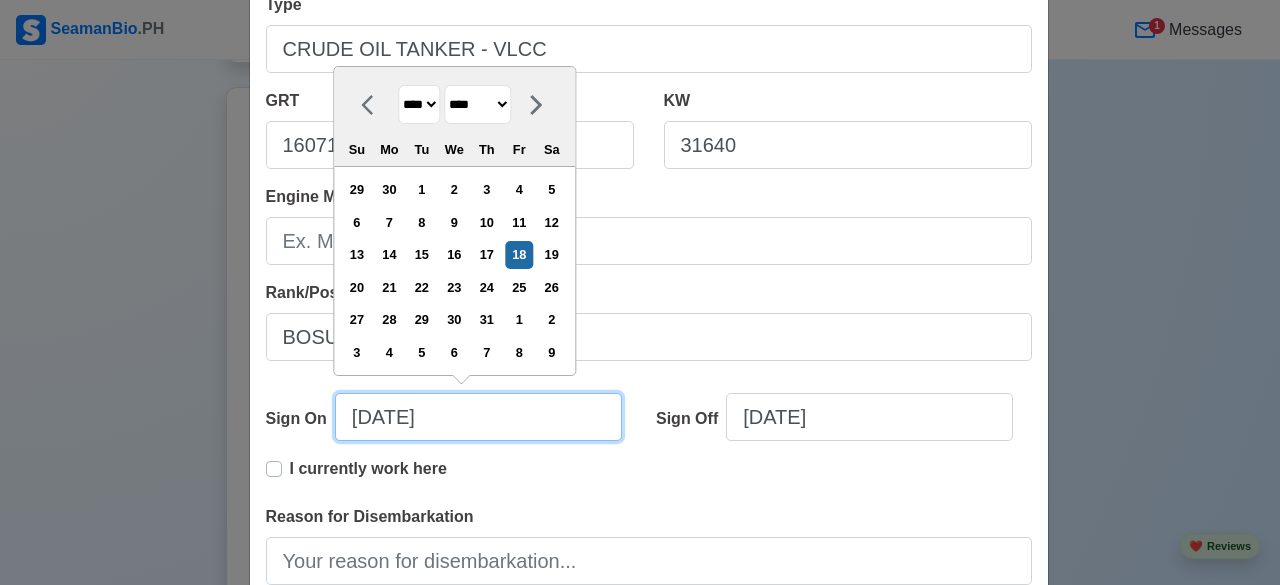 click on "[DATE]" at bounding box center (478, 417) 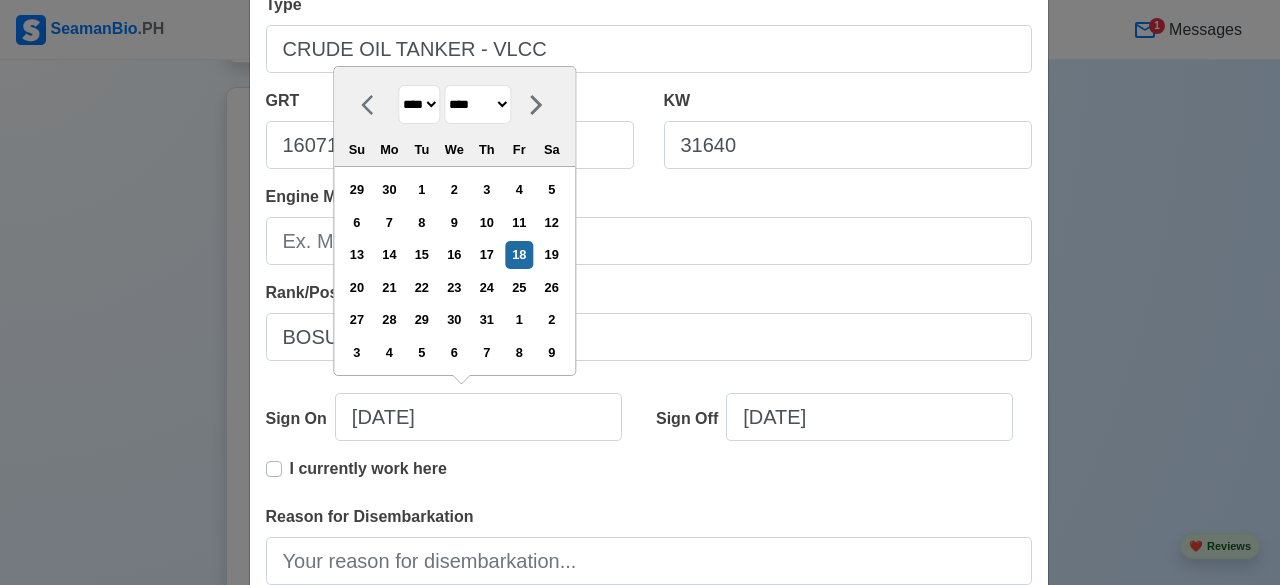 click on "**** **** **** **** **** **** **** **** **** **** **** **** **** **** **** **** **** **** **** **** **** **** **** **** **** **** **** **** **** **** **** **** **** **** **** **** **** **** **** **** **** **** **** **** **** **** **** **** **** **** **** **** **** **** **** **** **** **** **** **** **** **** **** **** **** **** **** **** **** **** **** **** **** **** **** **** **** **** **** **** **** **** **** **** **** **** **** **** **** **** **** **** **** **** **** **** **** **** **** **** **** **** **** **** **** ****" at bounding box center (419, 104) 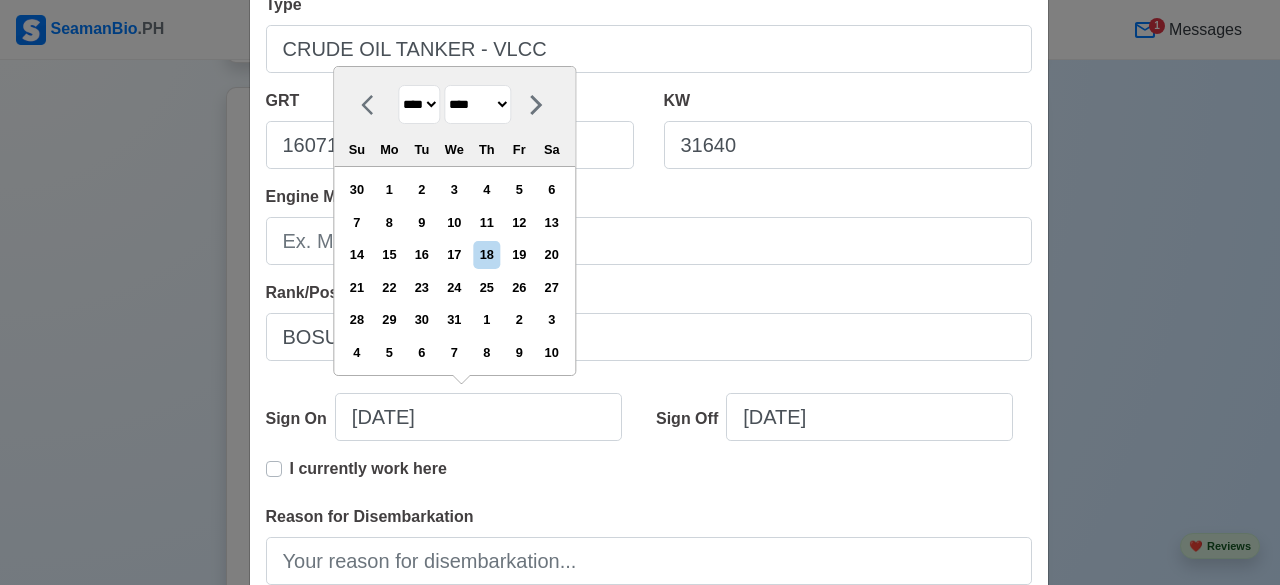 click on "******* ******** ***** ***** *** **** **** ****** ********* ******* ******** ********" at bounding box center (477, 104) 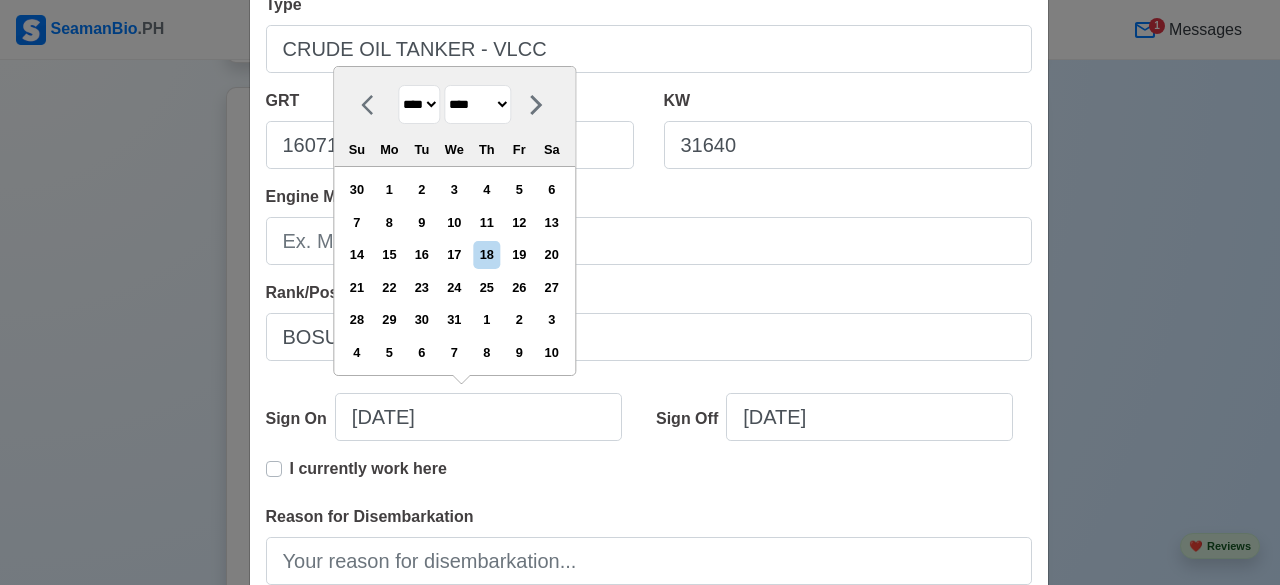 select on "********" 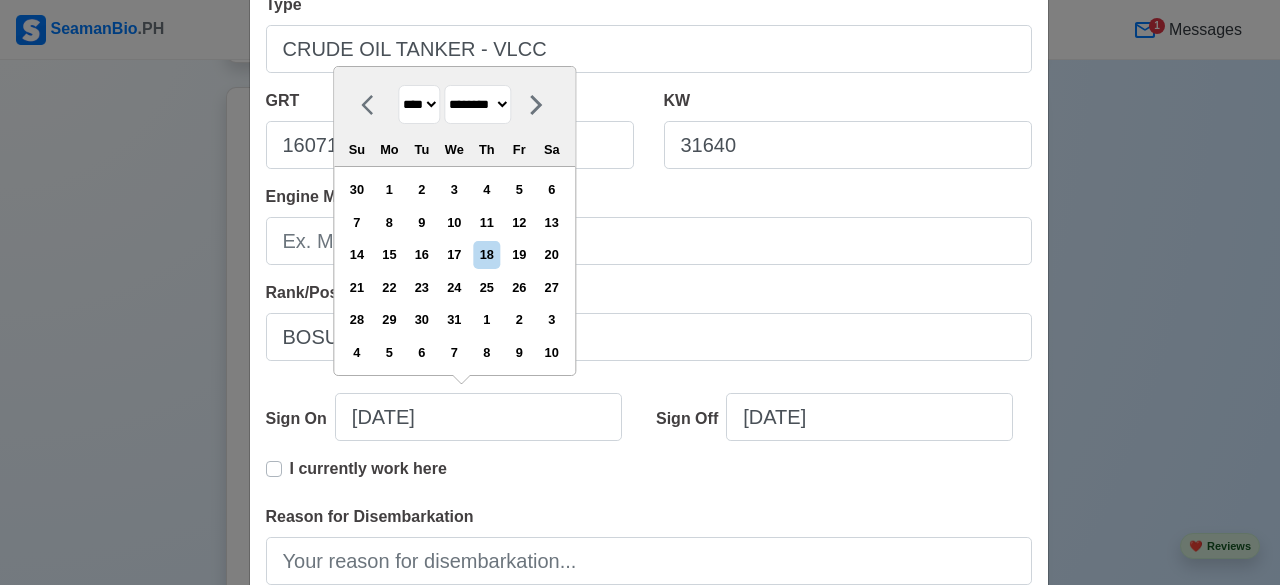 click on "******* ******** ***** ***** *** **** **** ****** ********* ******* ******** ********" at bounding box center [477, 104] 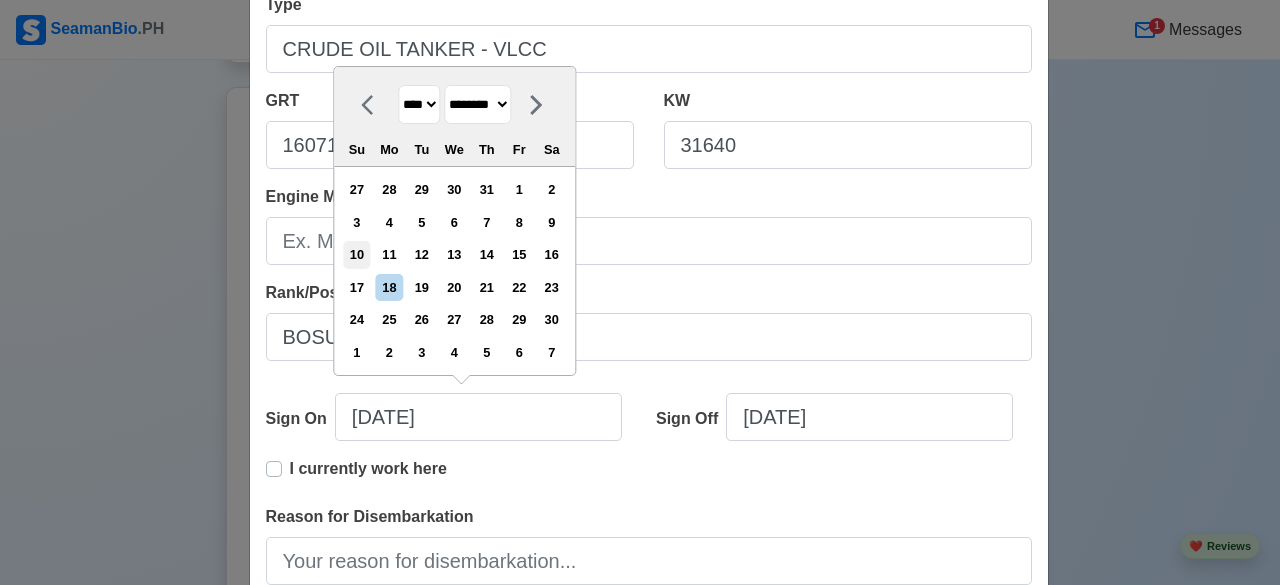 click on "10" at bounding box center (356, 254) 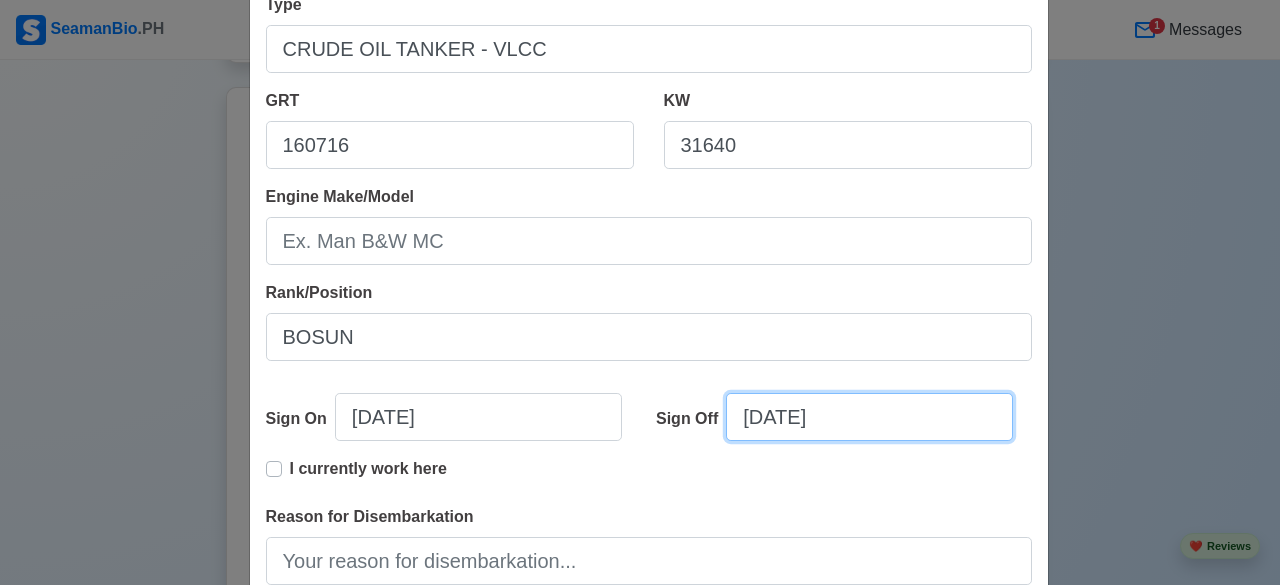 select on "****" 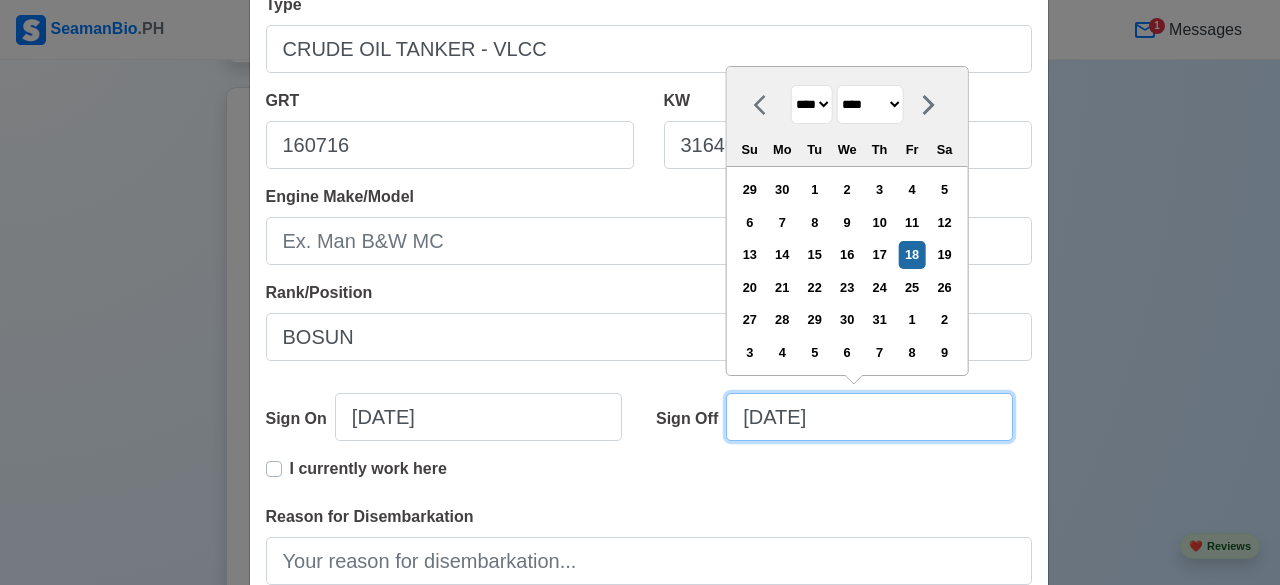 click on "[DATE]" at bounding box center (869, 417) 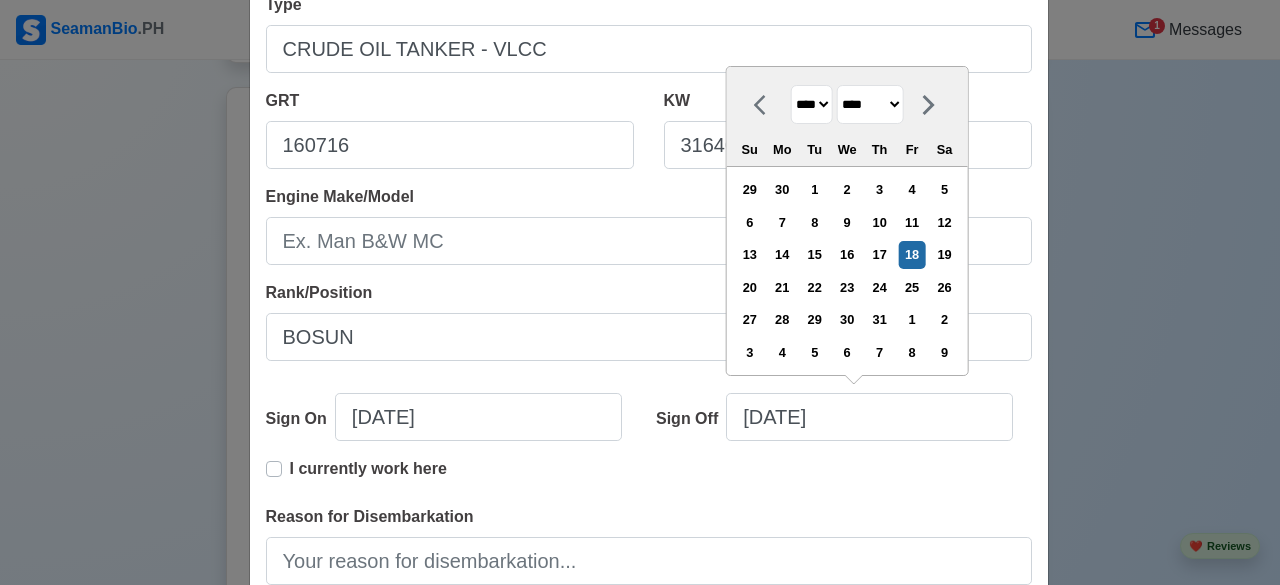 click on "******* ******** ***** ***** *** **** **** ****** ********* ******* ******** ********" at bounding box center [870, 104] 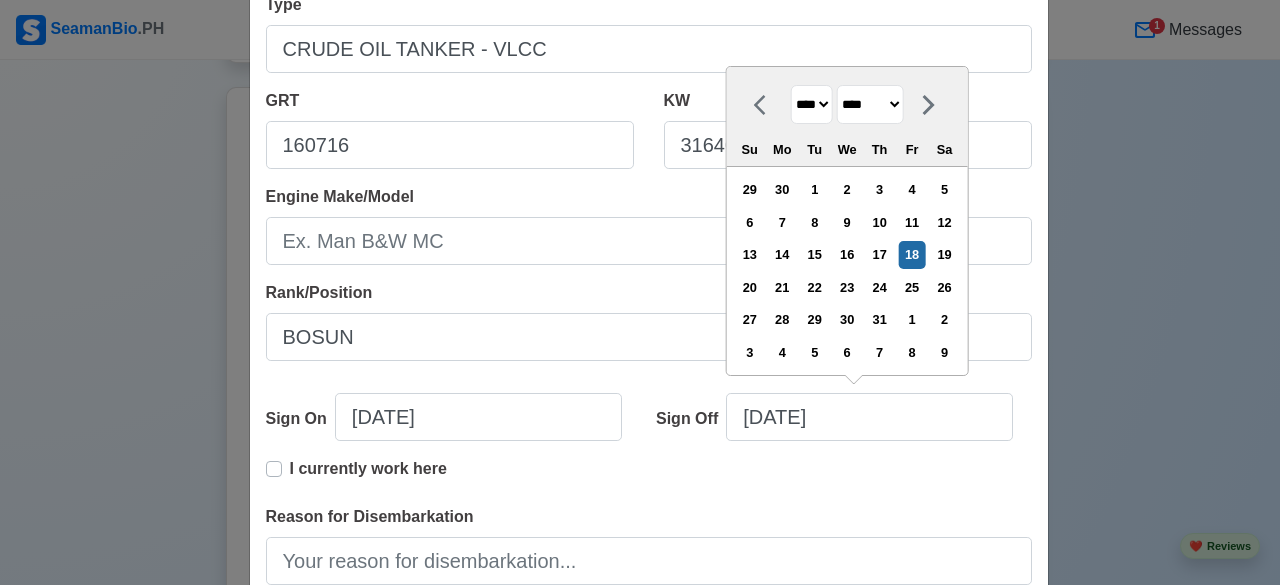 select on "****" 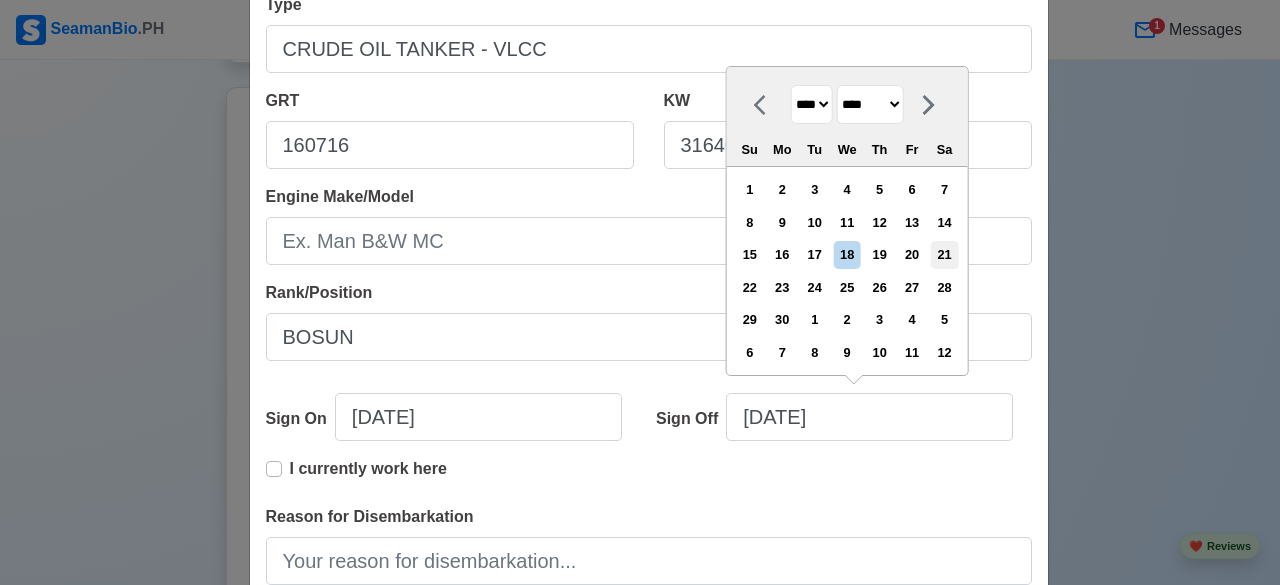 click on "21" at bounding box center (944, 254) 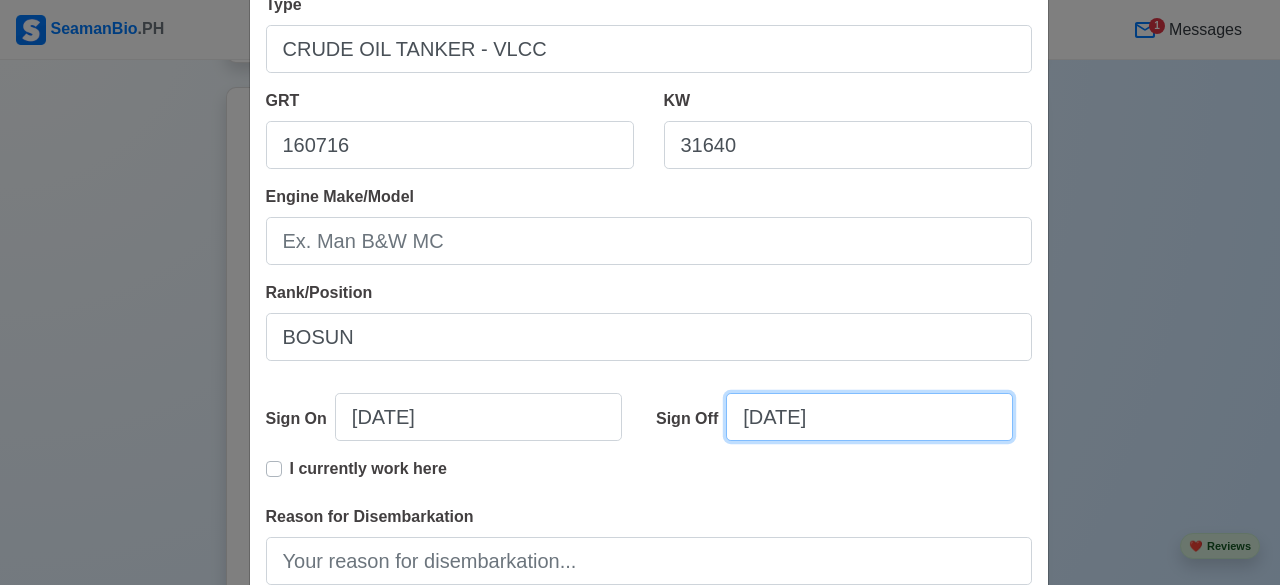 select on "****" 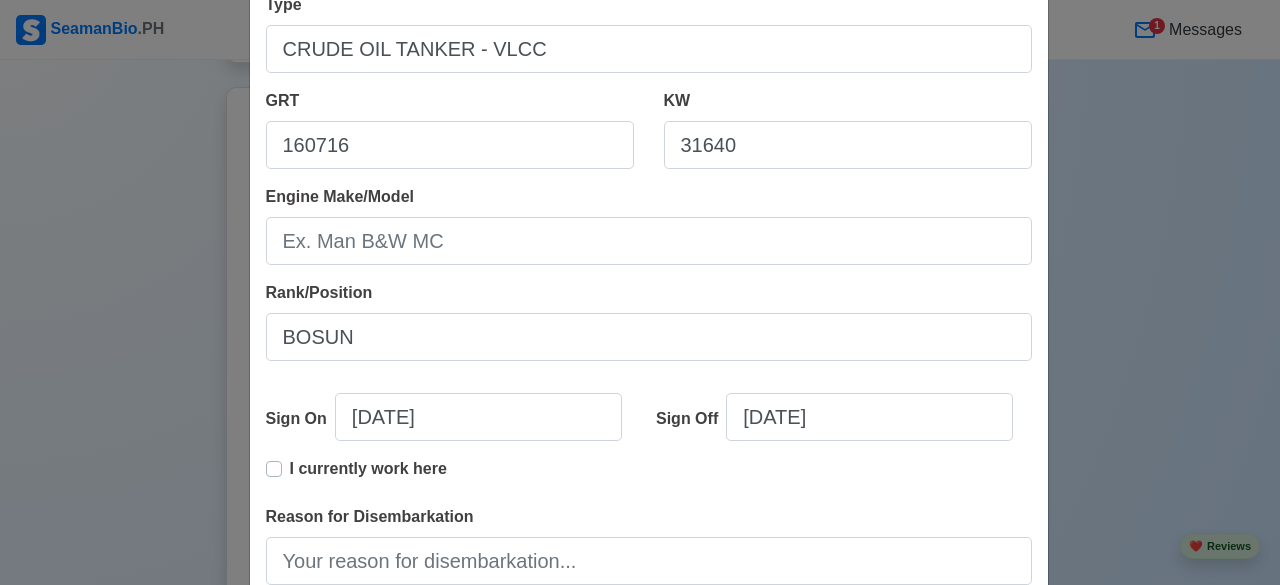 click on "Sign Off [DATE]" at bounding box center (836, 425) 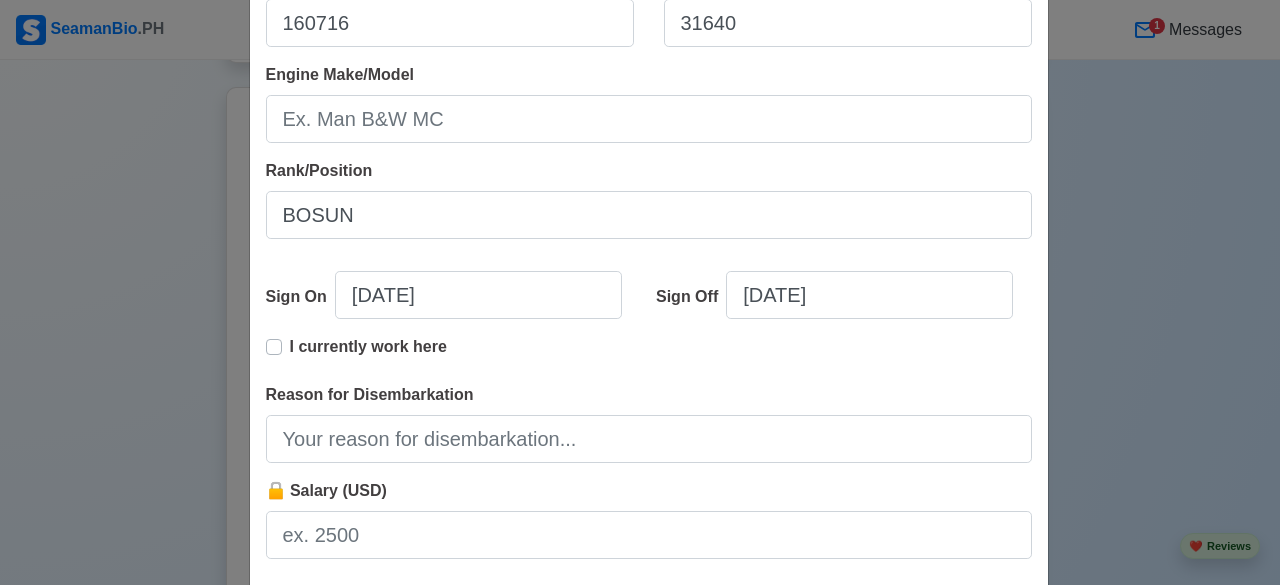 scroll, scrollTop: 433, scrollLeft: 0, axis: vertical 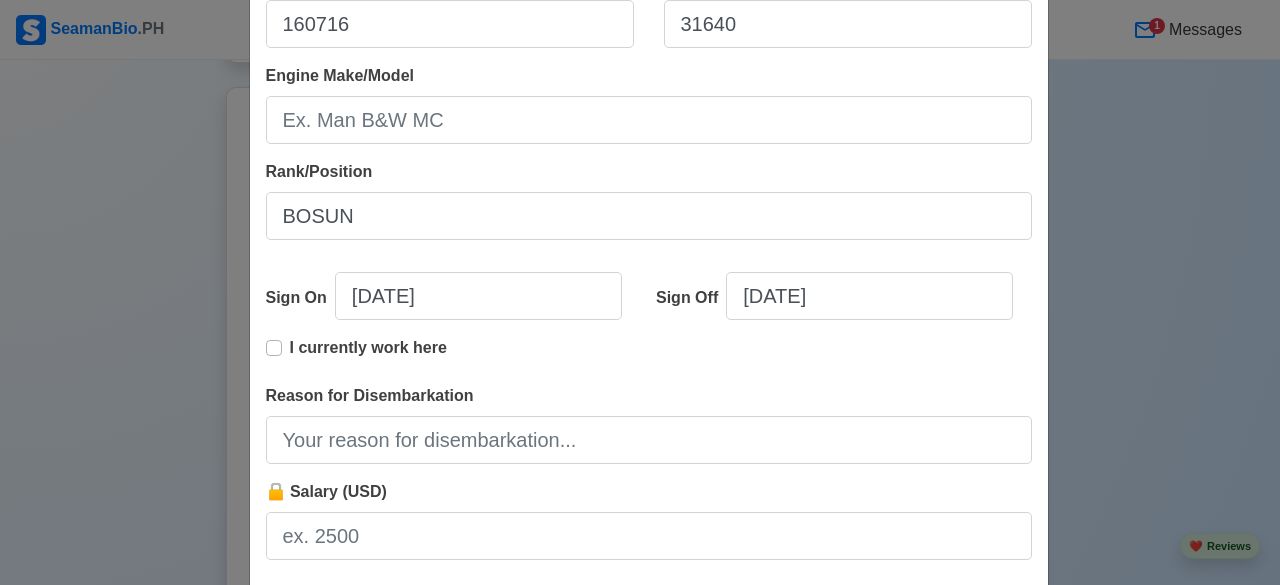 click on "I currently work here" at bounding box center (368, 356) 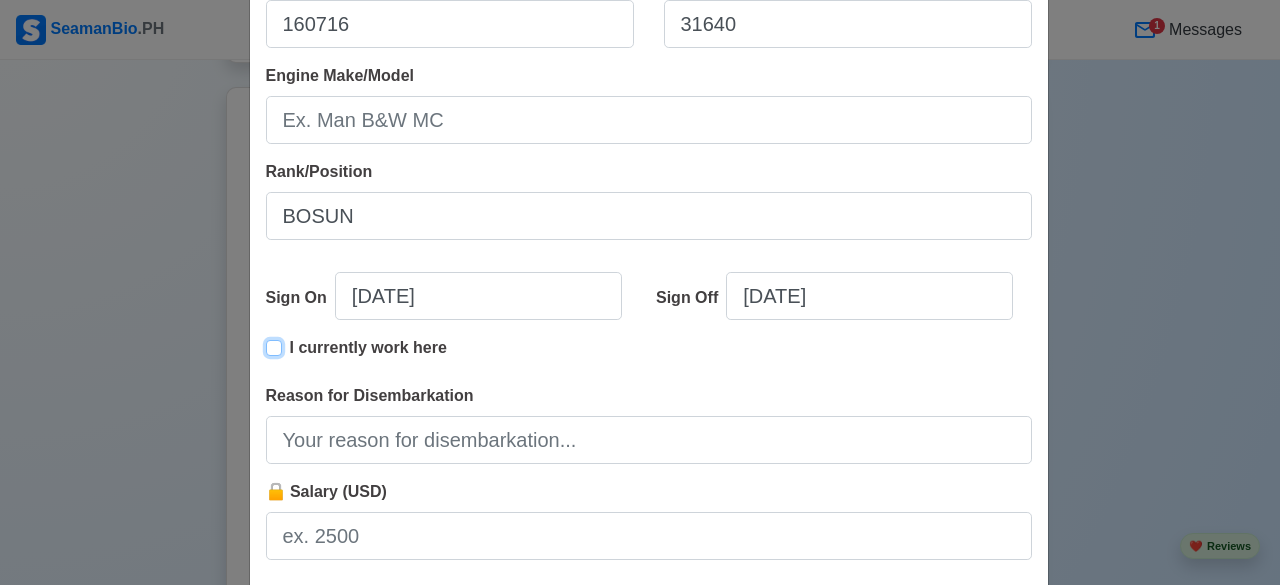 type on "[DATE]" 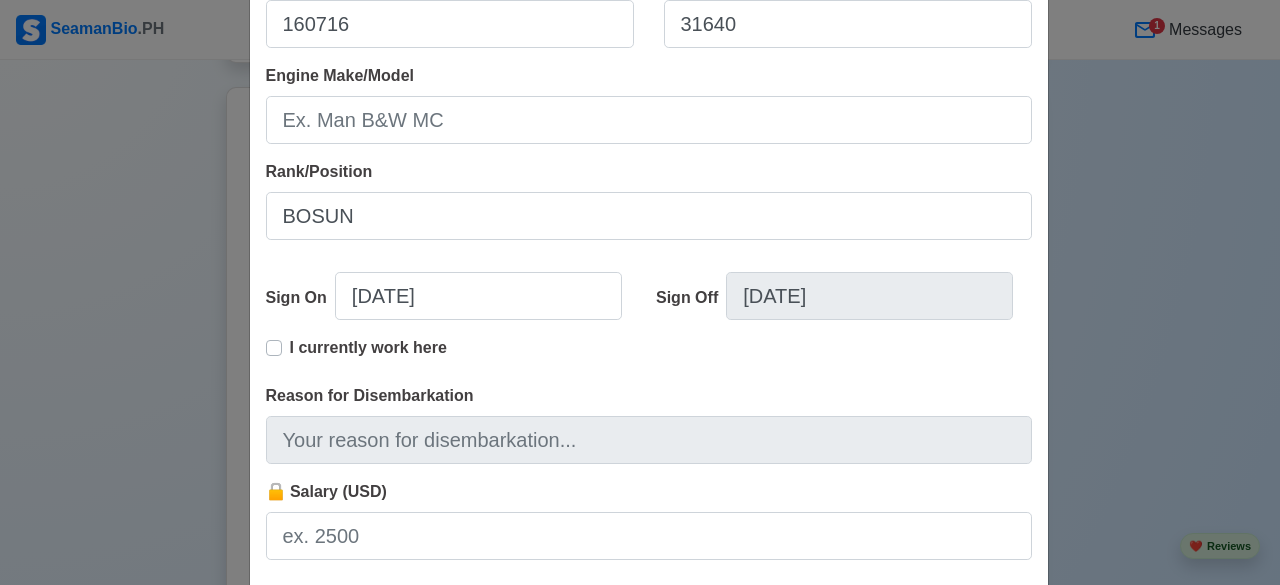 click on "I currently work here" at bounding box center [368, 356] 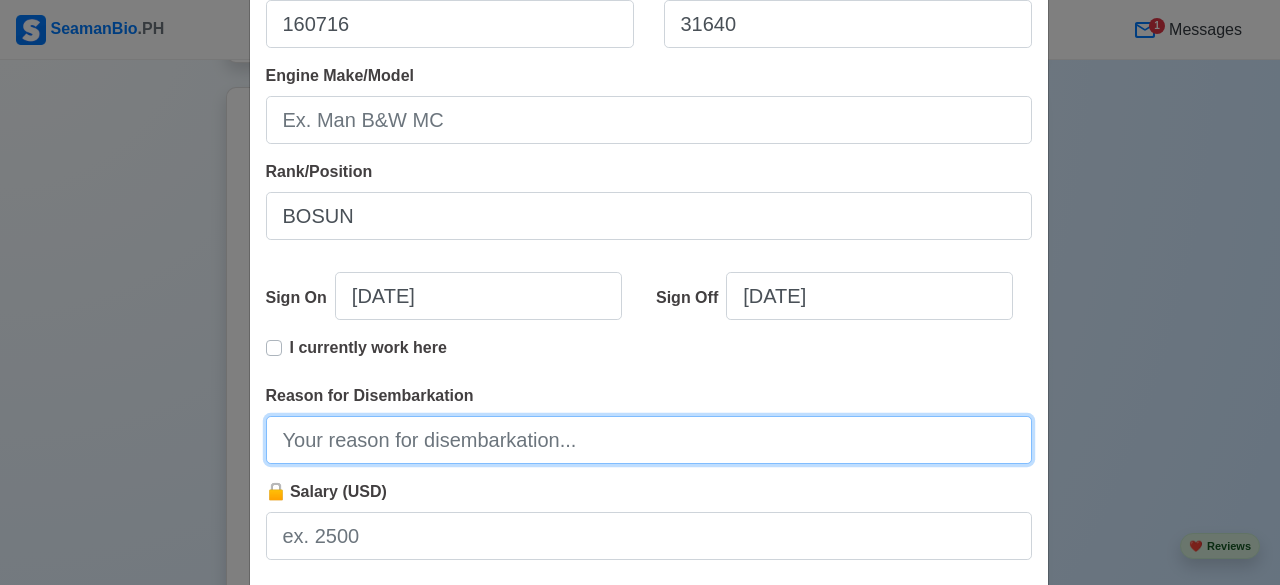 click on "Reason for Disembarkation" at bounding box center [649, 440] 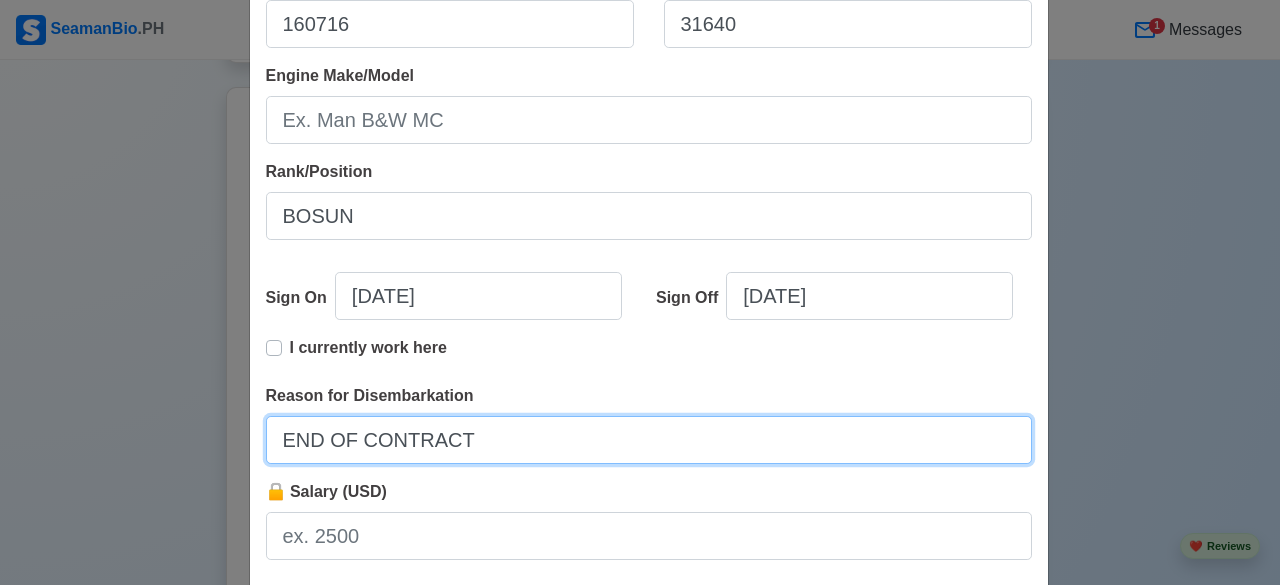 type on "END OF CONTRACT" 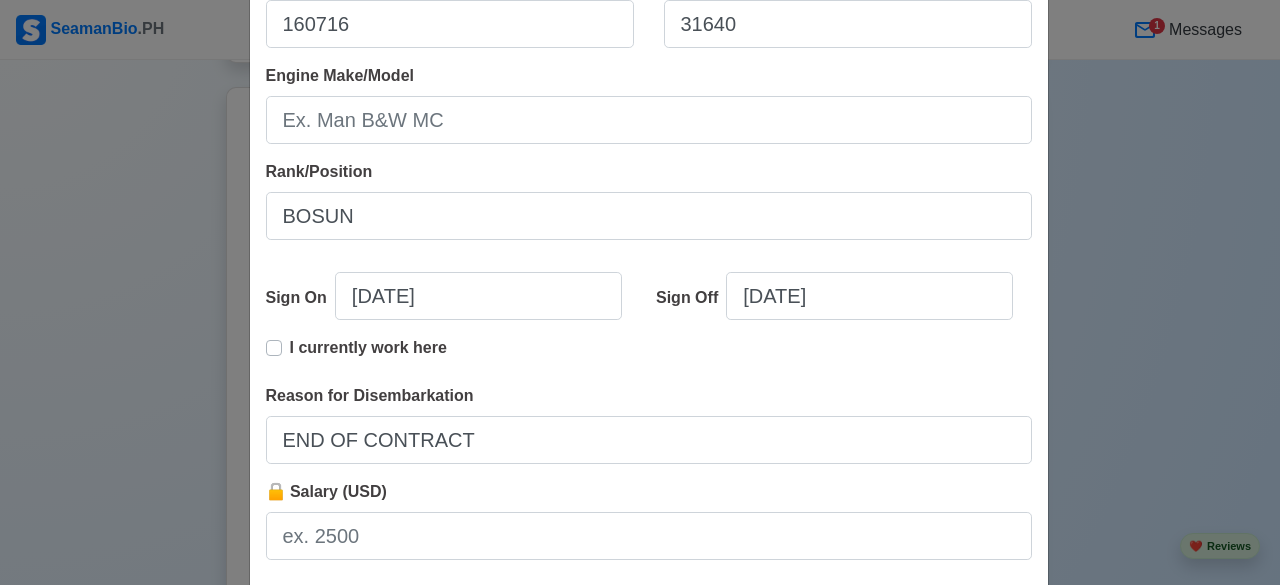 click on "I currently work here" at bounding box center (368, 356) 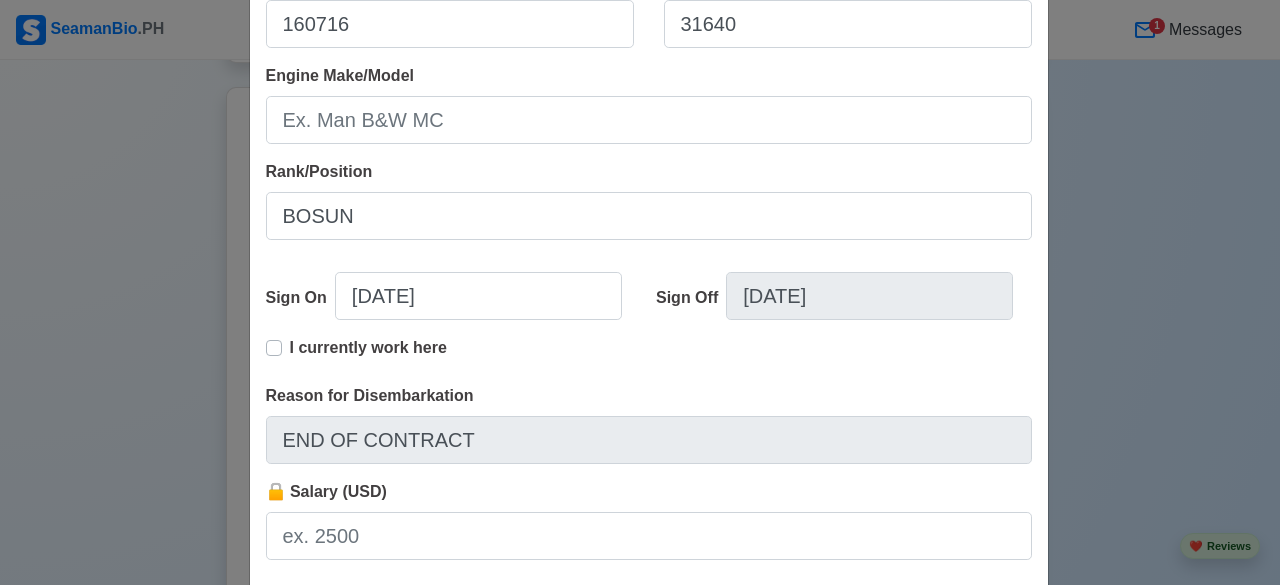 click on "I currently work here" at bounding box center (368, 356) 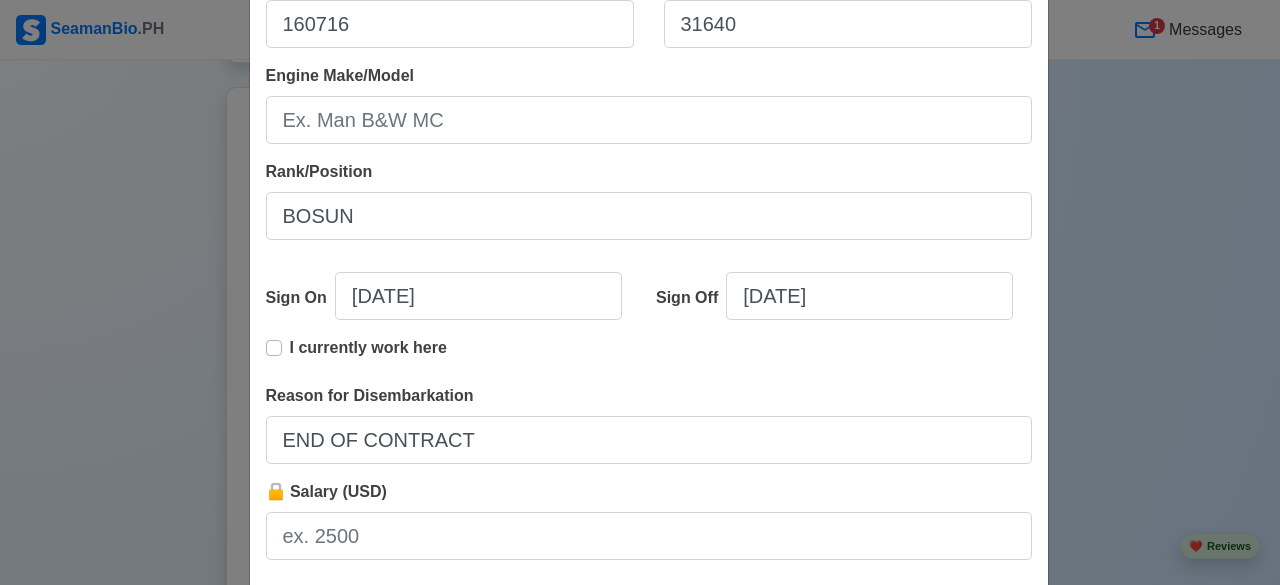 click on "I currently work here" at bounding box center (368, 356) 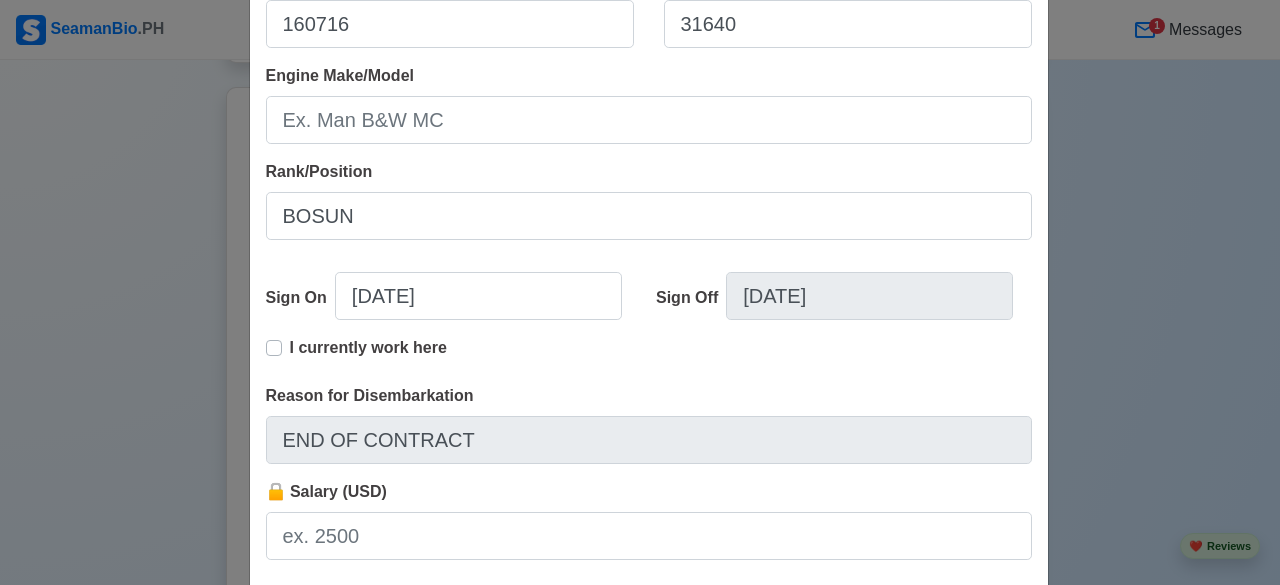 scroll, scrollTop: 0, scrollLeft: 0, axis: both 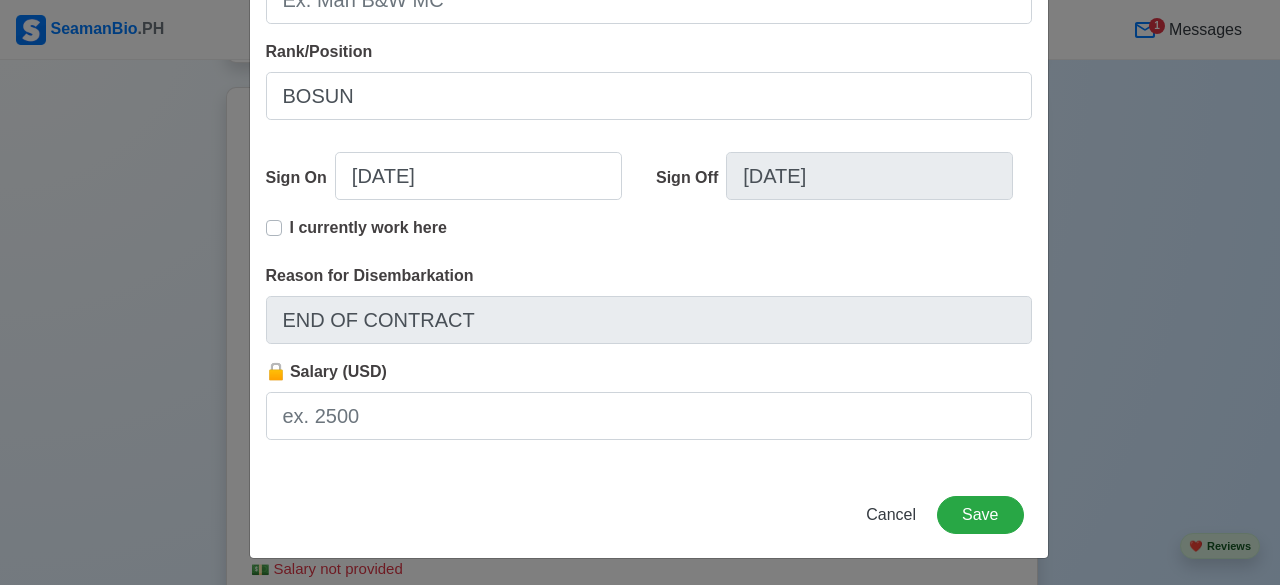 click on "I currently work here" at bounding box center [368, 236] 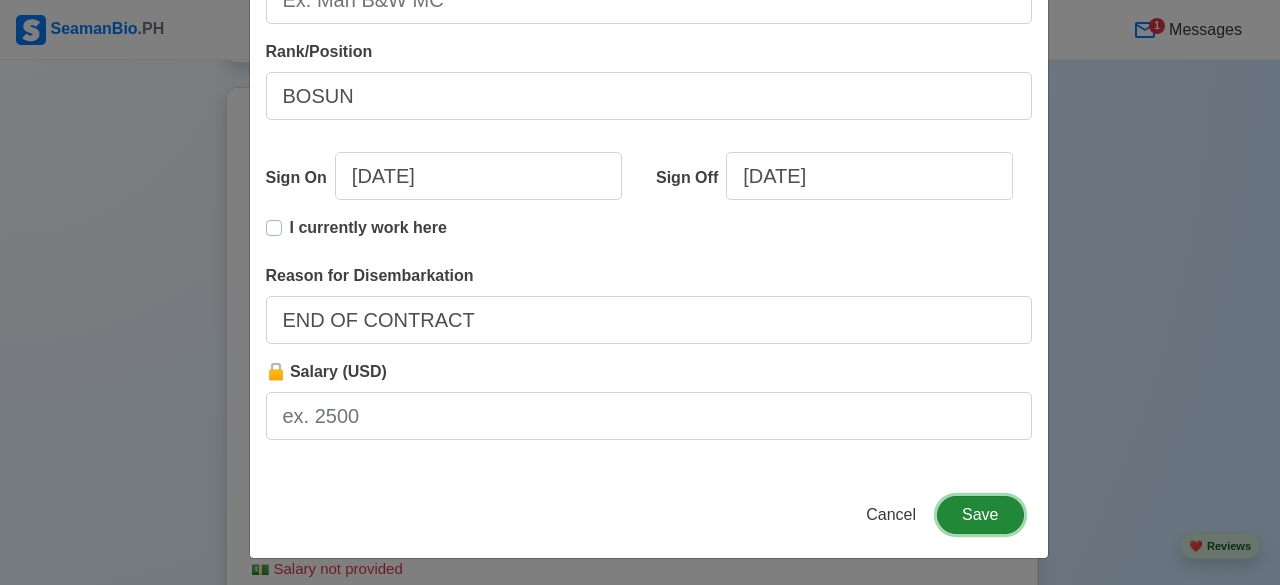 click on "Save" at bounding box center (980, 515) 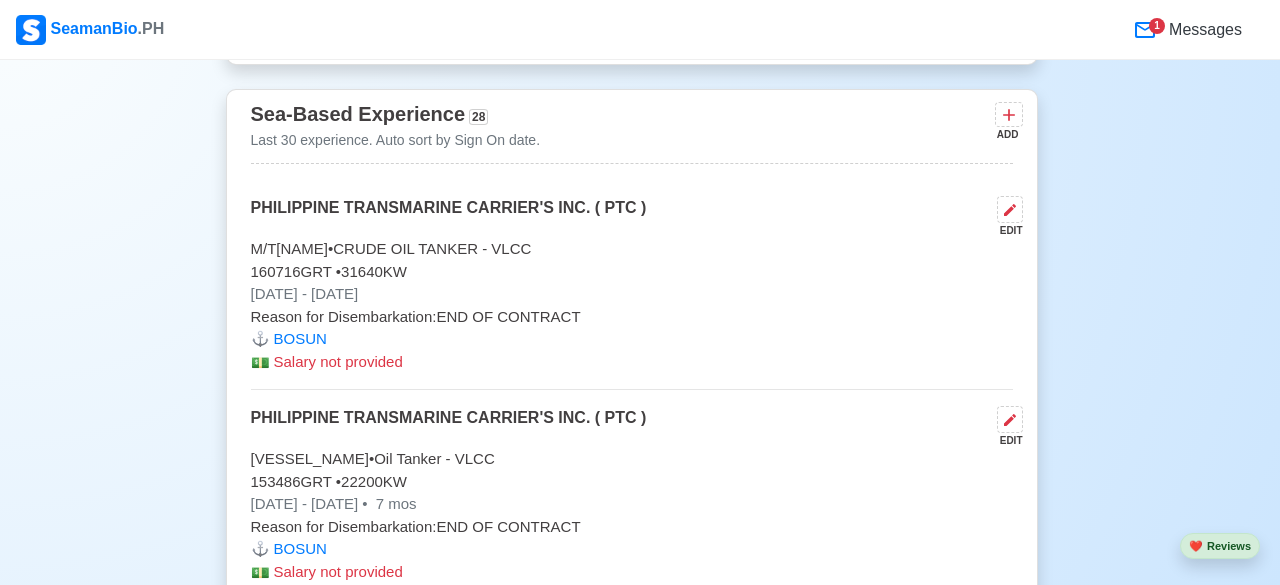 scroll, scrollTop: 5072, scrollLeft: 0, axis: vertical 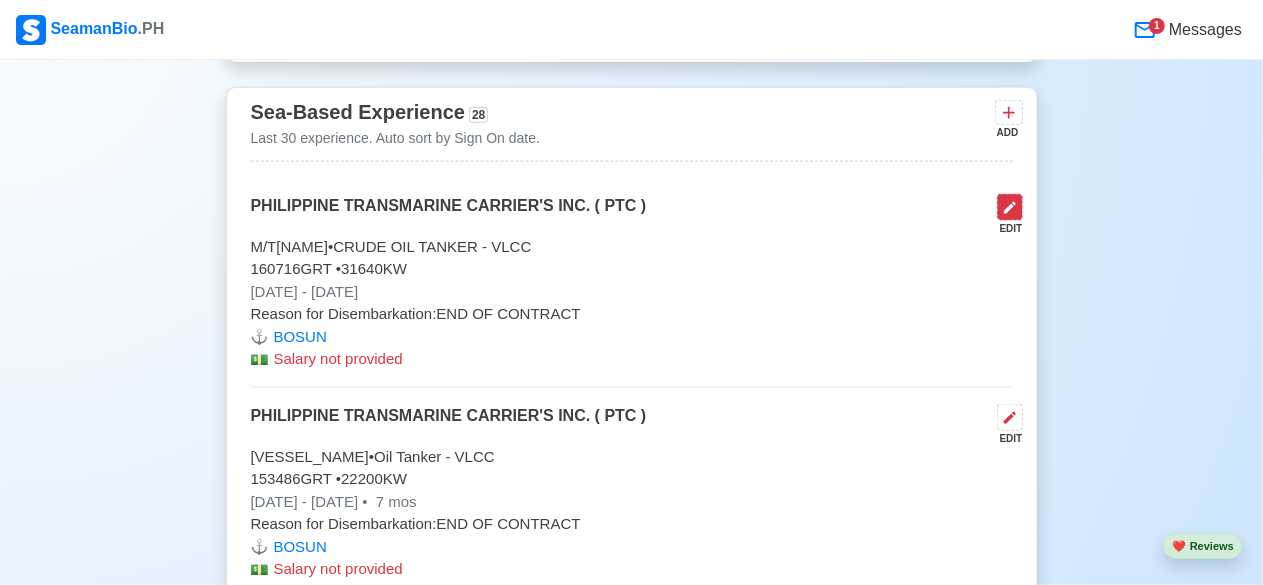 click 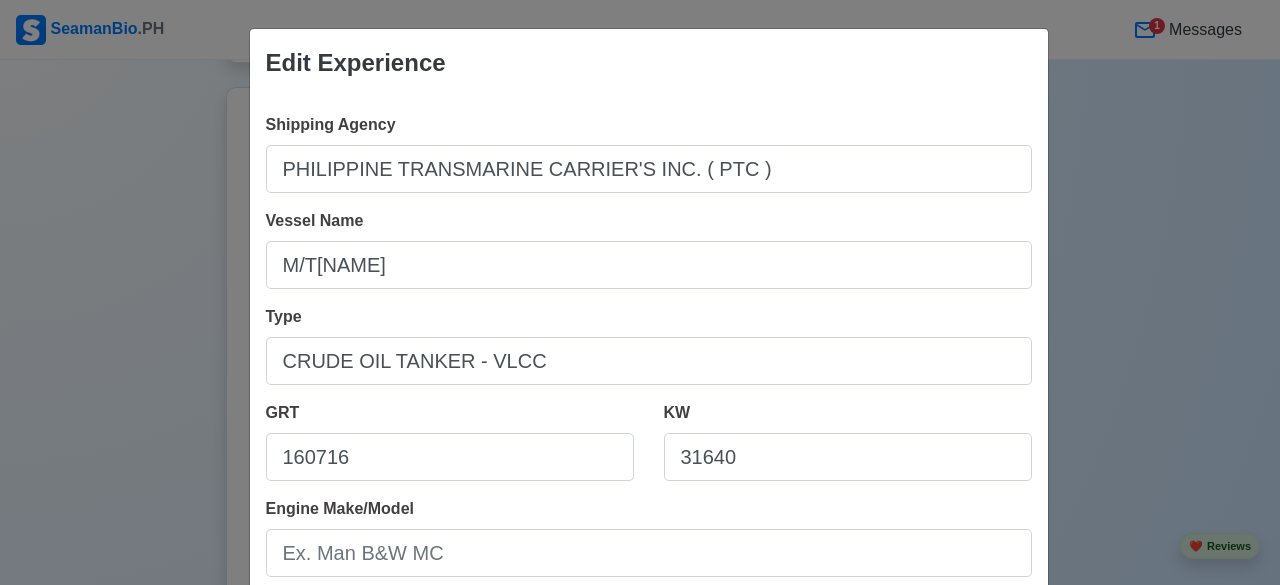 scroll, scrollTop: 512, scrollLeft: 0, axis: vertical 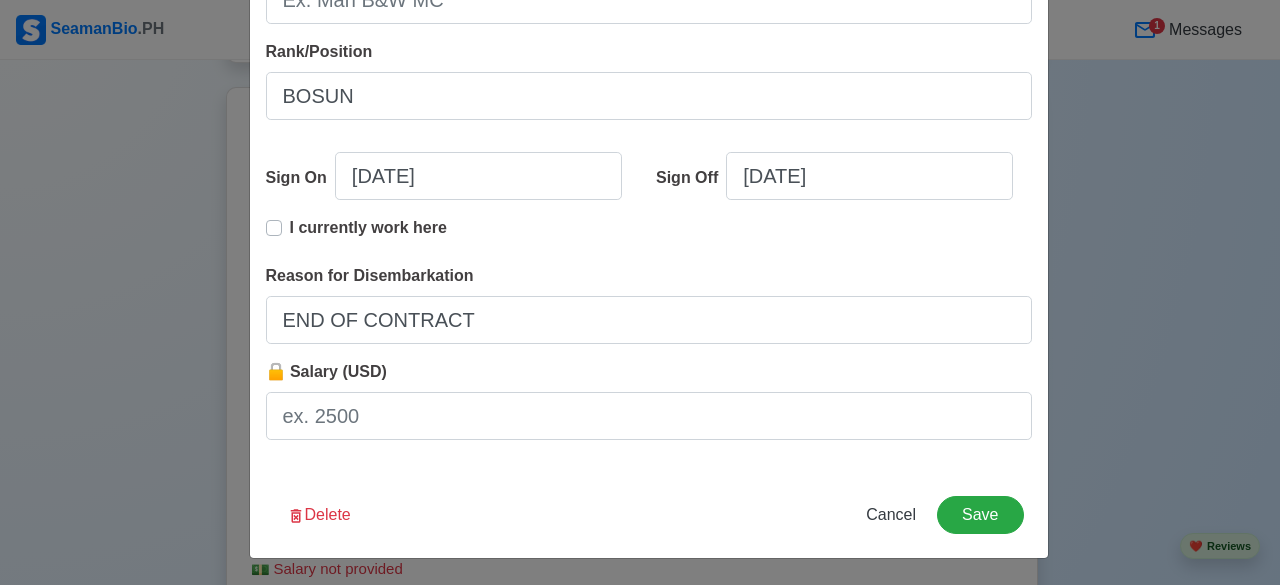 click on "I currently work here" at bounding box center [368, 236] 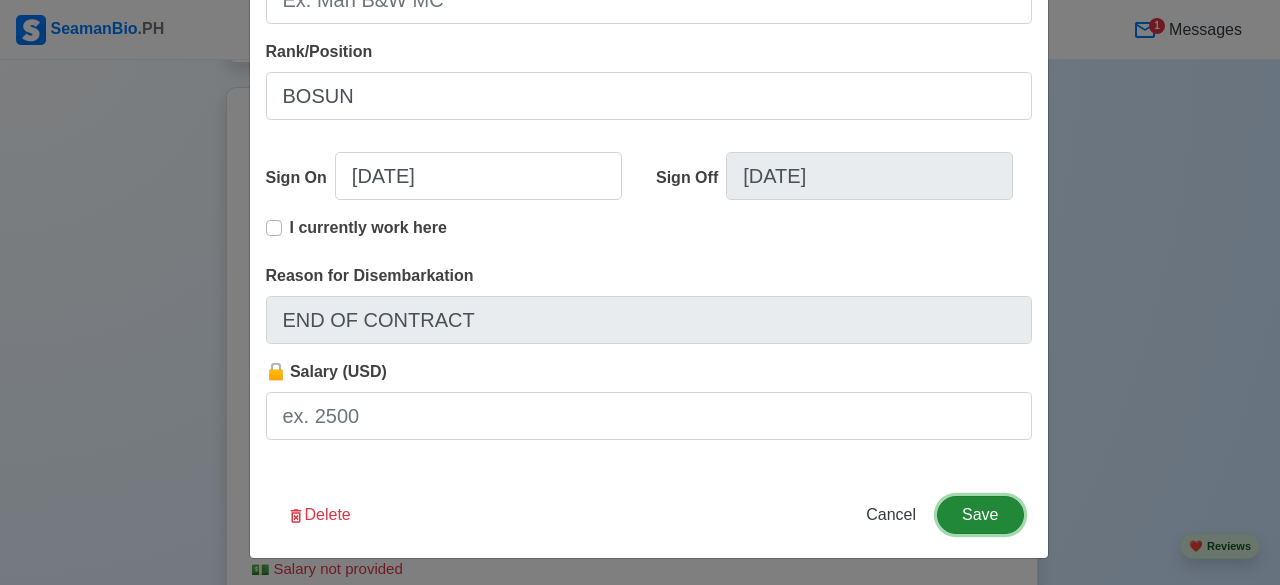 click on "Save" at bounding box center [980, 515] 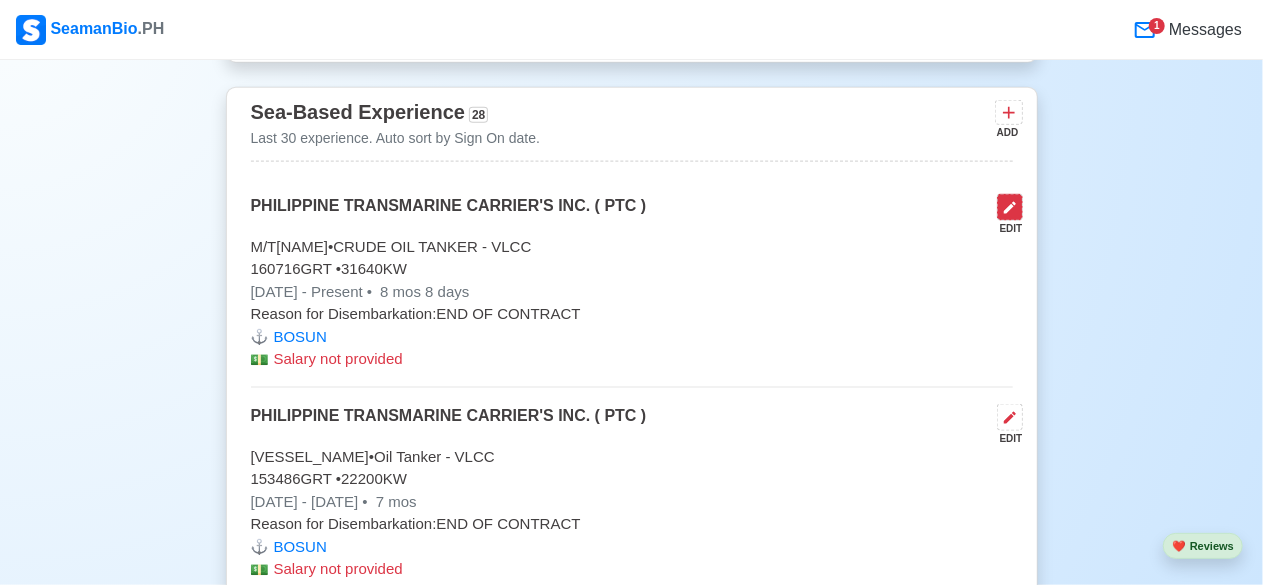 click 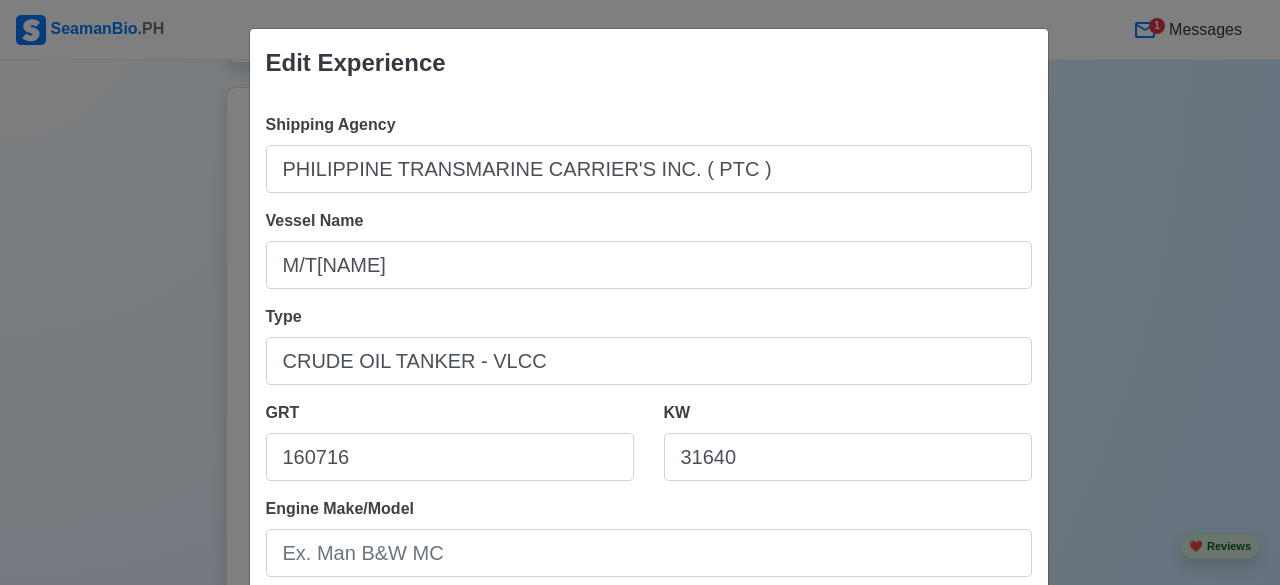 scroll, scrollTop: 512, scrollLeft: 0, axis: vertical 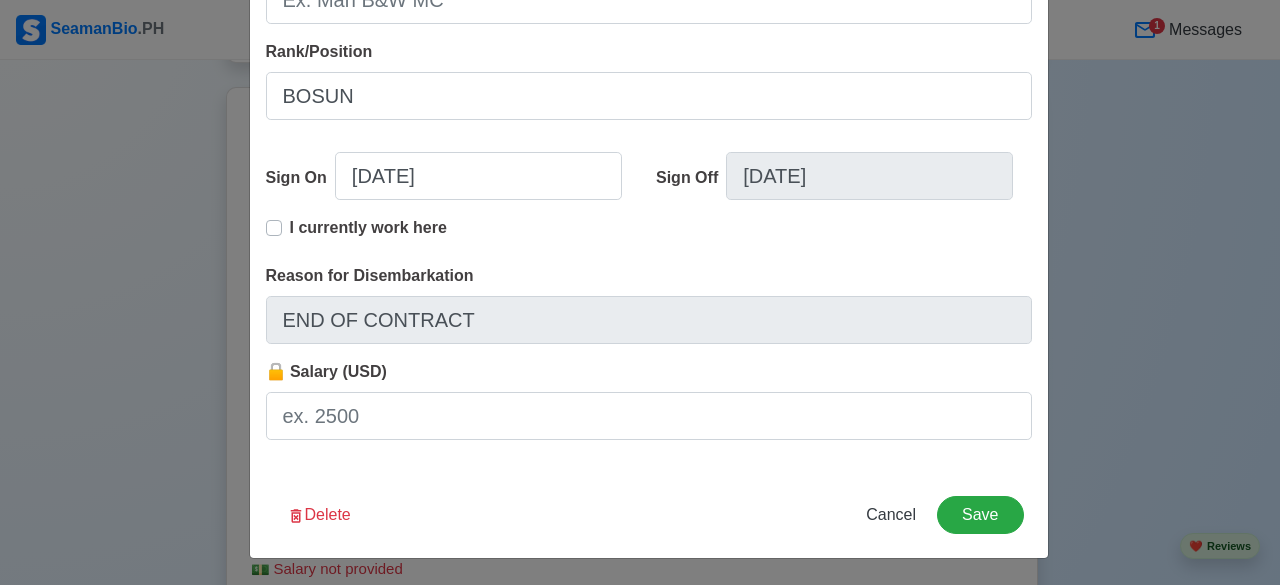 click on "I currently work here" at bounding box center [368, 236] 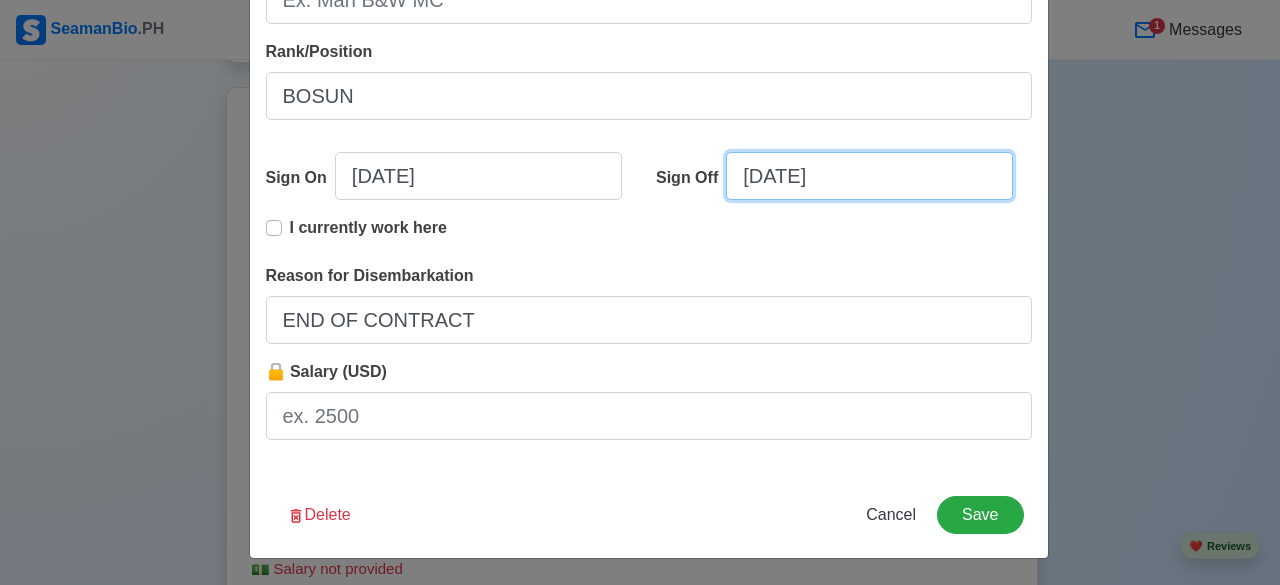 select on "****" 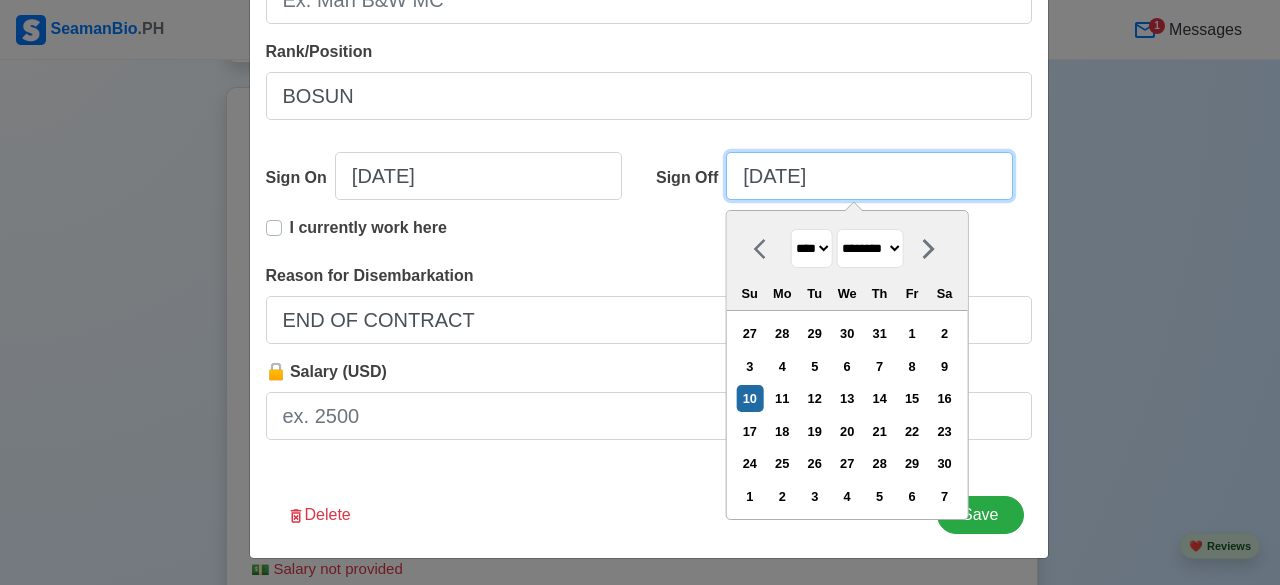 click on "[DATE]" at bounding box center [869, 176] 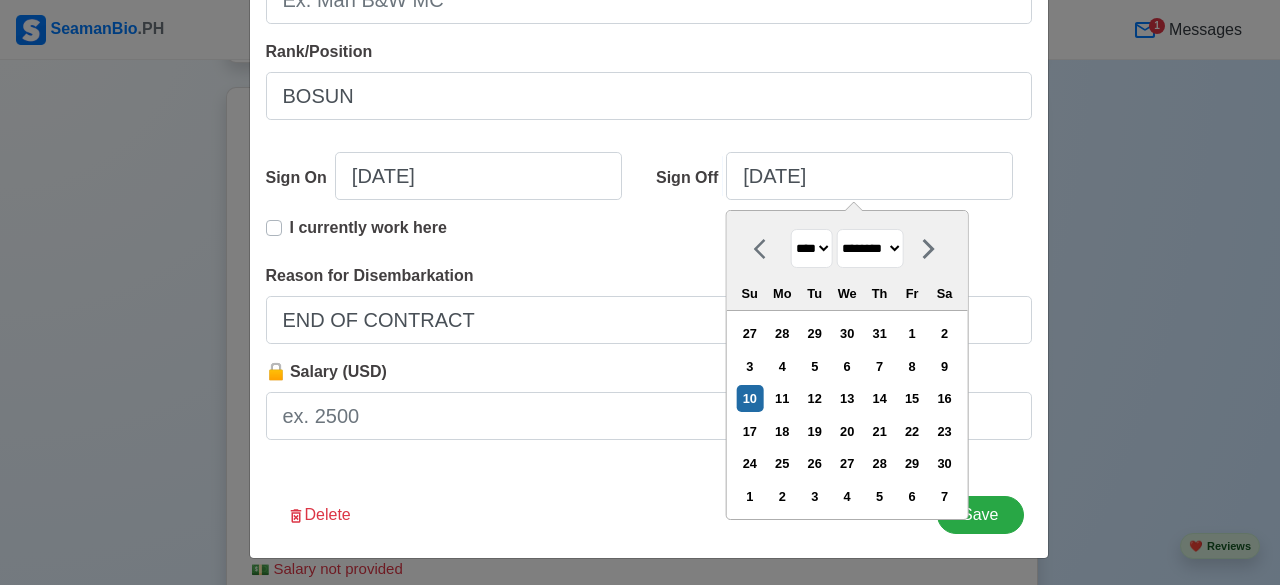 click on "******* ******** ***** ***** *** **** **** ****** ********* ******* ******** ********" at bounding box center (870, 248) 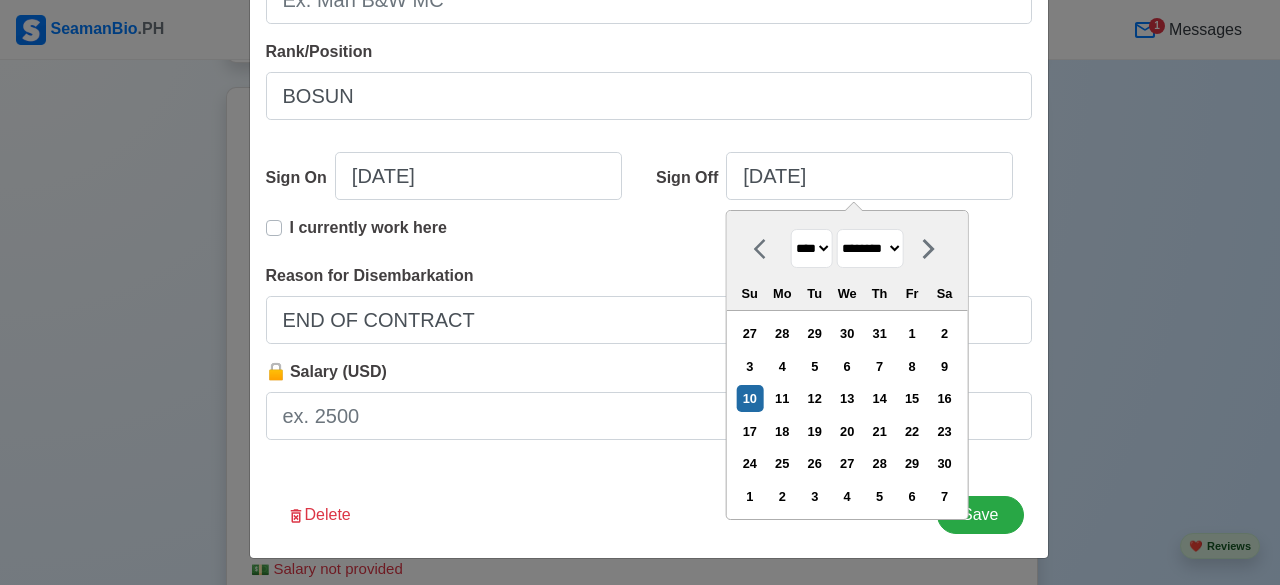 select on "****" 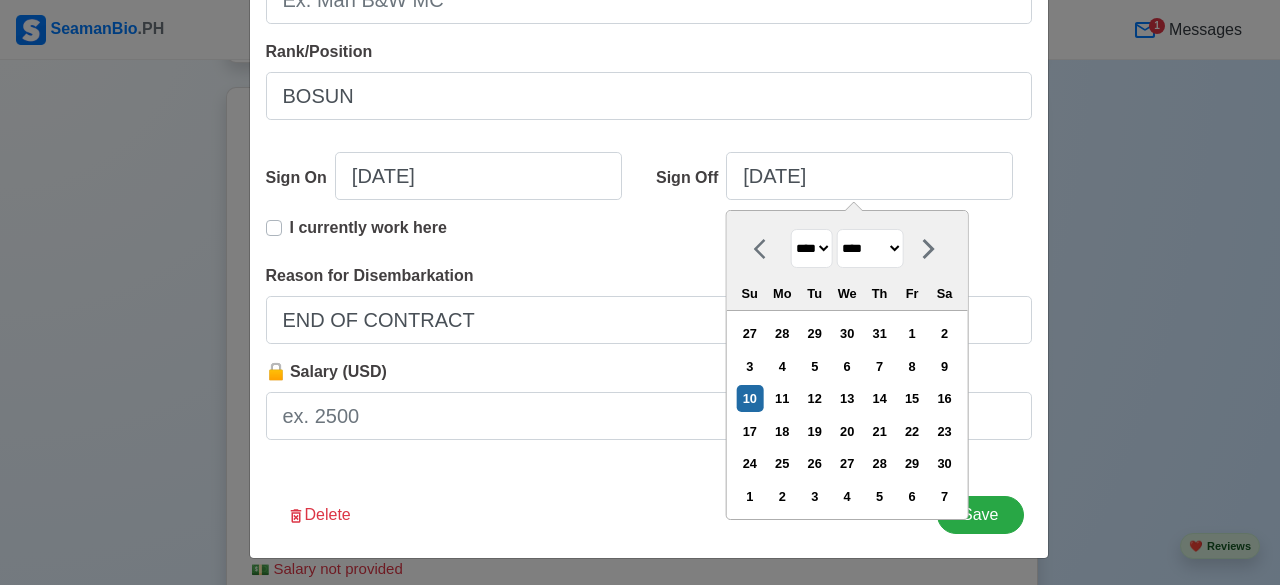 click on "******* ******** ***** ***** *** **** **** ****** ********* ******* ******** ********" at bounding box center (870, 248) 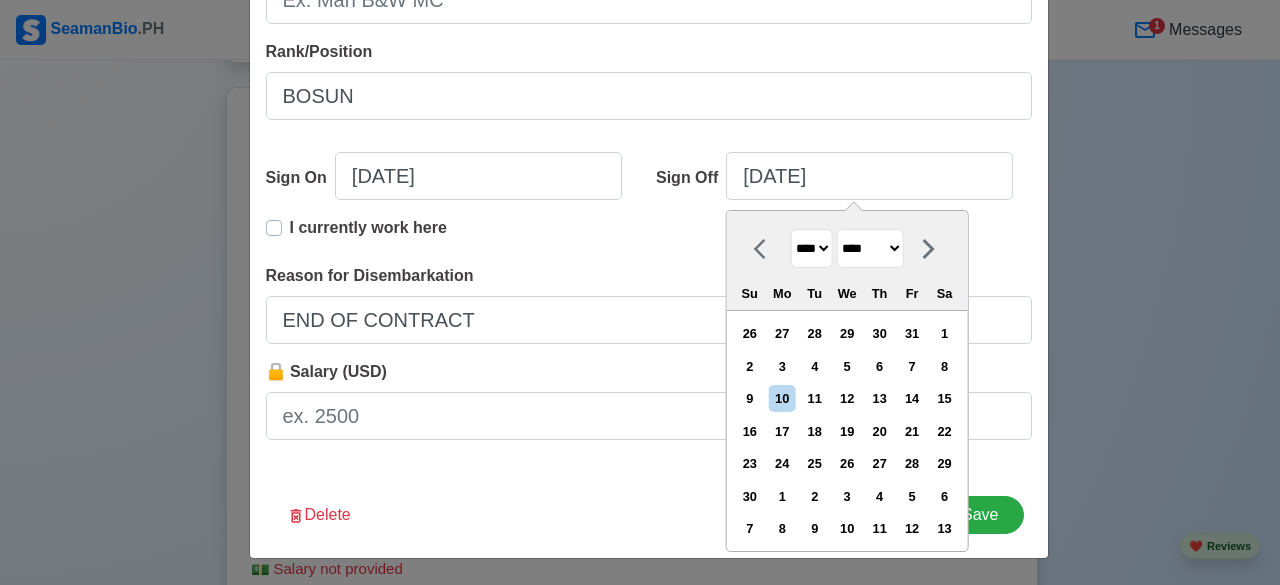 click on "**** **** **** **** **** **** **** **** **** **** **** **** **** **** **** **** **** **** **** **** **** **** **** **** **** **** **** **** **** **** **** **** **** **** **** **** **** **** **** **** **** **** **** **** **** **** **** **** **** **** **** **** **** **** **** **** **** **** **** **** **** **** **** **** **** **** **** **** **** **** **** **** **** **** **** **** **** **** **** **** **** **** **** **** **** **** **** **** **** **** **** **** **** **** **** **** **** **** **** **** **** **** **** **** **** **** **** ****" at bounding box center (812, 248) 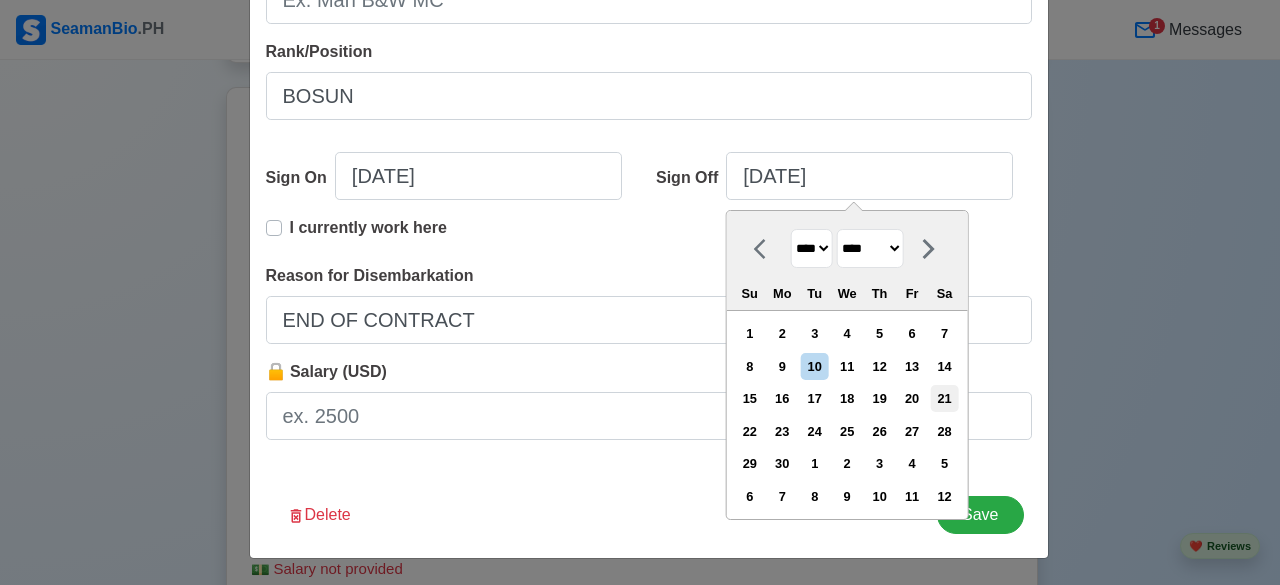 click on "21" at bounding box center (944, 398) 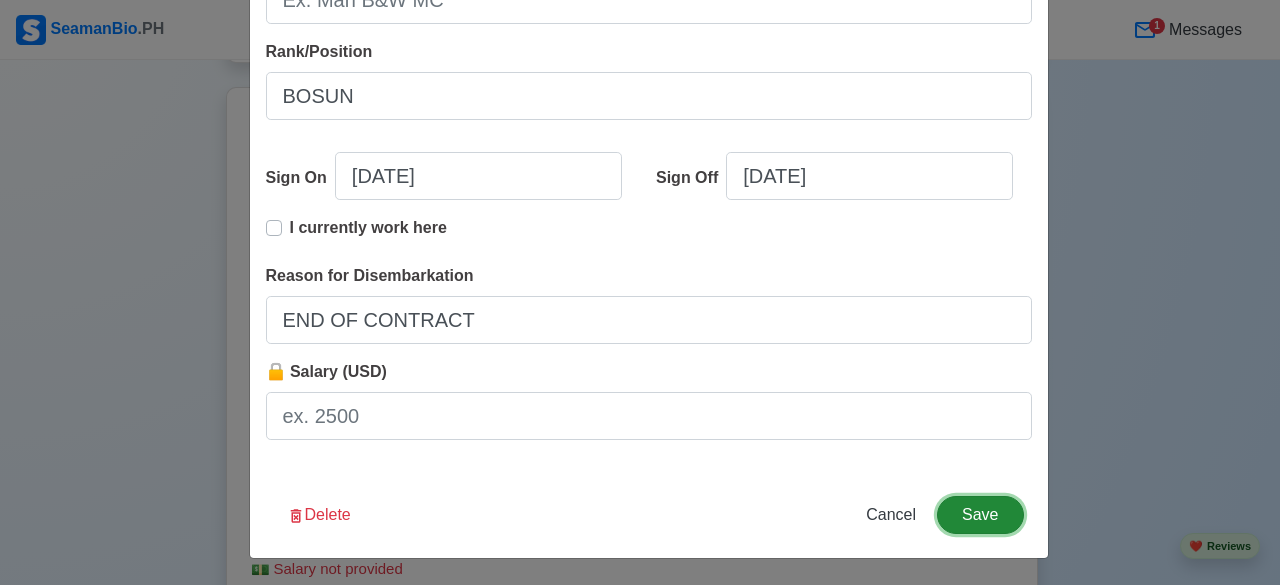 click on "Save" at bounding box center [980, 515] 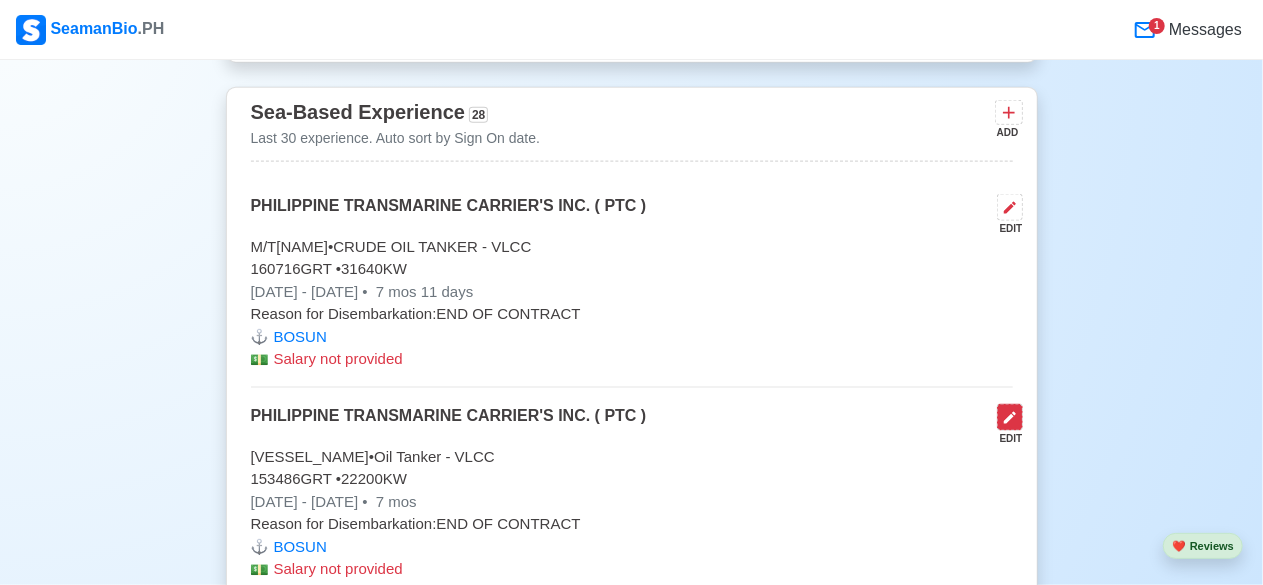 click 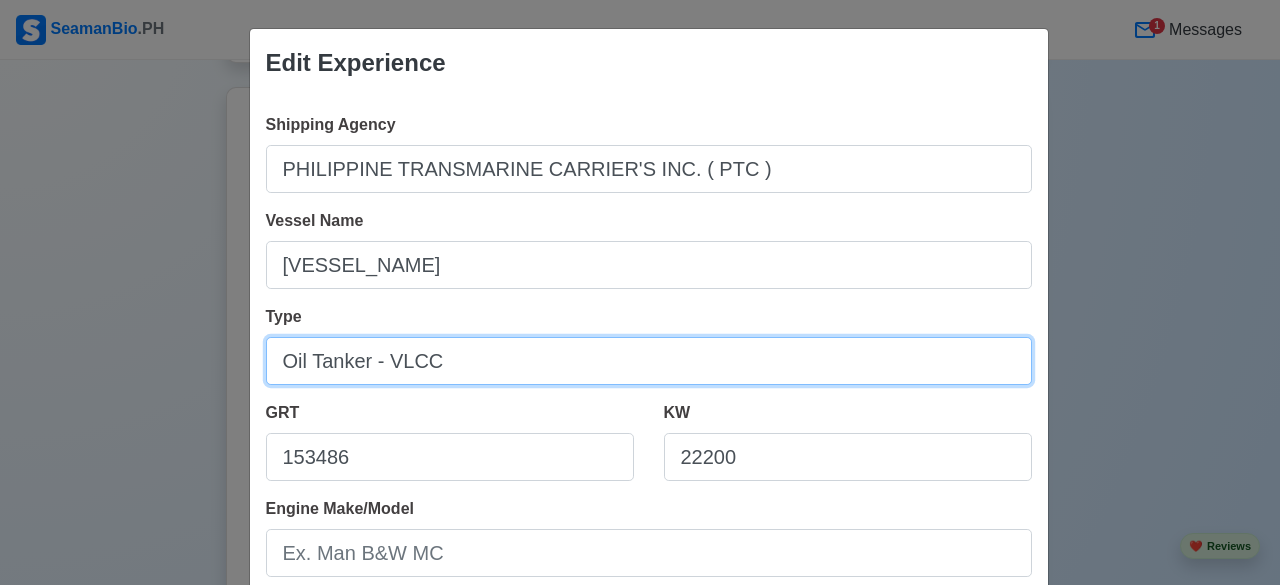 click on "Oil Tanker - VLCC" at bounding box center (649, 361) 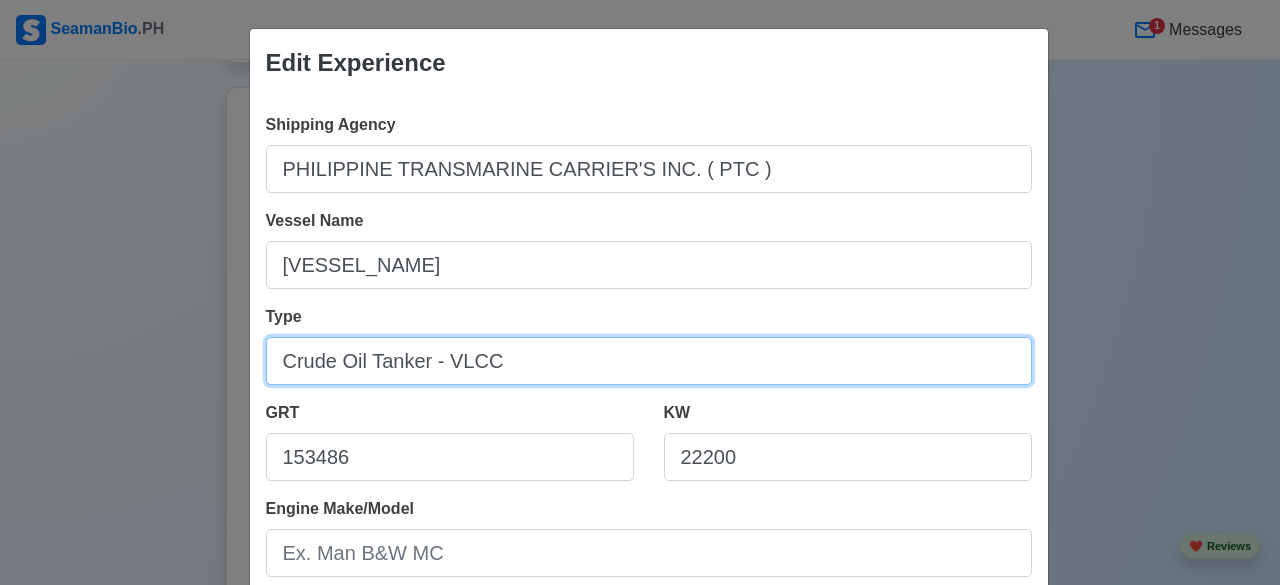 type on "Crude Oil Tanker - VLCC" 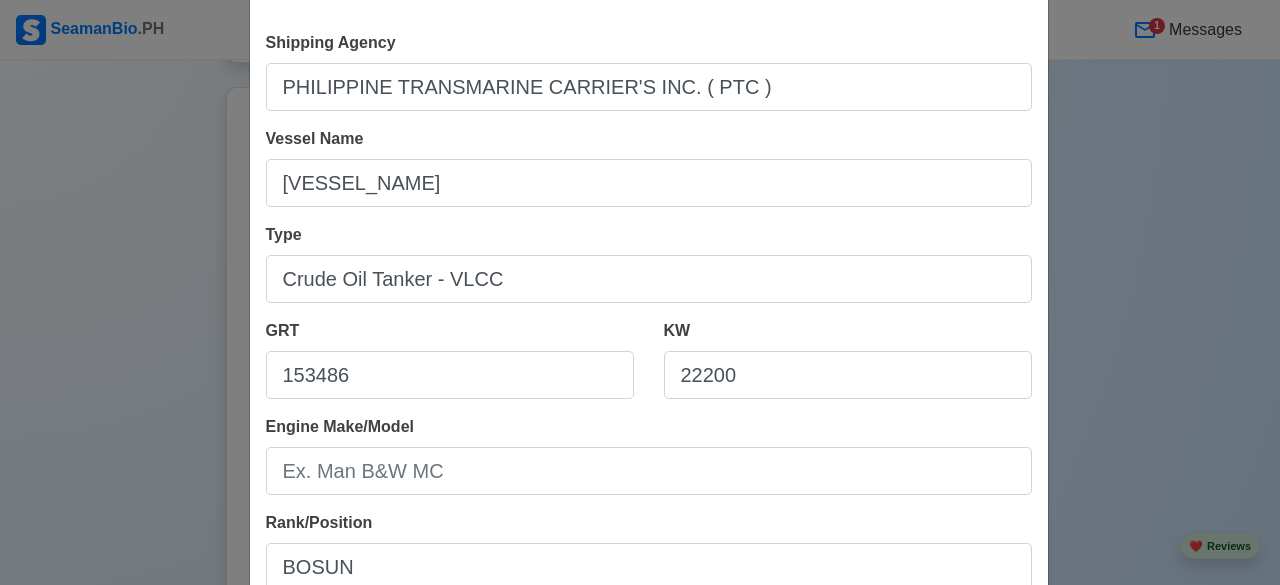 scroll, scrollTop: 120, scrollLeft: 0, axis: vertical 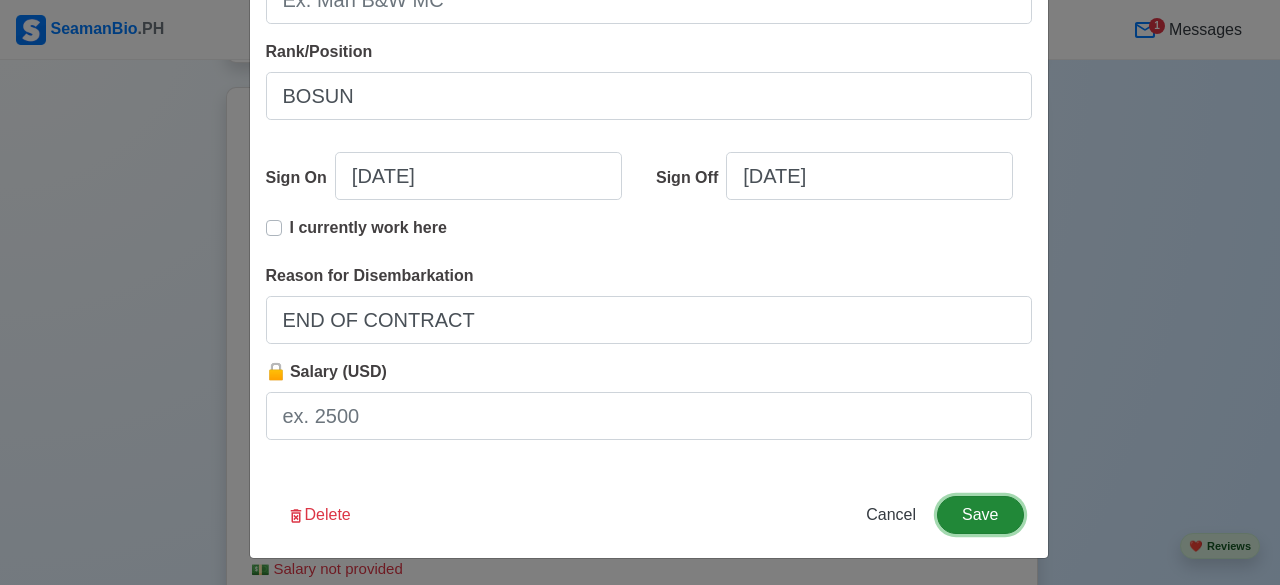 click on "Save" at bounding box center (980, 515) 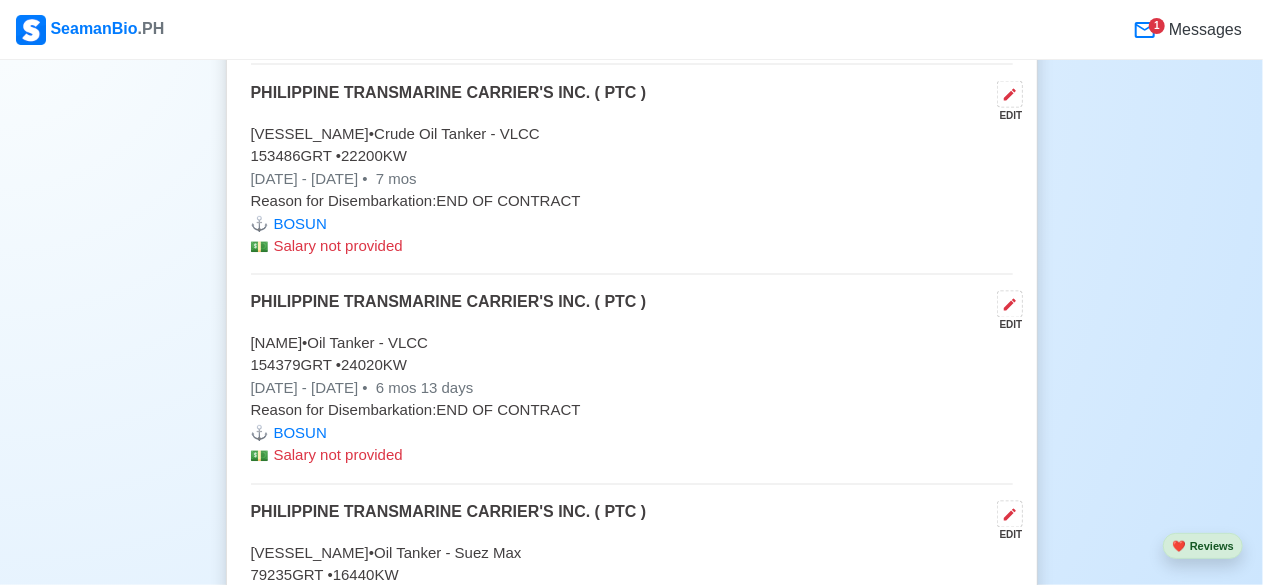 scroll, scrollTop: 5432, scrollLeft: 0, axis: vertical 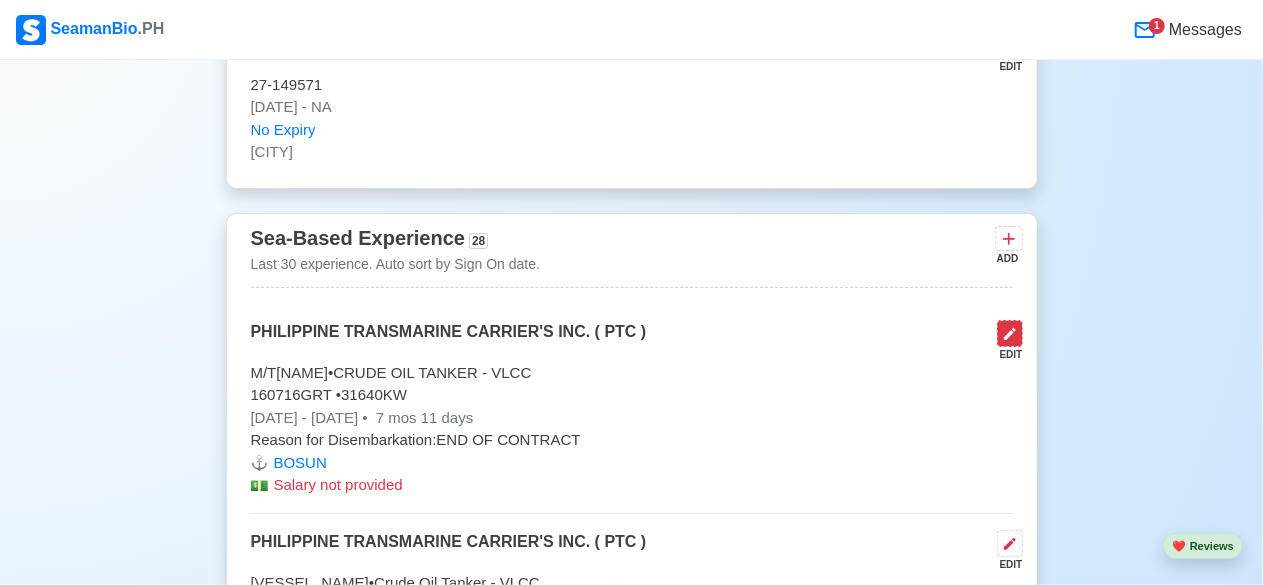click 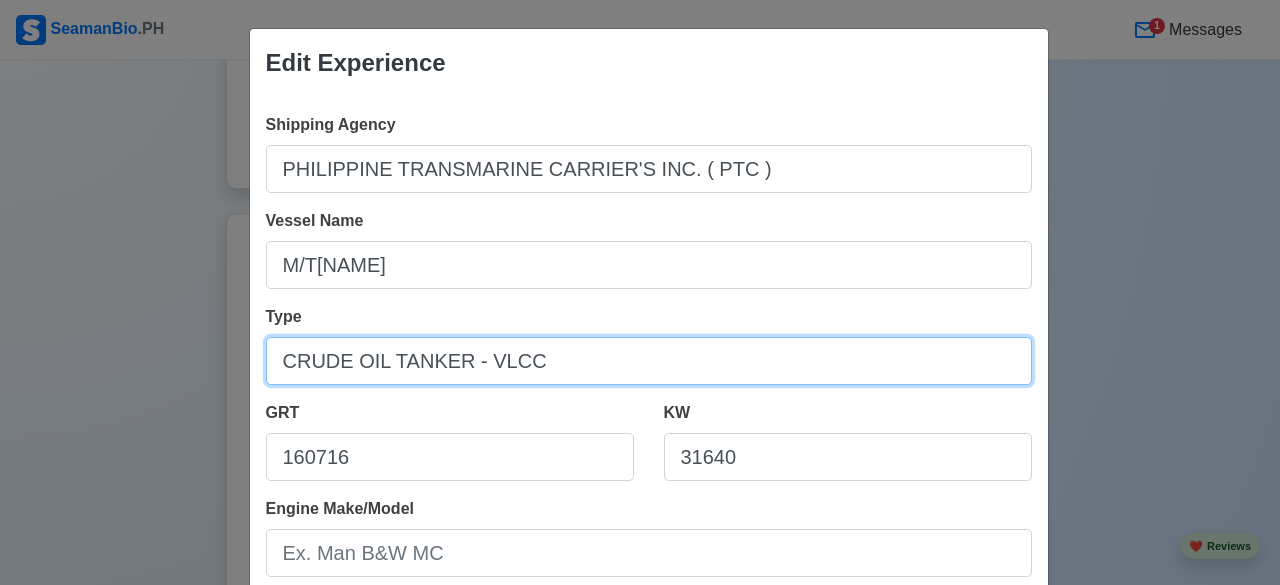 click on "CRUDE OIL TANKER - VLCC" at bounding box center (649, 361) 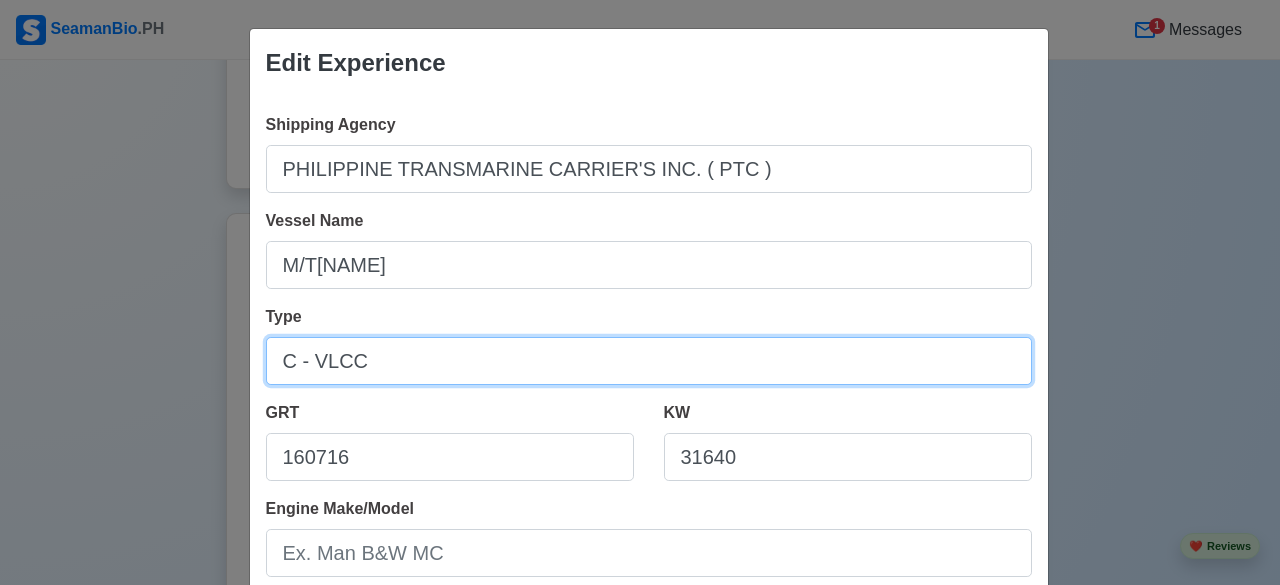 click on "C - VLCC" at bounding box center [649, 361] 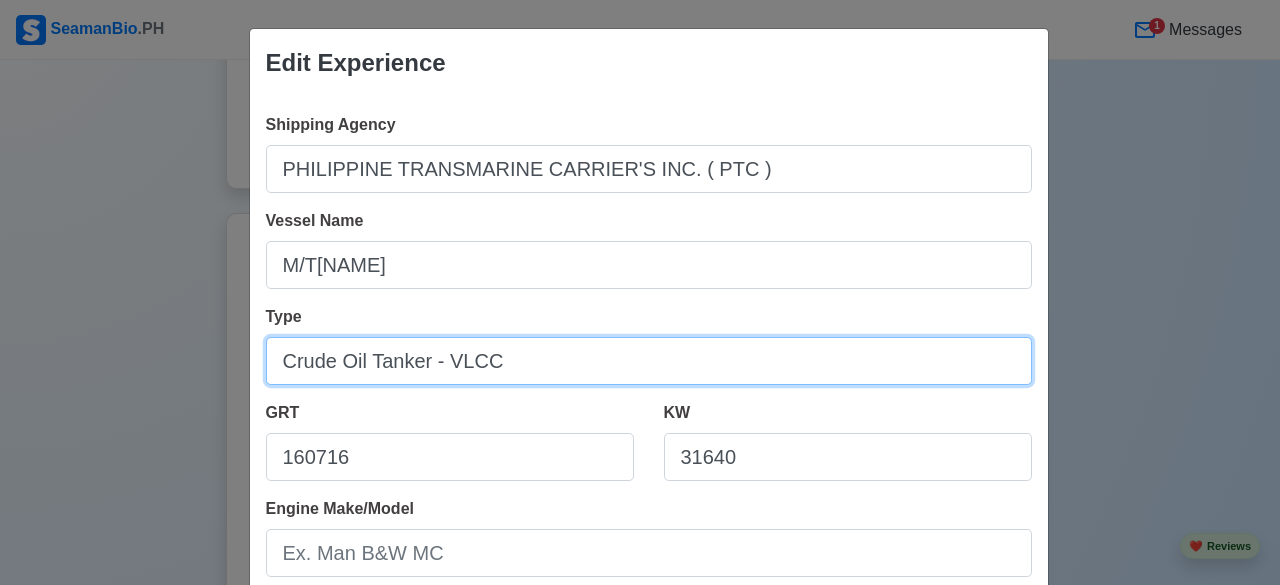 type on "Crude Oil Tanker - VLCC" 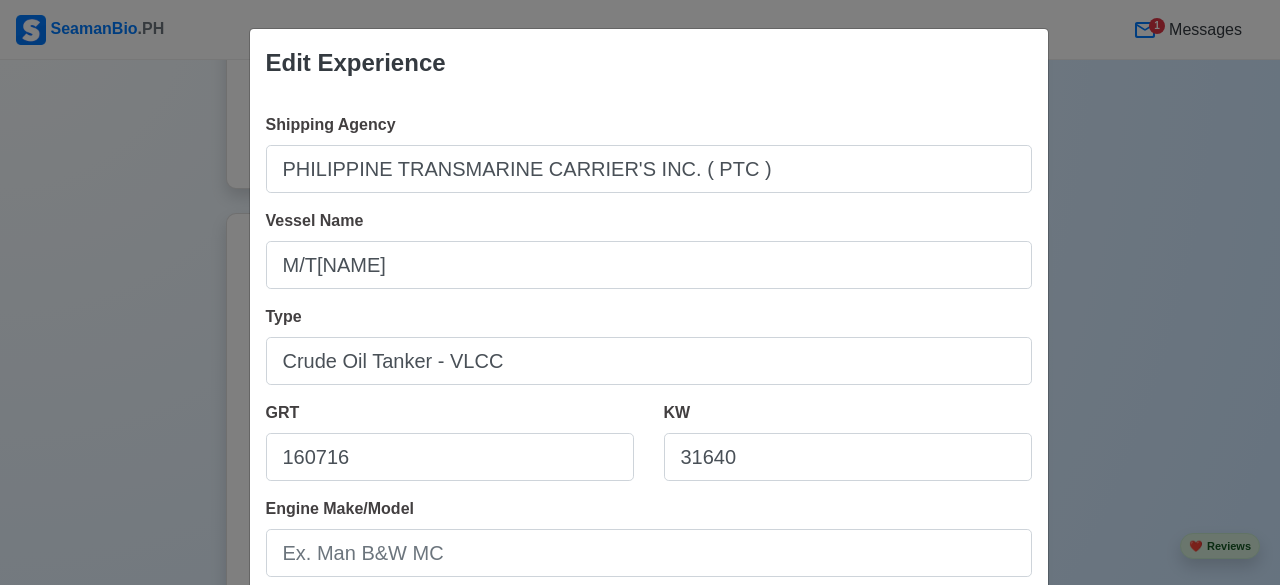 scroll, scrollTop: 512, scrollLeft: 0, axis: vertical 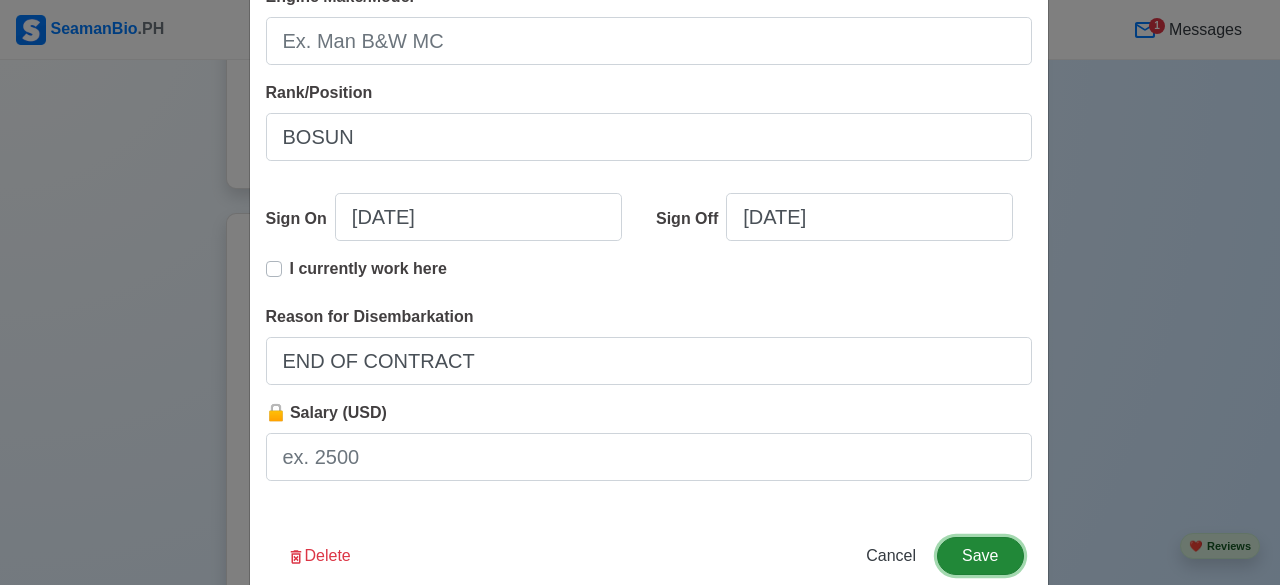 click on "Save" at bounding box center (980, 556) 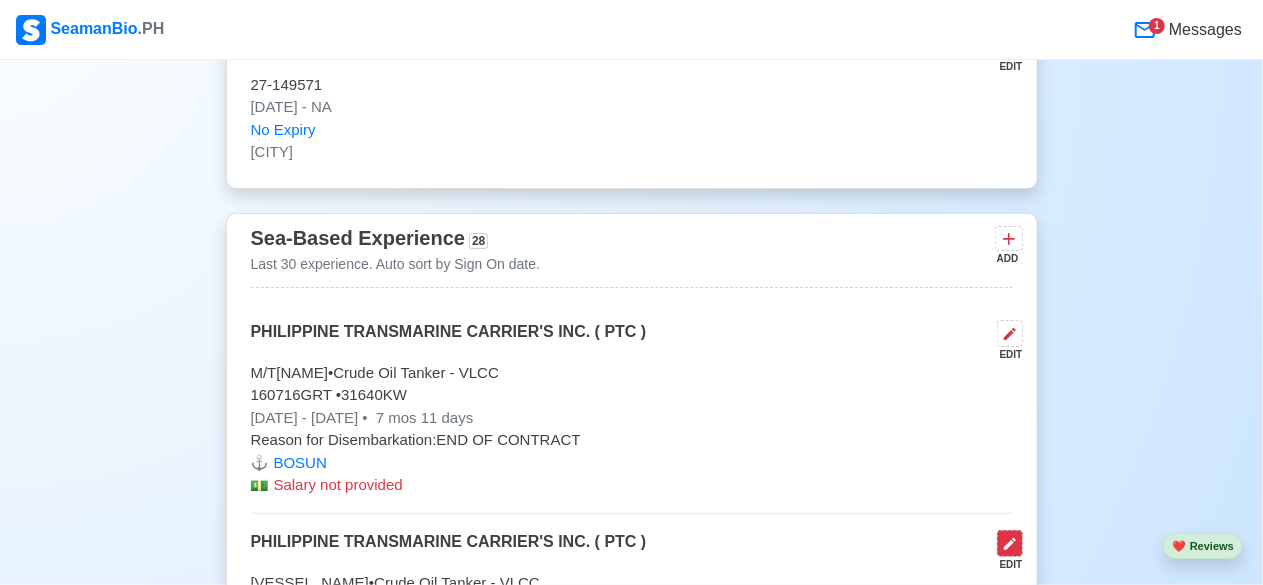 click 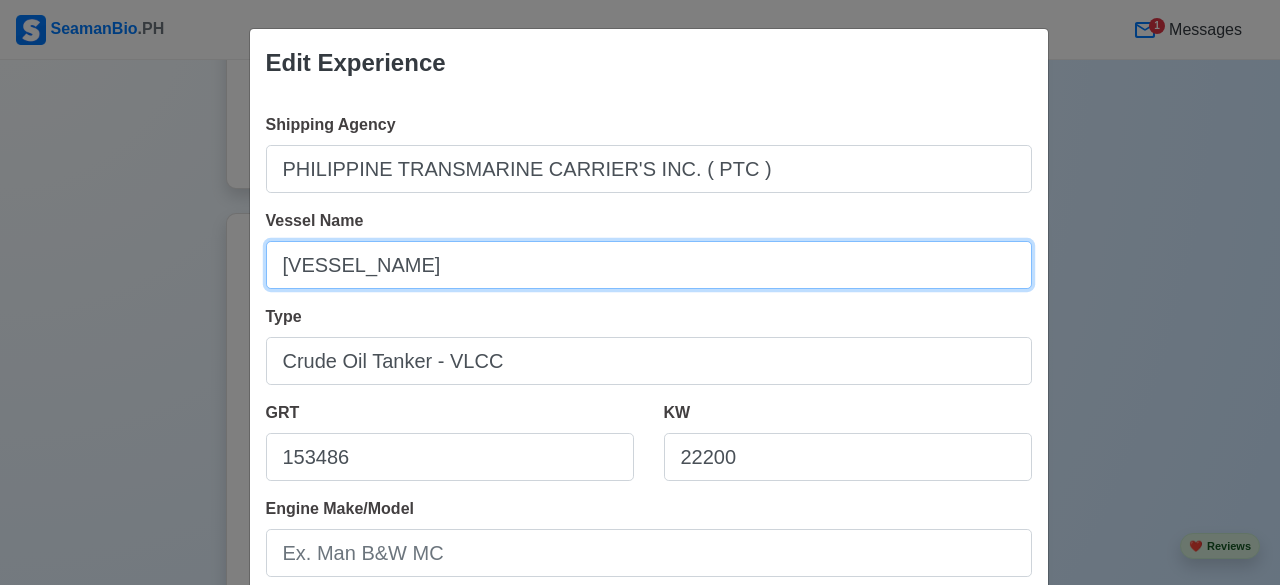 click on "[VESSEL_NAME]" at bounding box center (649, 265) 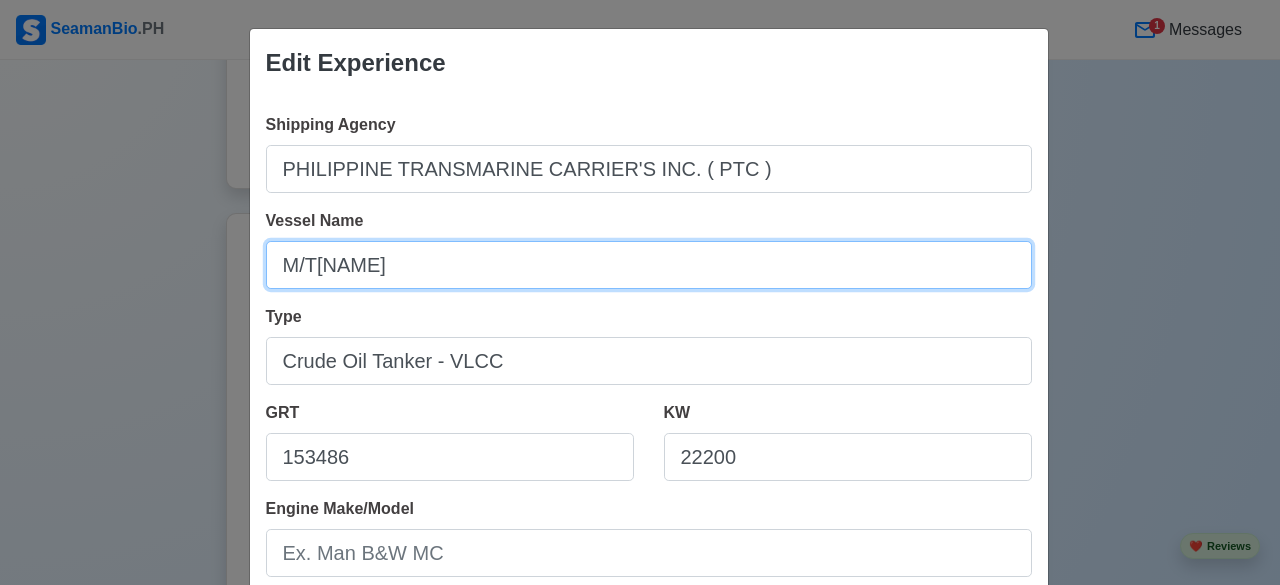 type on "M/T[NAME]" 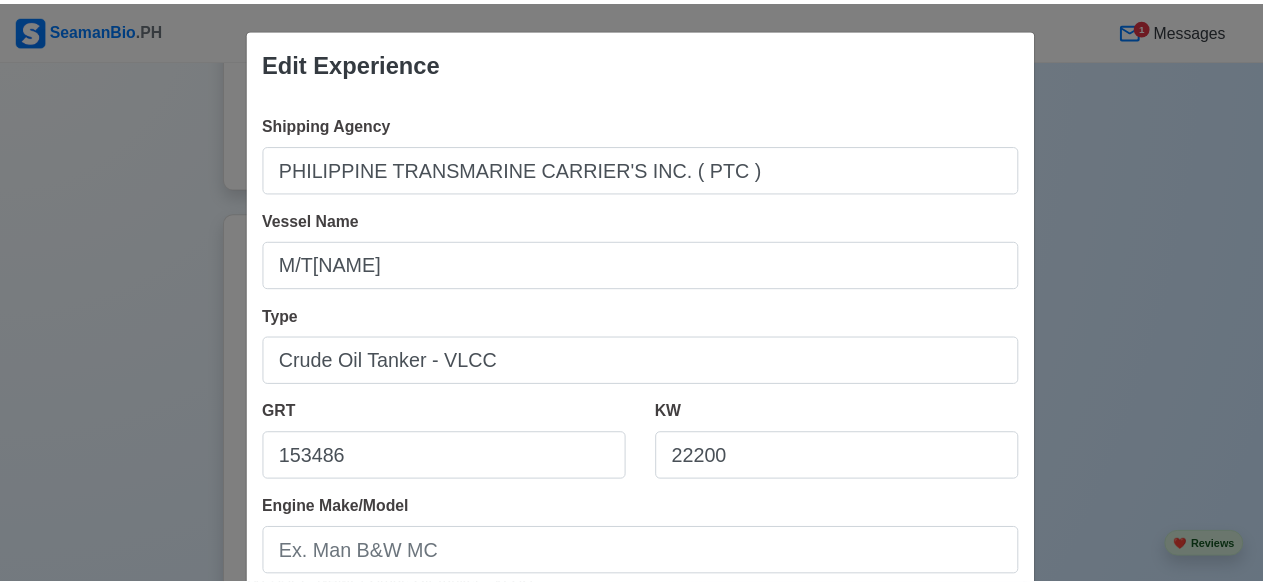 scroll, scrollTop: 512, scrollLeft: 0, axis: vertical 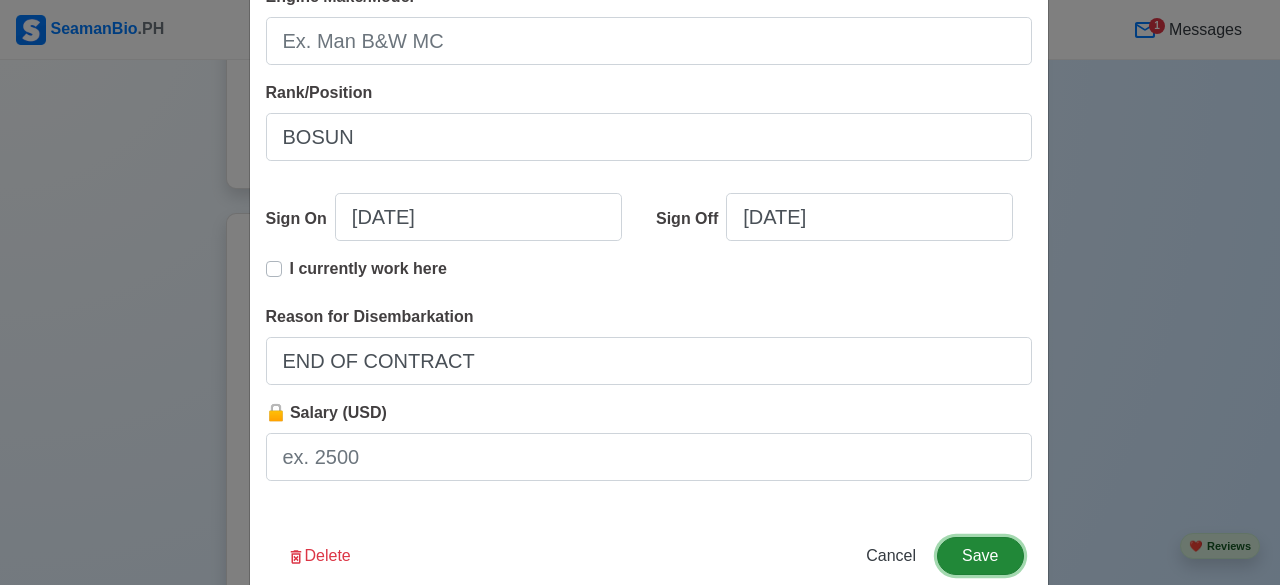 click on "Save" at bounding box center (980, 556) 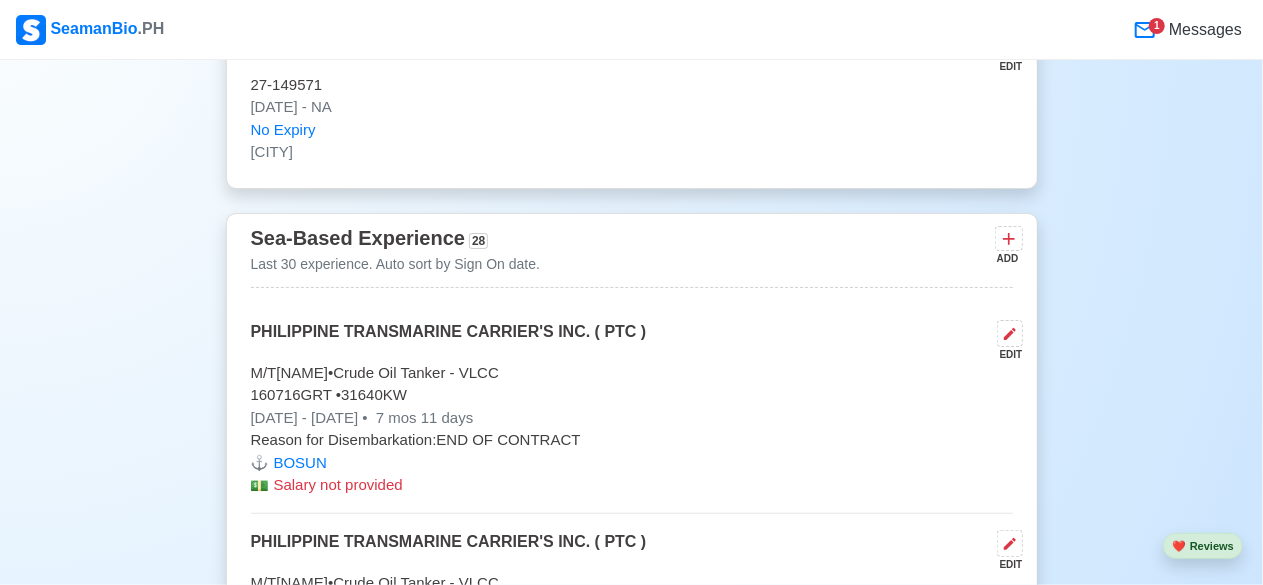 scroll, scrollTop: 5458, scrollLeft: 0, axis: vertical 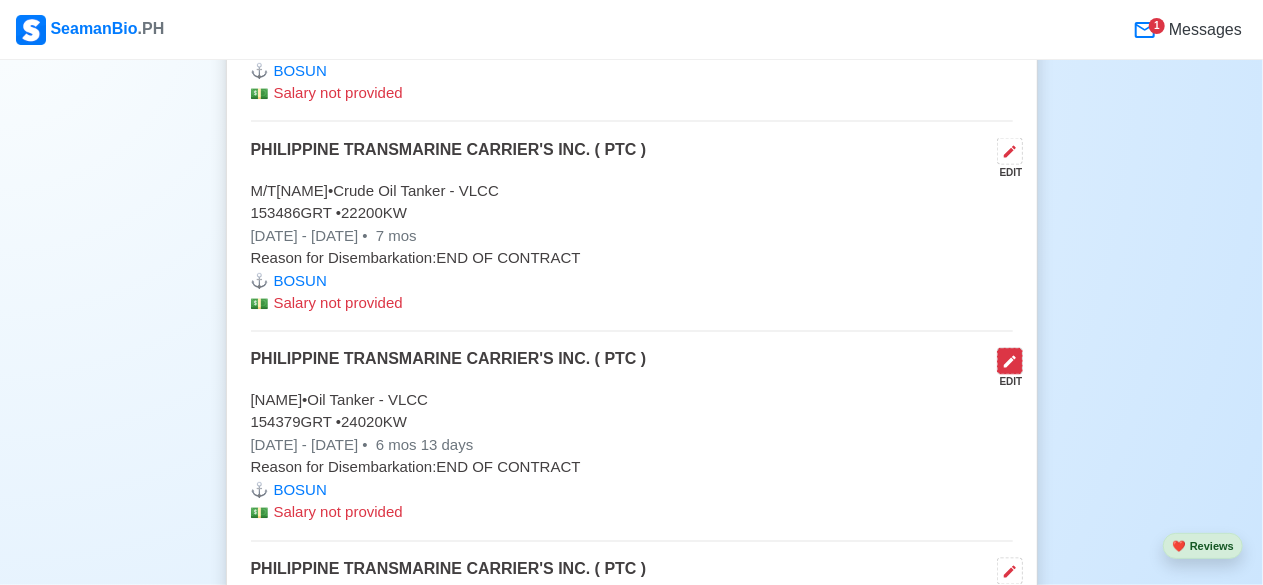 click 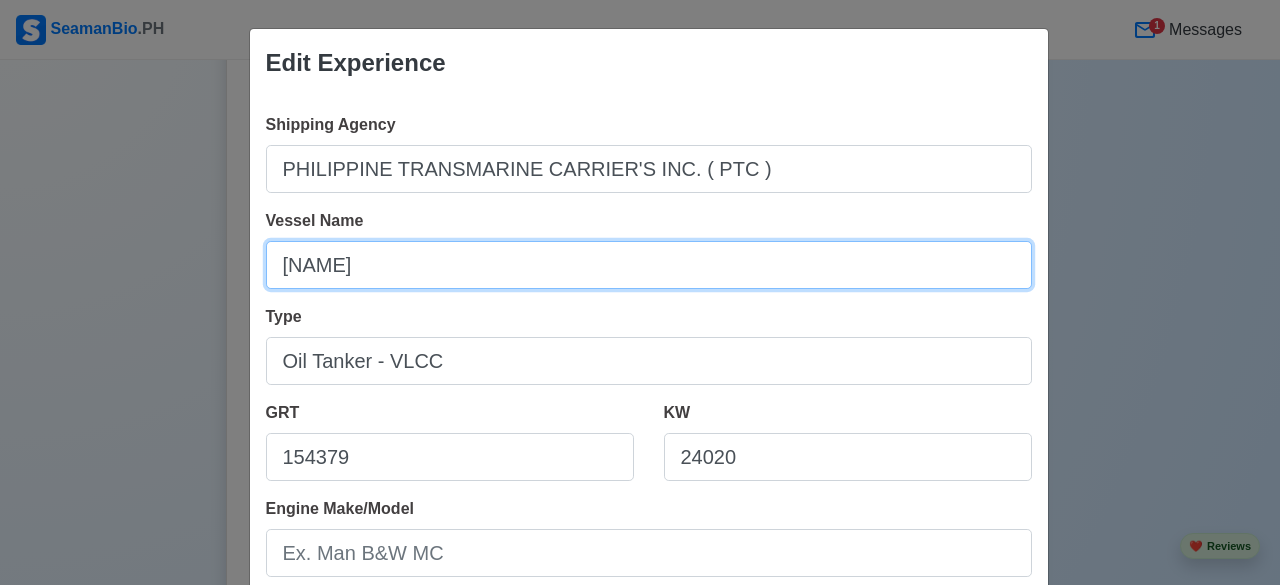 click on "[NAME]" at bounding box center [649, 265] 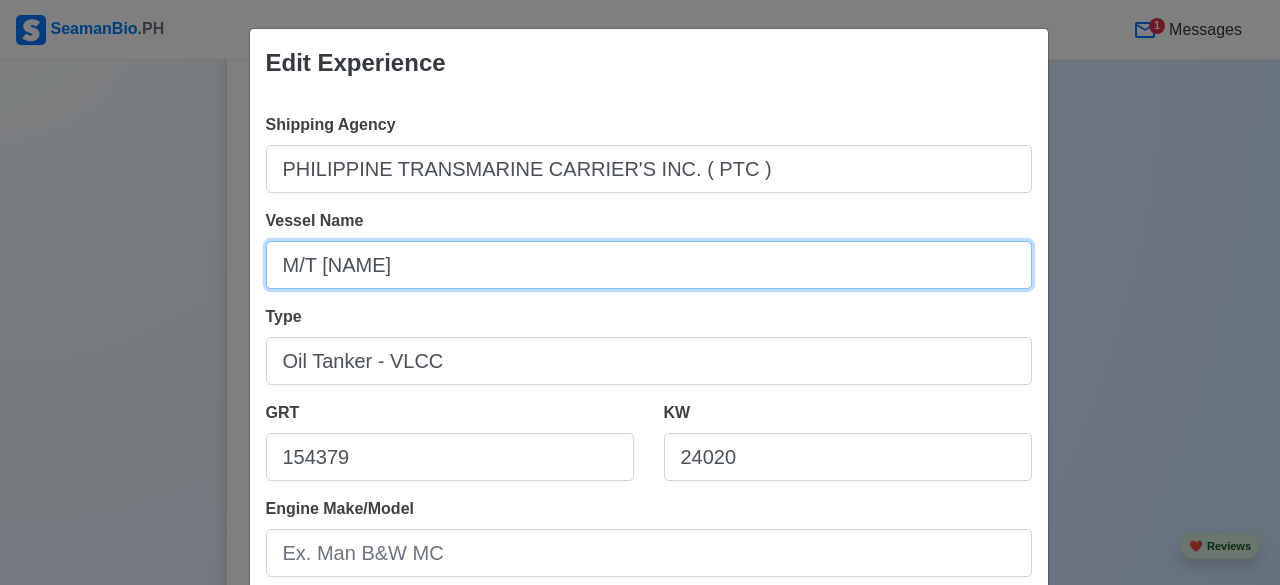 click on "M/T [NAME]" at bounding box center [649, 265] 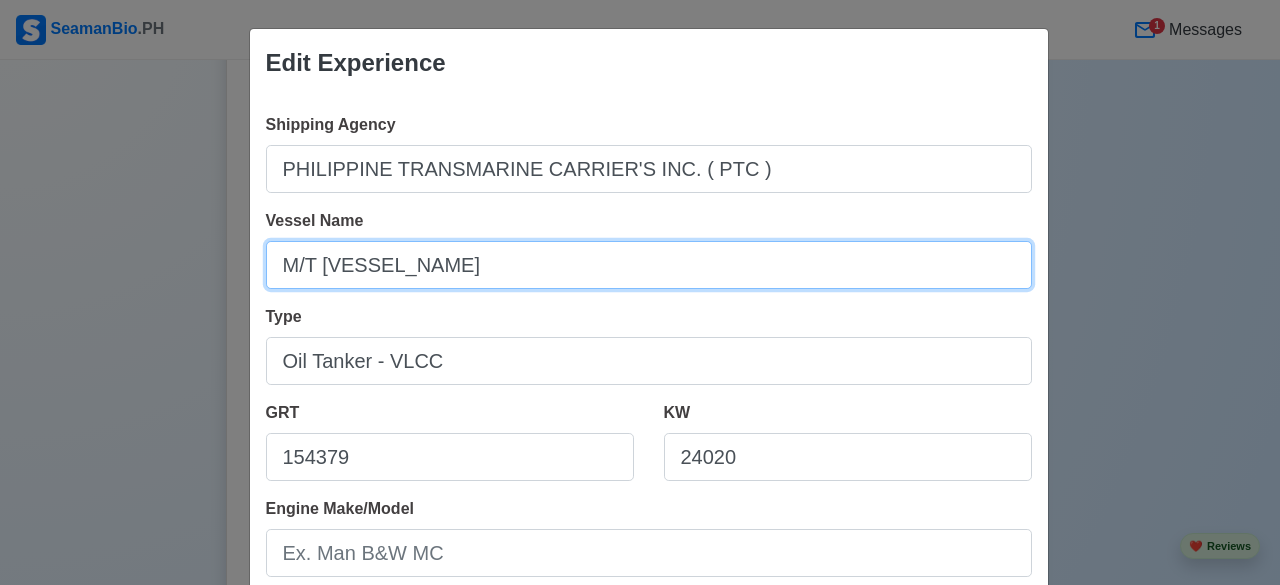 type on "M/T [VESSEL_NAME]" 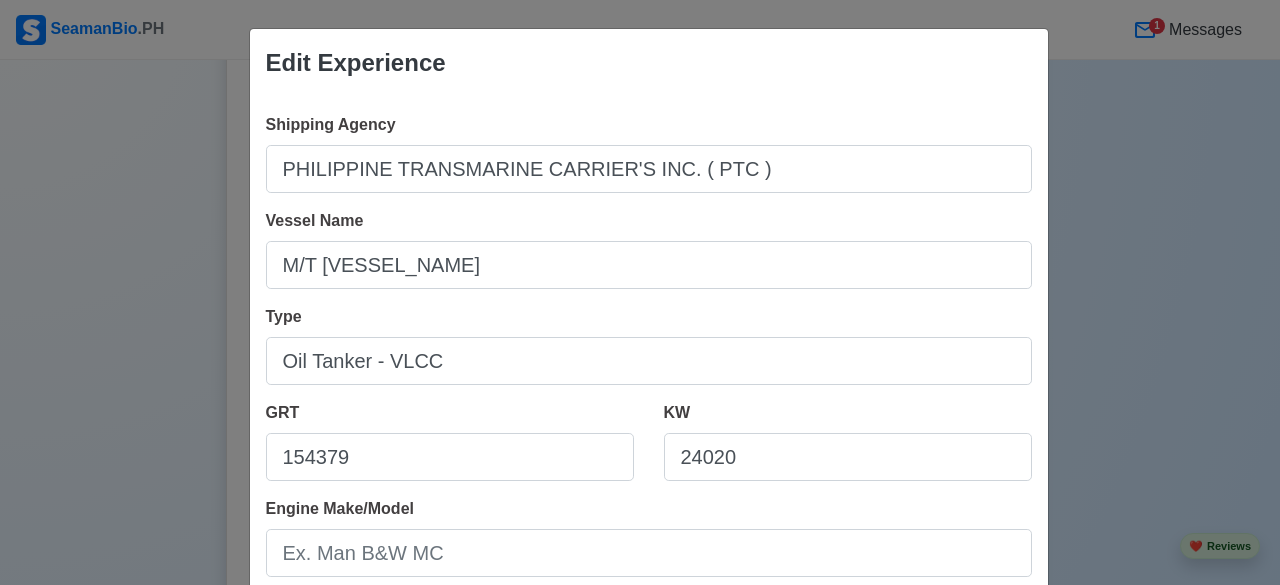 scroll, scrollTop: 512, scrollLeft: 0, axis: vertical 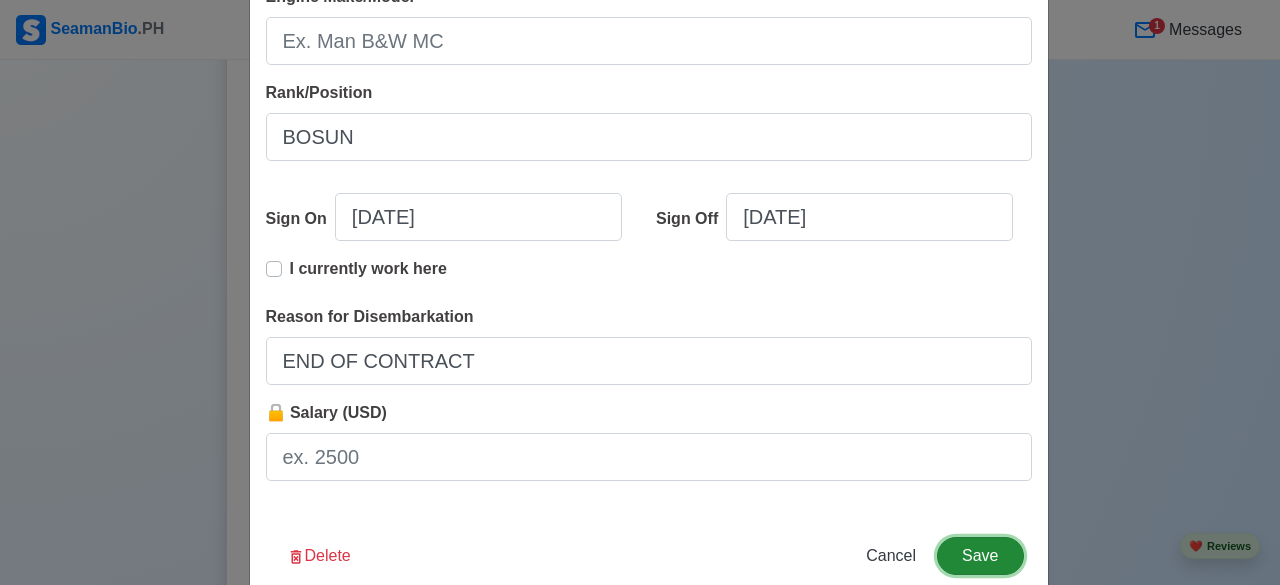 click on "Save" at bounding box center [980, 556] 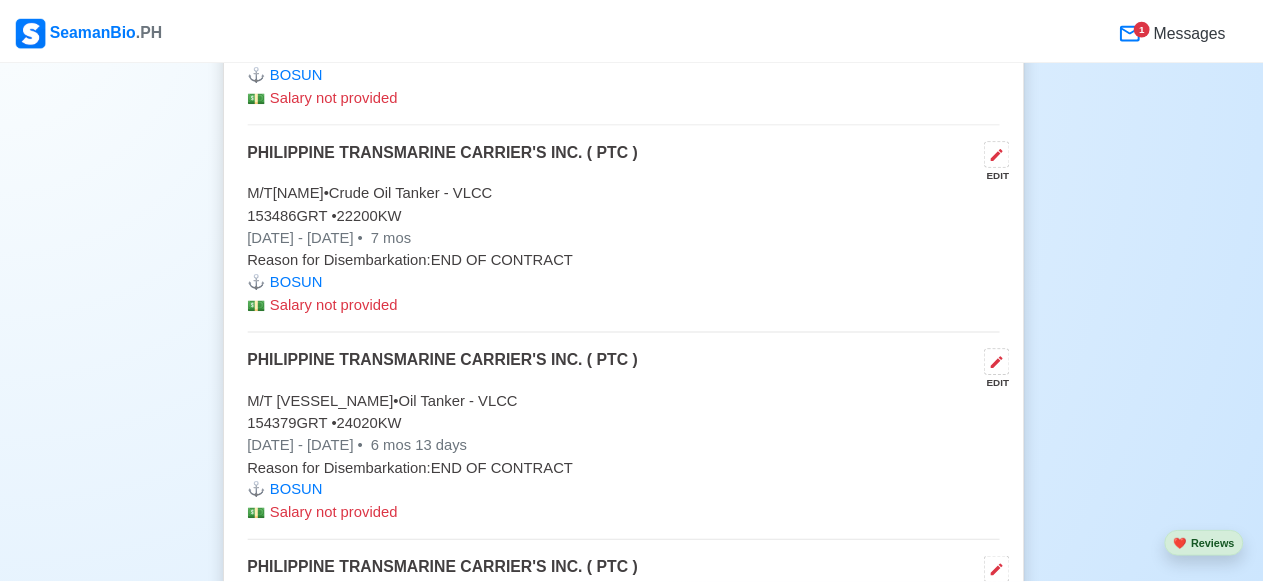 scroll, scrollTop: 5338, scrollLeft: 0, axis: vertical 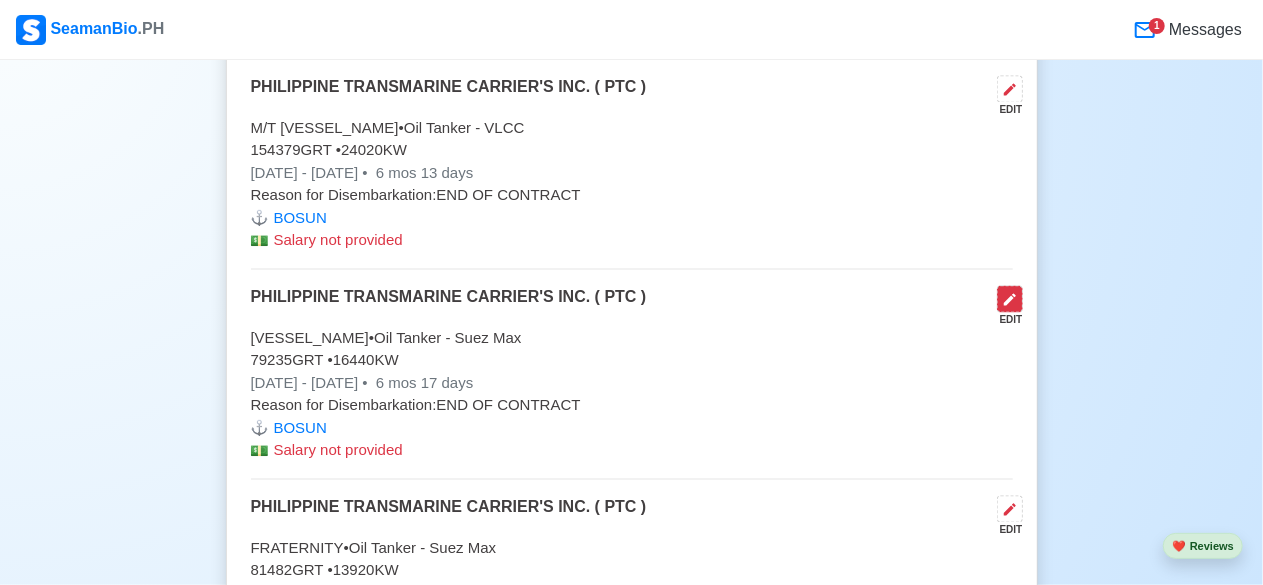 click 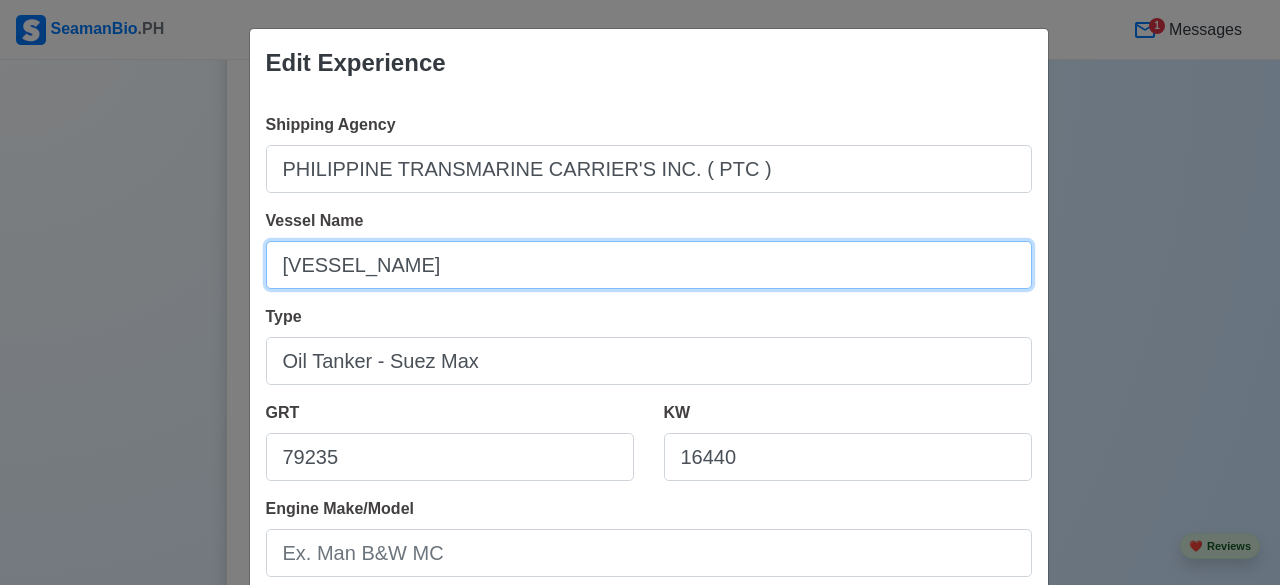 click on "[VESSEL_NAME]" at bounding box center (649, 265) 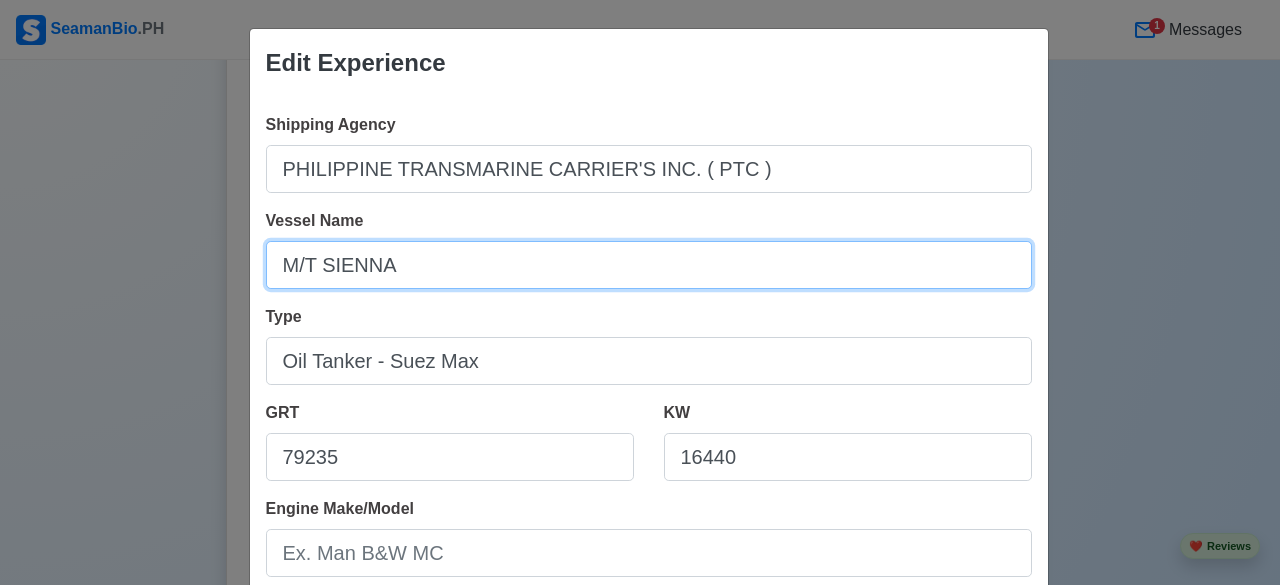 type on "M/T SIENNA" 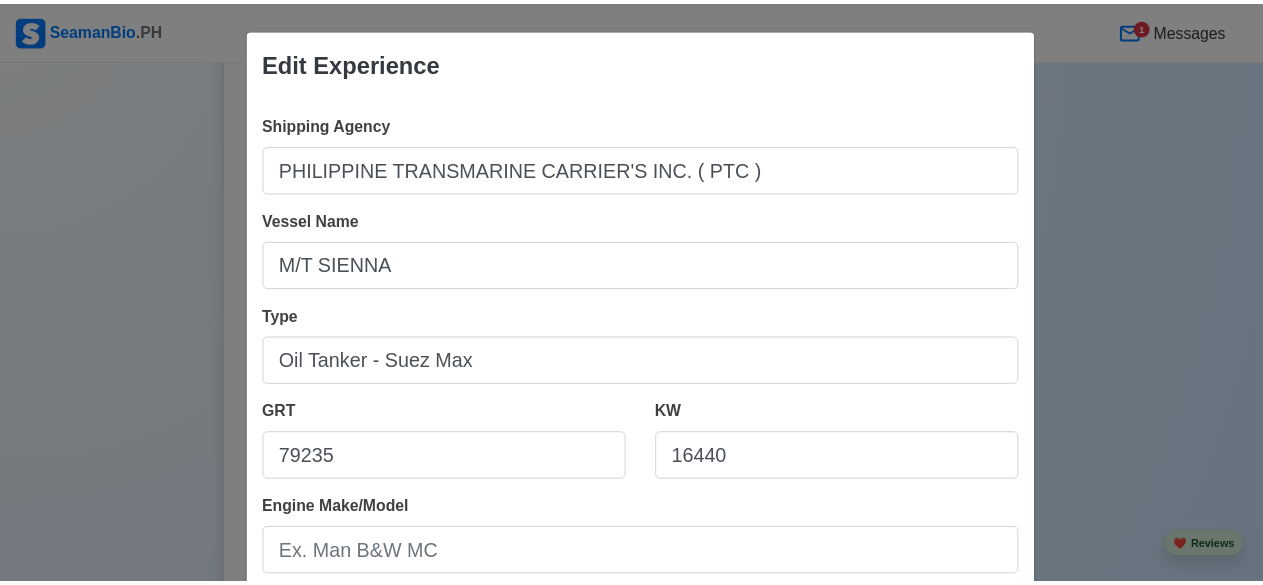 scroll, scrollTop: 512, scrollLeft: 0, axis: vertical 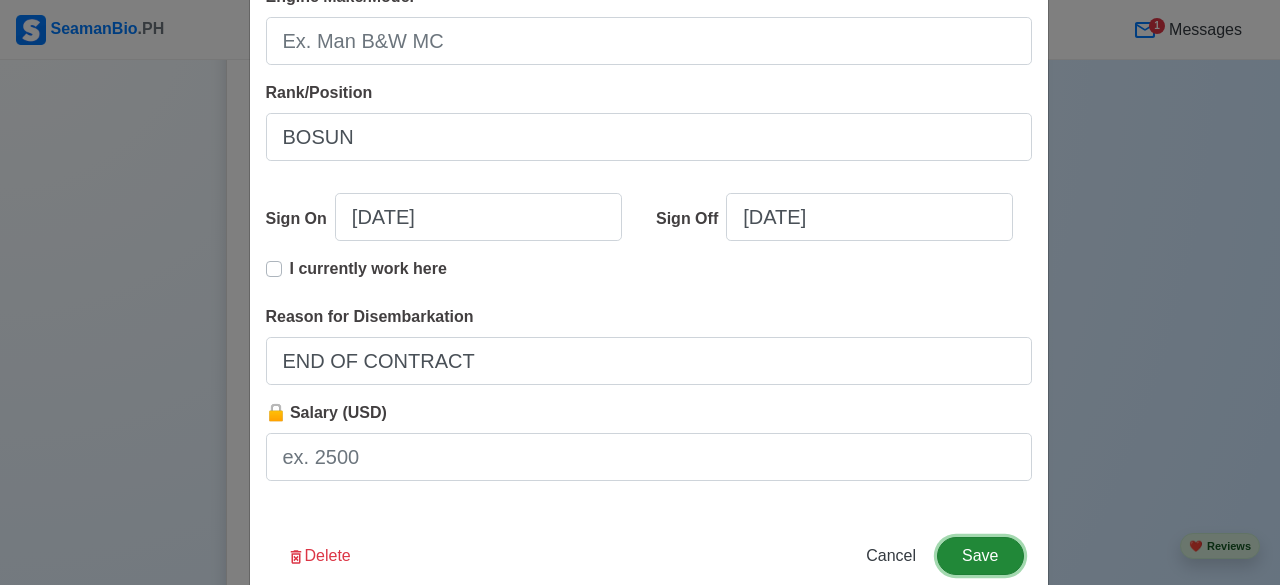 click on "Save" at bounding box center [980, 556] 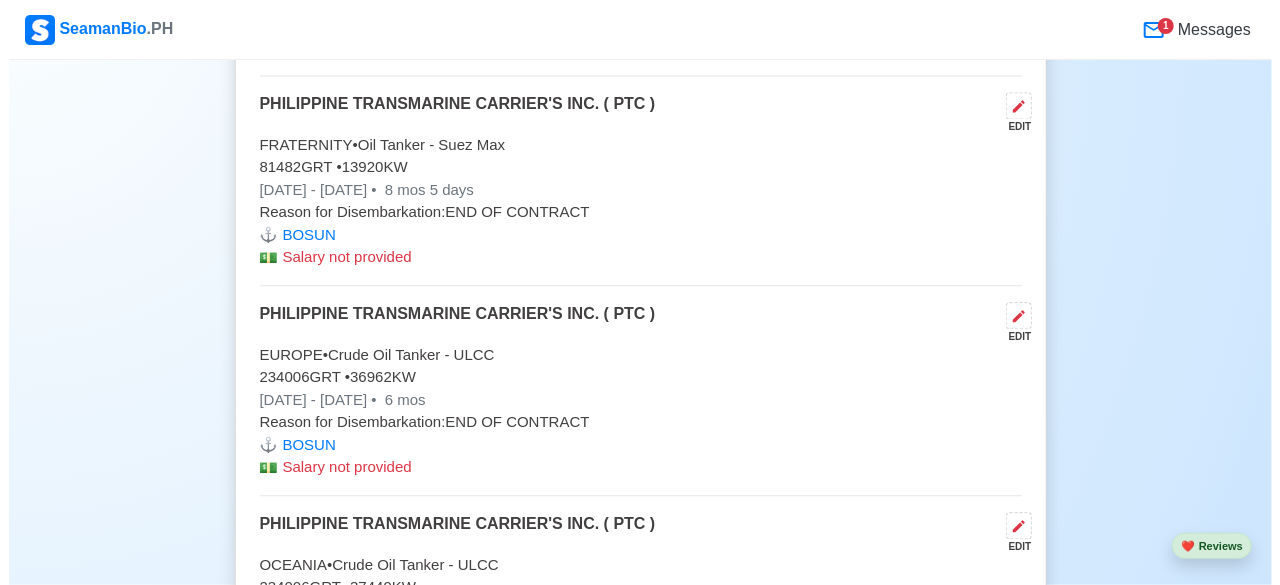 scroll, scrollTop: 6010, scrollLeft: 0, axis: vertical 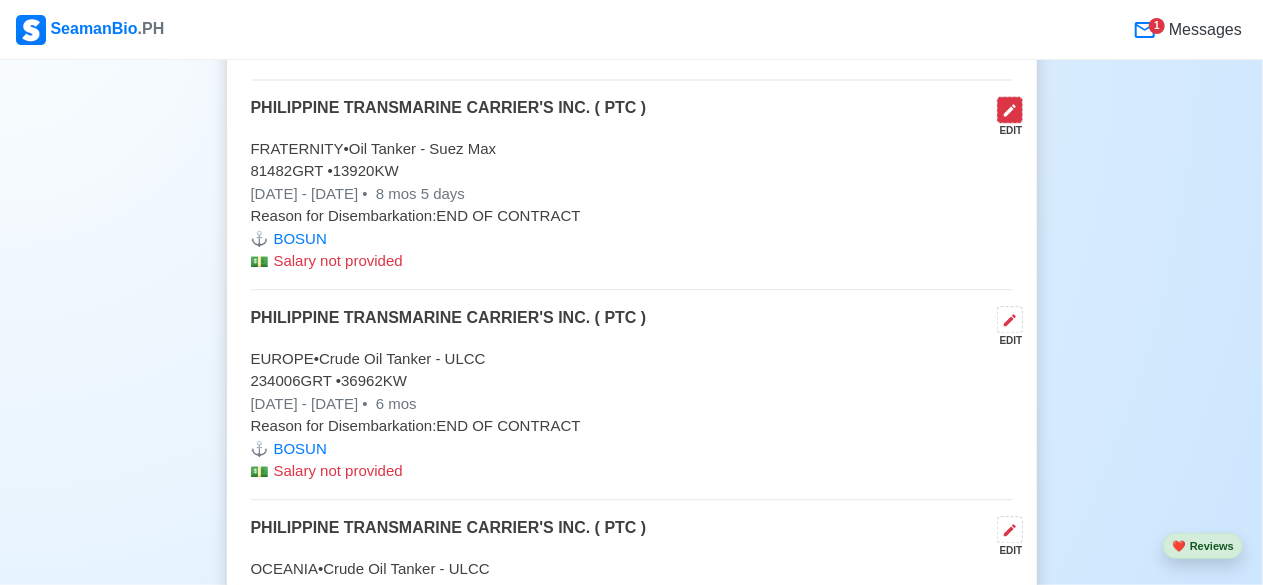 click 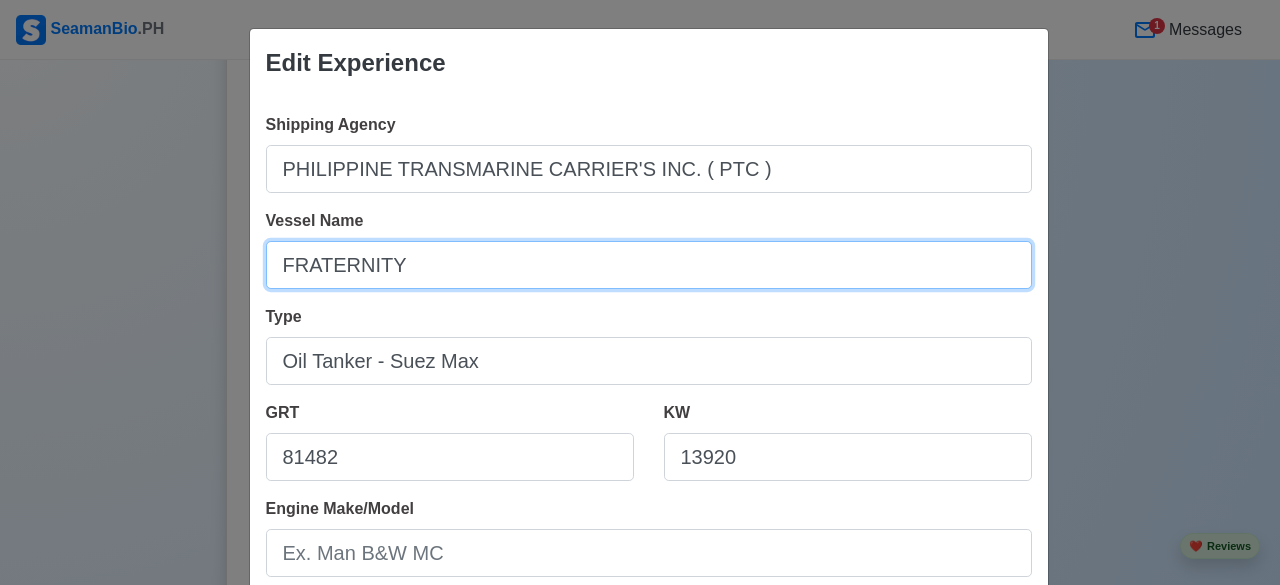 click on "FRATERNITY" at bounding box center (649, 265) 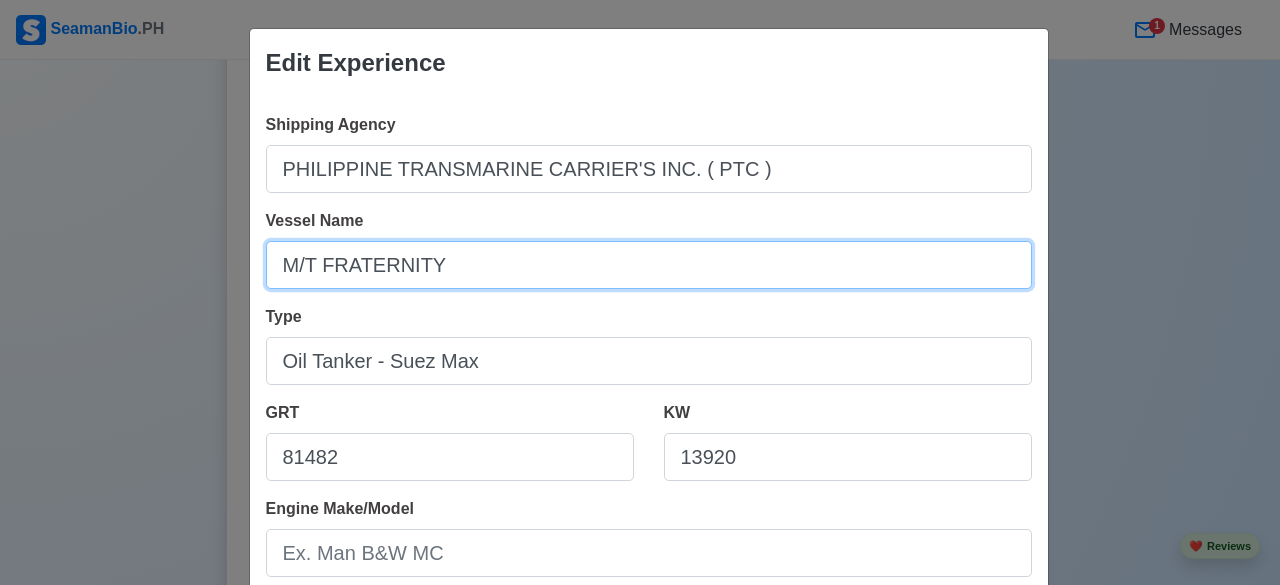 type on "M/T FRATERNITY" 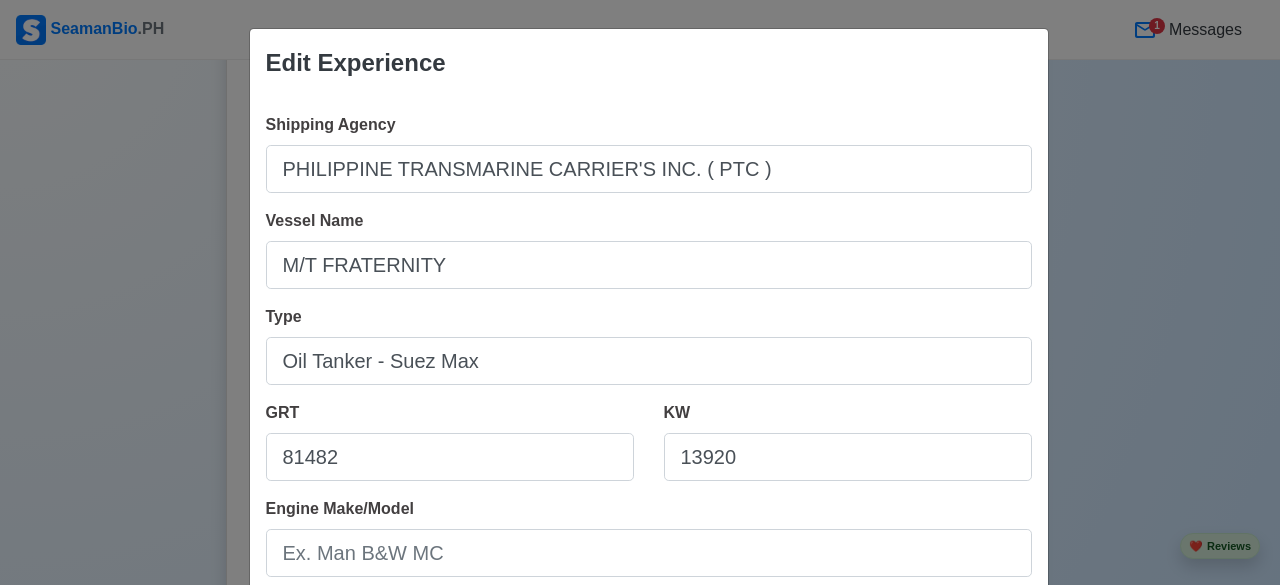 scroll, scrollTop: 512, scrollLeft: 0, axis: vertical 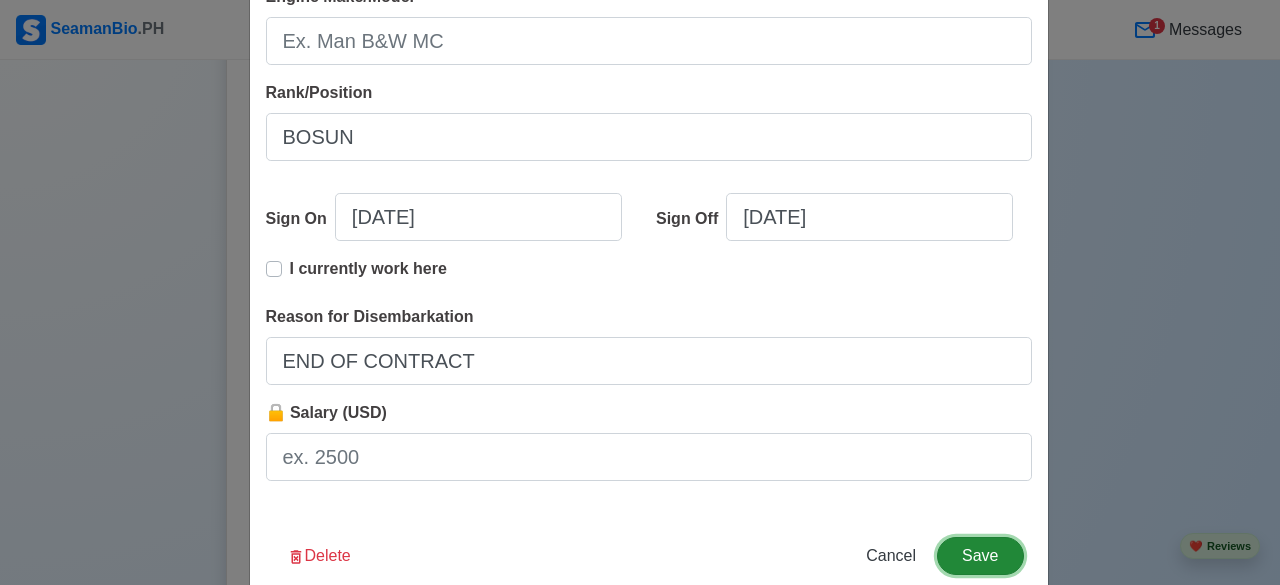 click on "Save" at bounding box center [980, 556] 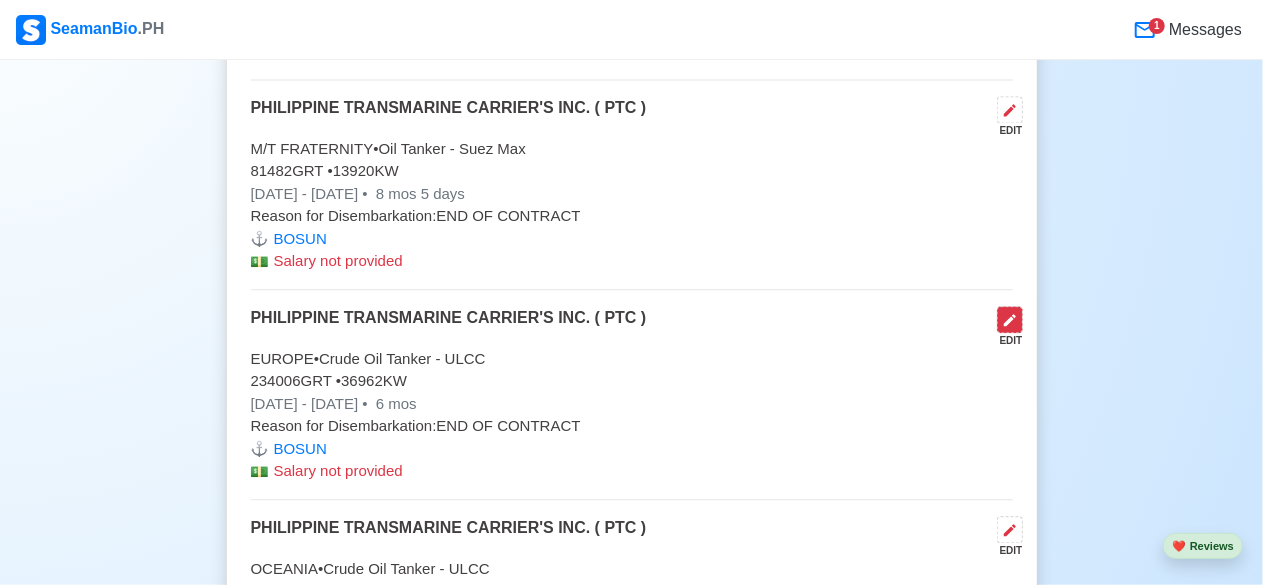 click 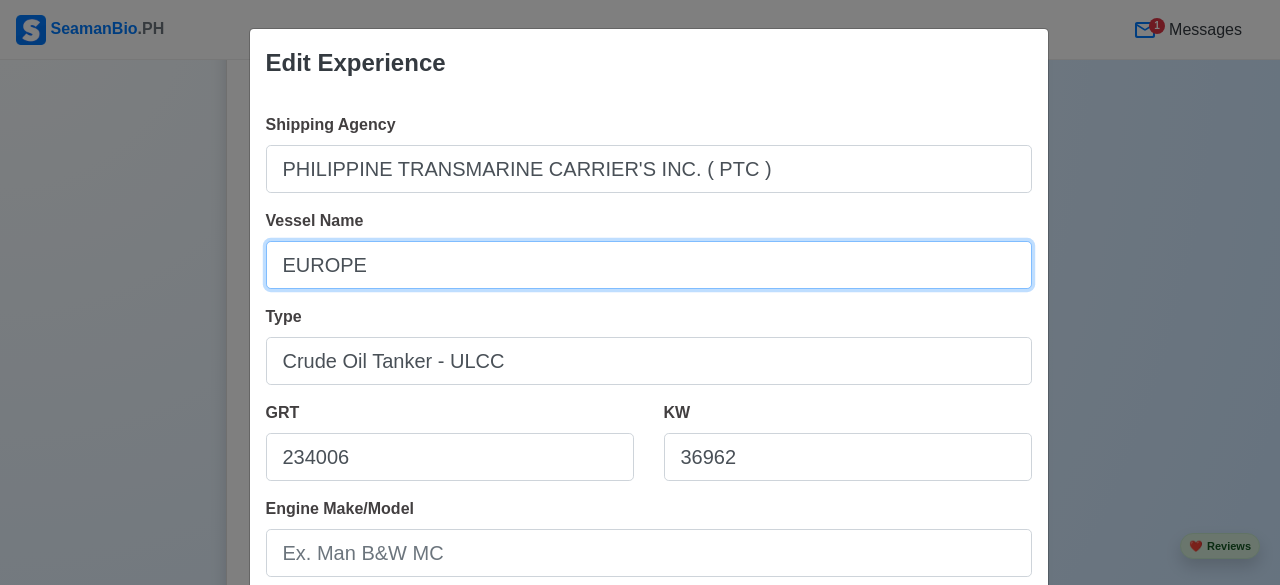 click on "EUROPE" at bounding box center [649, 265] 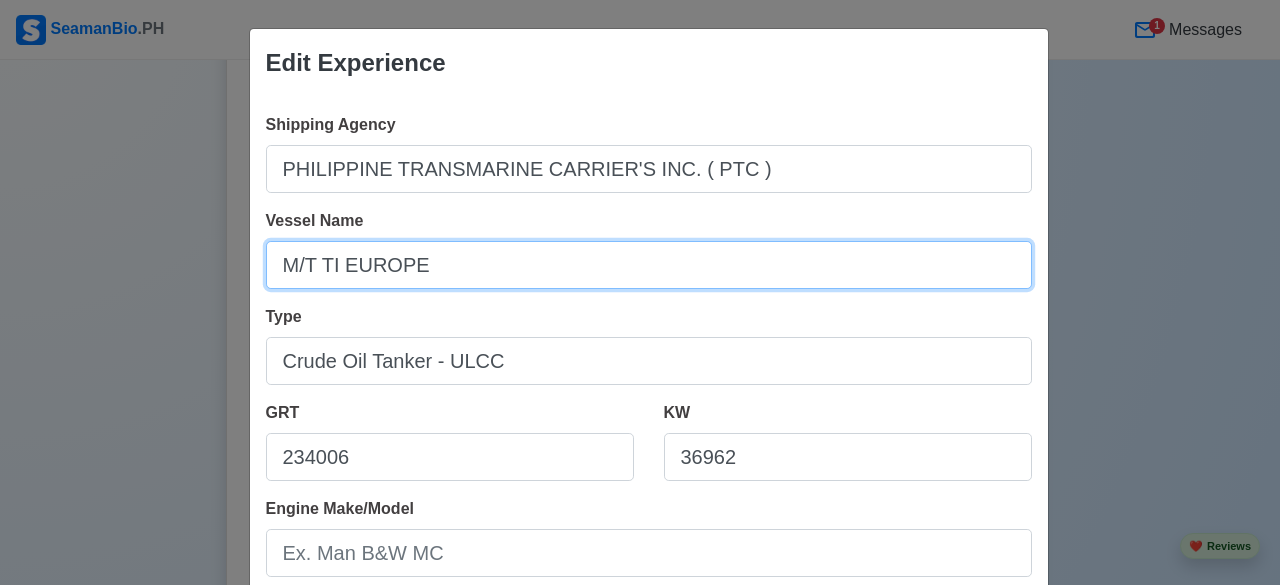 type on "M/T TI EUROPE" 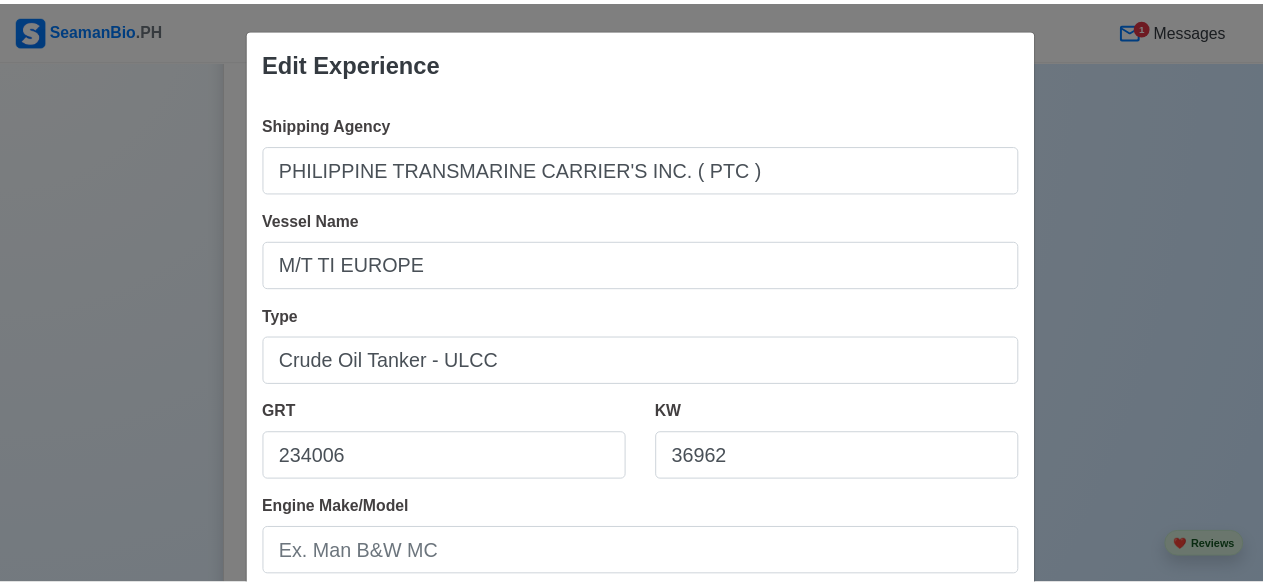 scroll, scrollTop: 512, scrollLeft: 0, axis: vertical 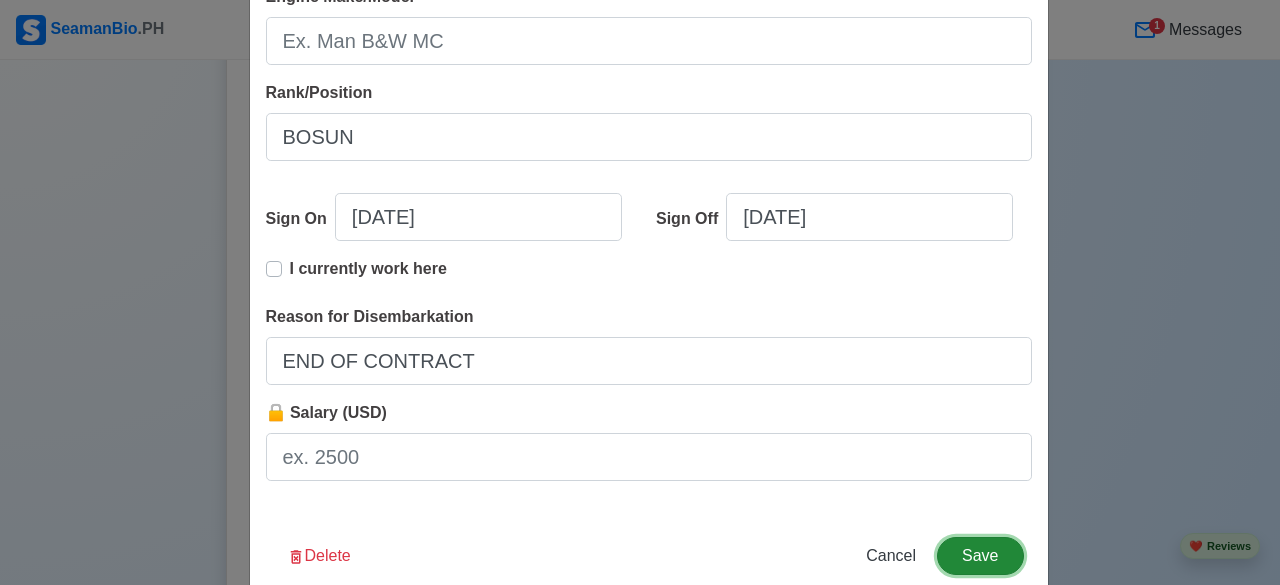 click on "Save" at bounding box center [980, 556] 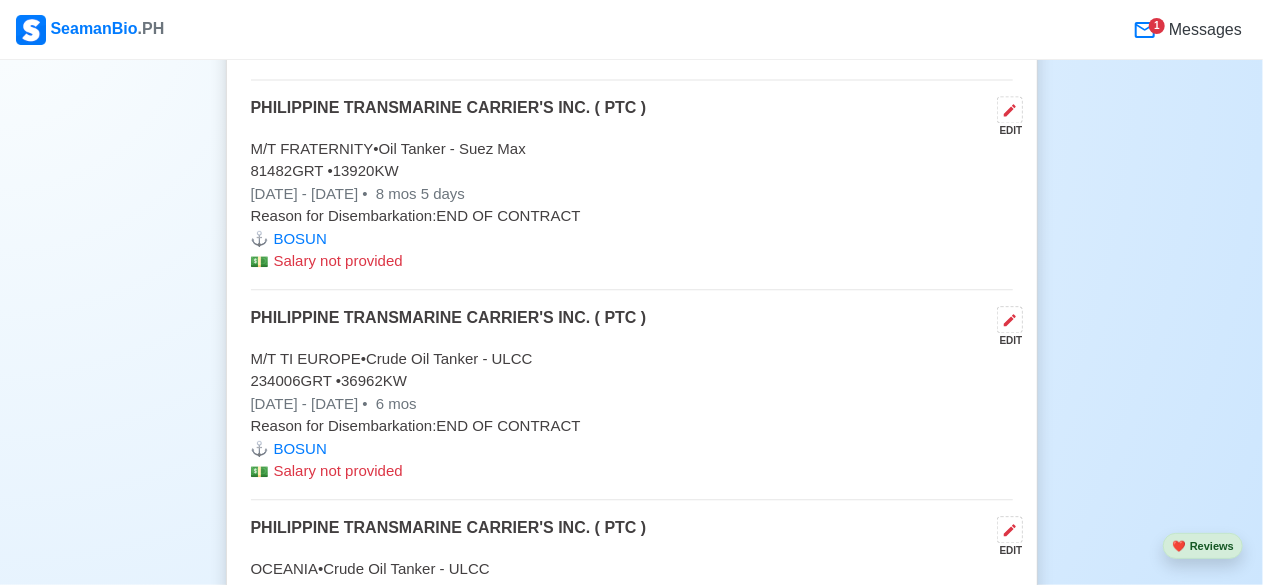 scroll, scrollTop: 6522, scrollLeft: 0, axis: vertical 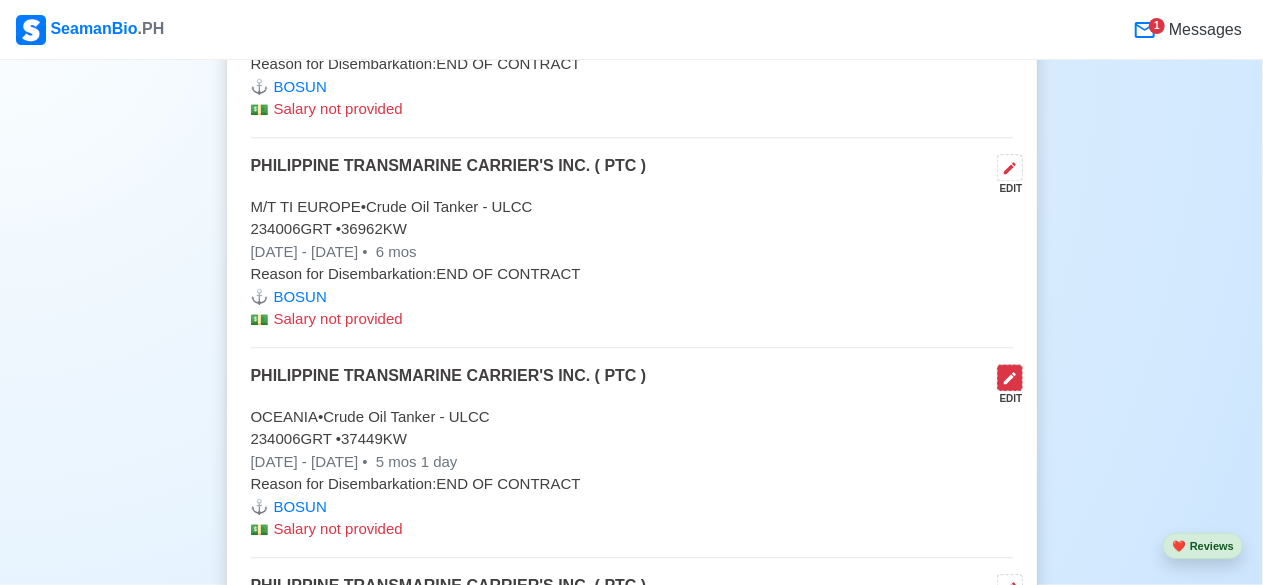 click 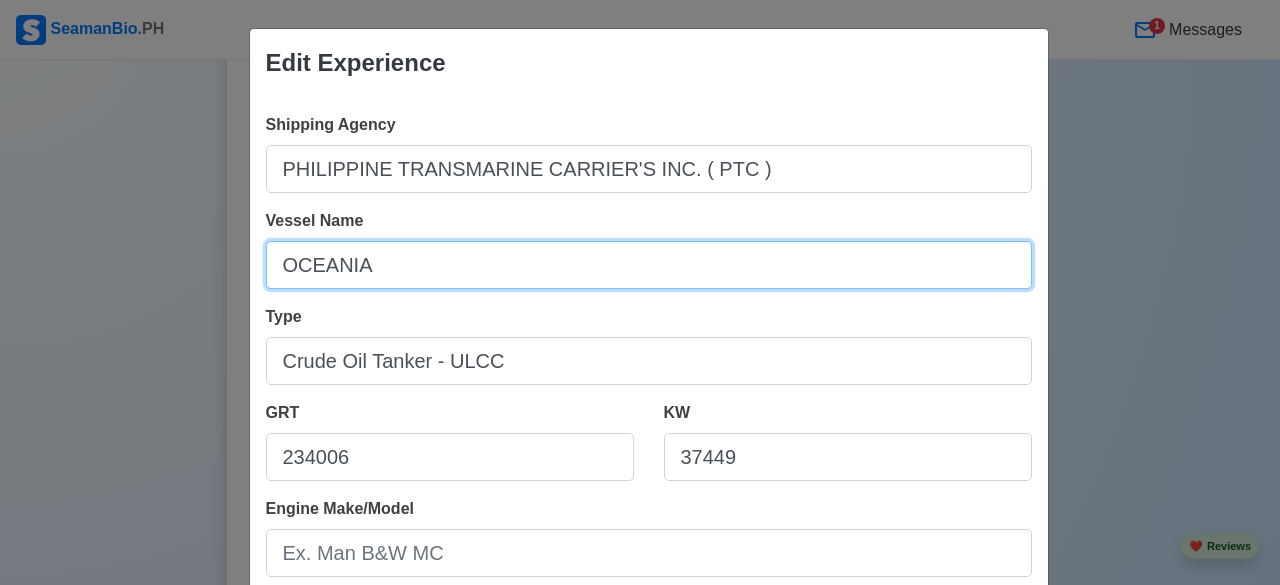 click on "OCEANIA" at bounding box center (649, 265) 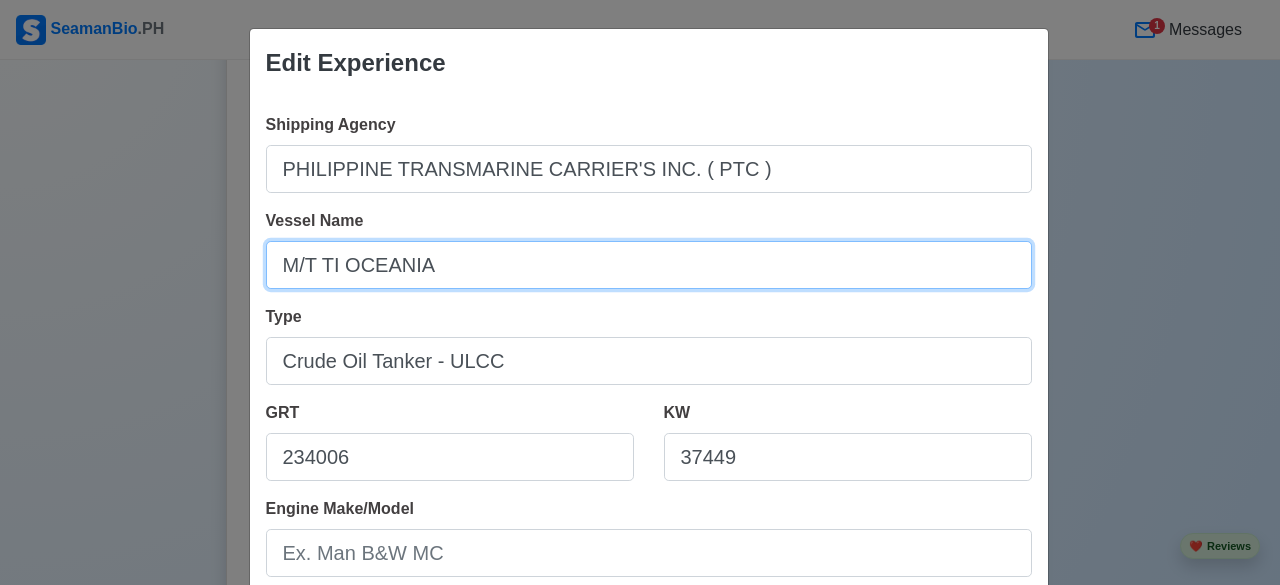 type on "M/T TI OCEANIA" 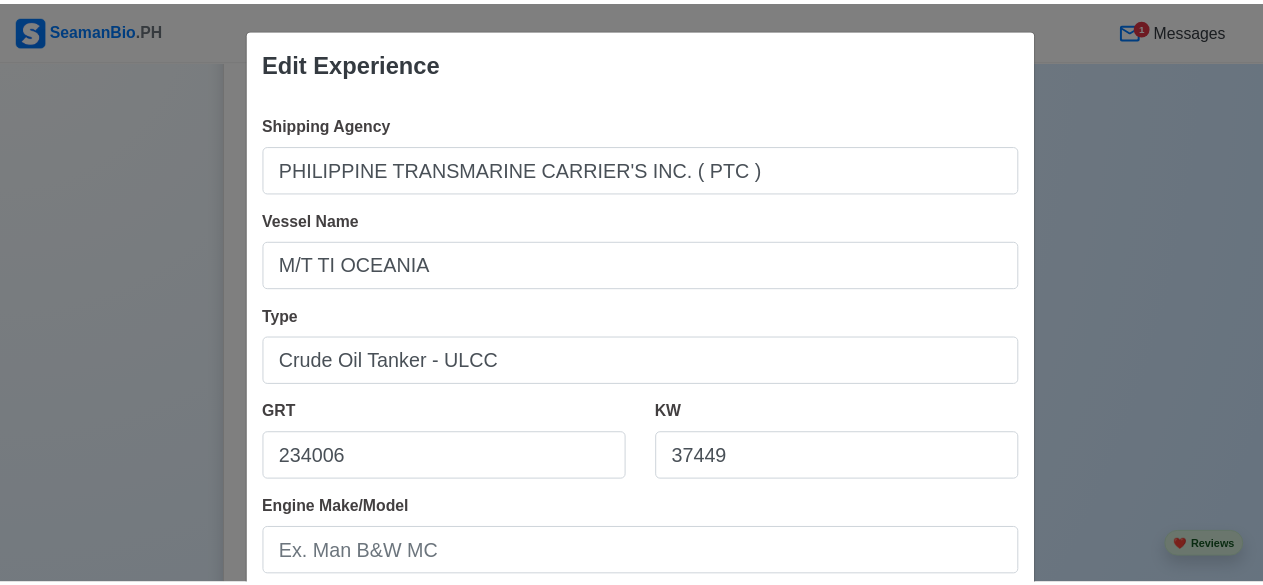 scroll, scrollTop: 512, scrollLeft: 0, axis: vertical 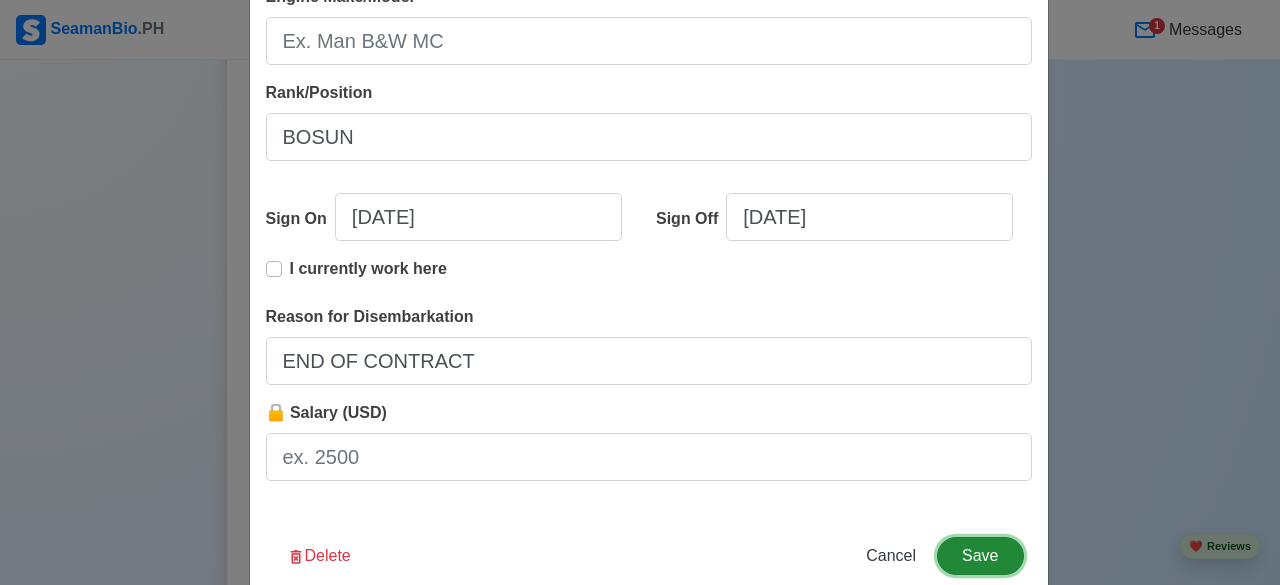 click on "Save" at bounding box center (980, 556) 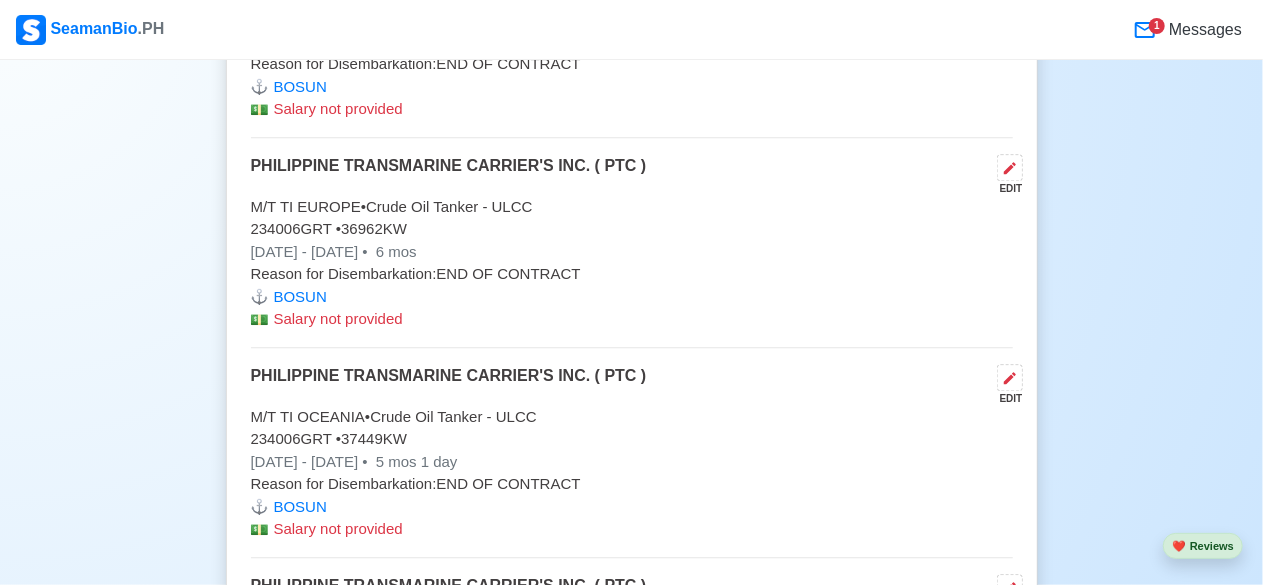 scroll, scrollTop: 6674, scrollLeft: 0, axis: vertical 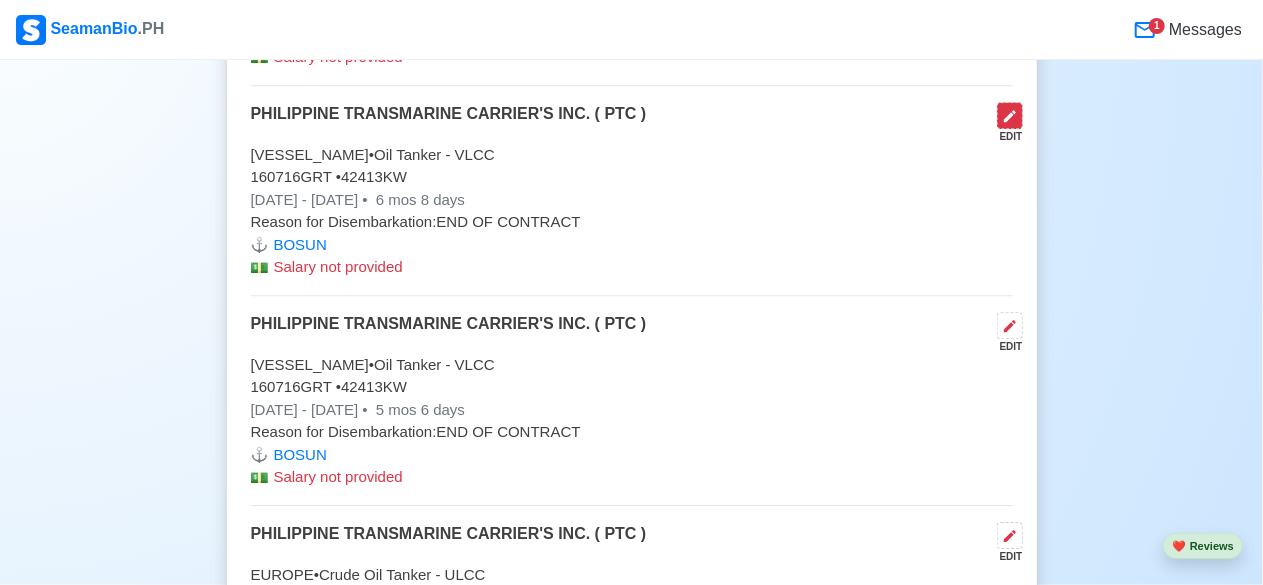 click 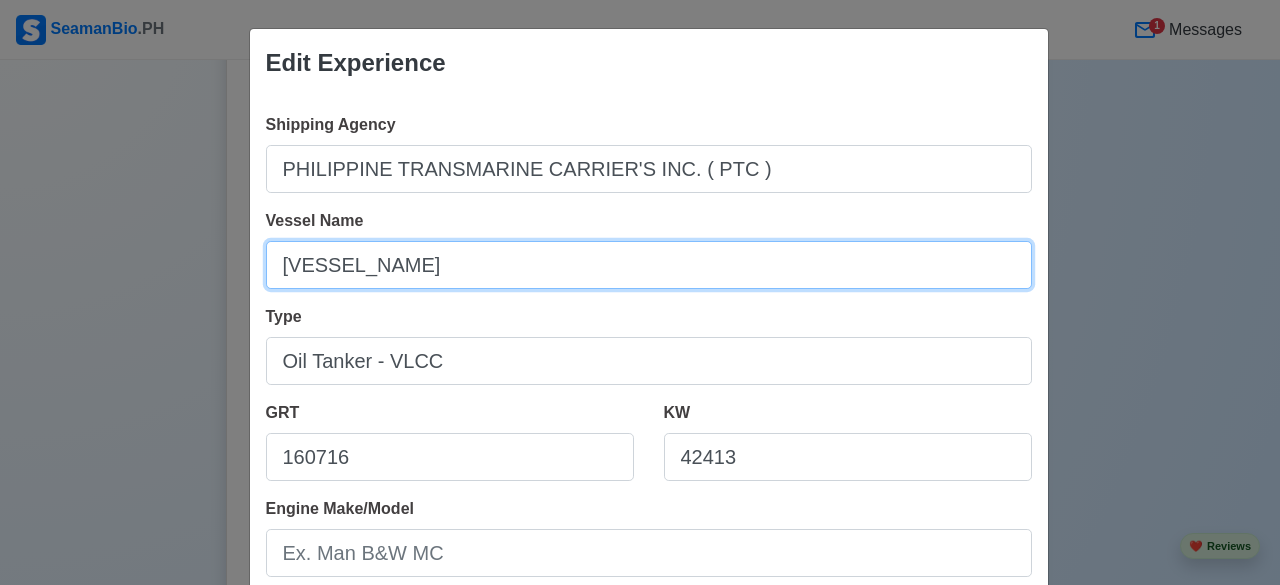 click on "[VESSEL_NAME]" at bounding box center [649, 265] 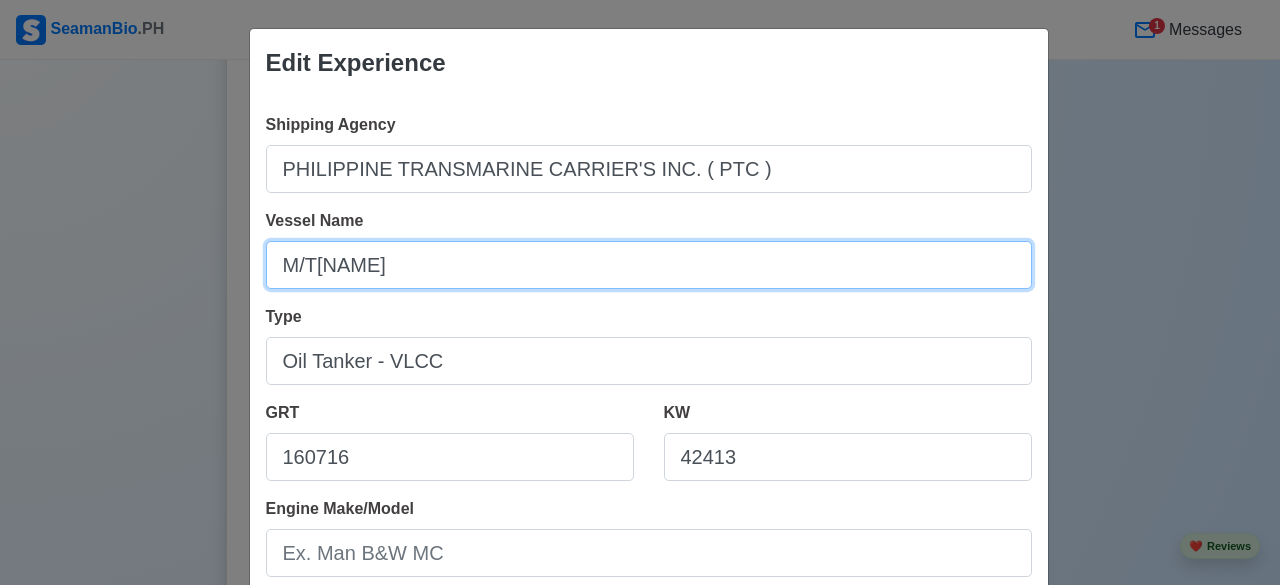 type on "M/T[NAME]" 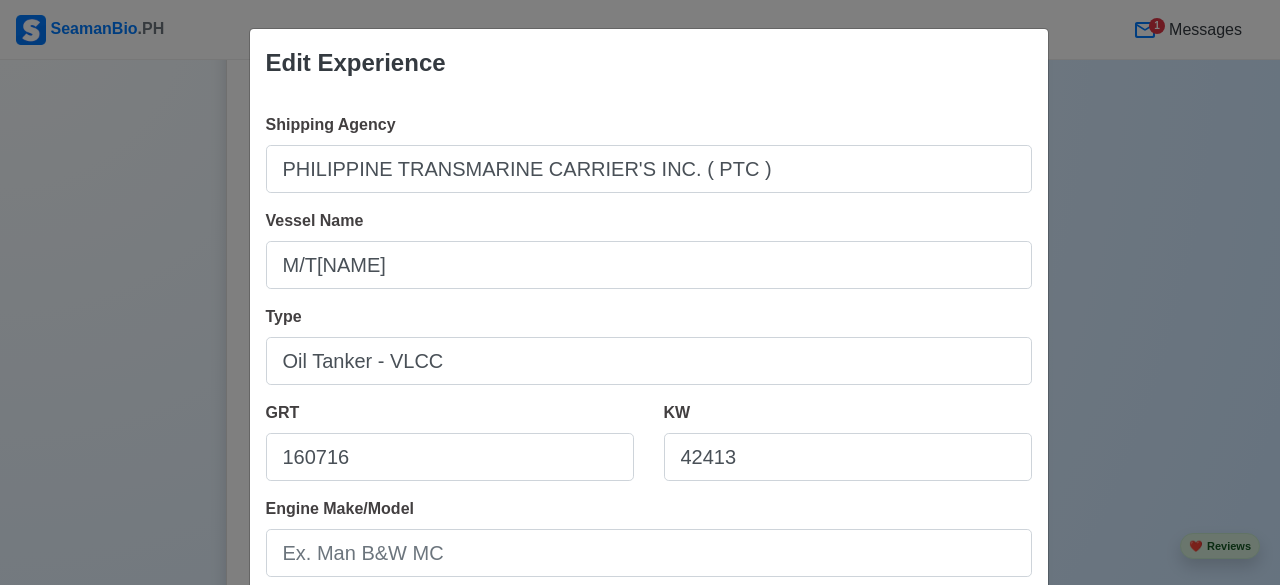 scroll, scrollTop: 512, scrollLeft: 0, axis: vertical 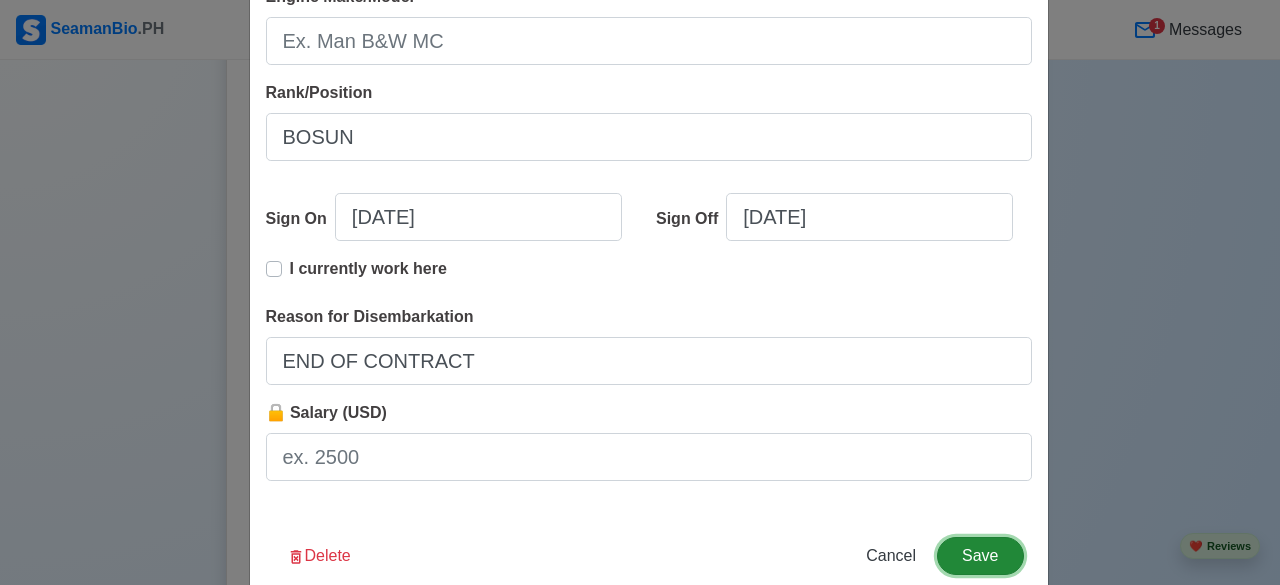 click on "Save" at bounding box center (980, 556) 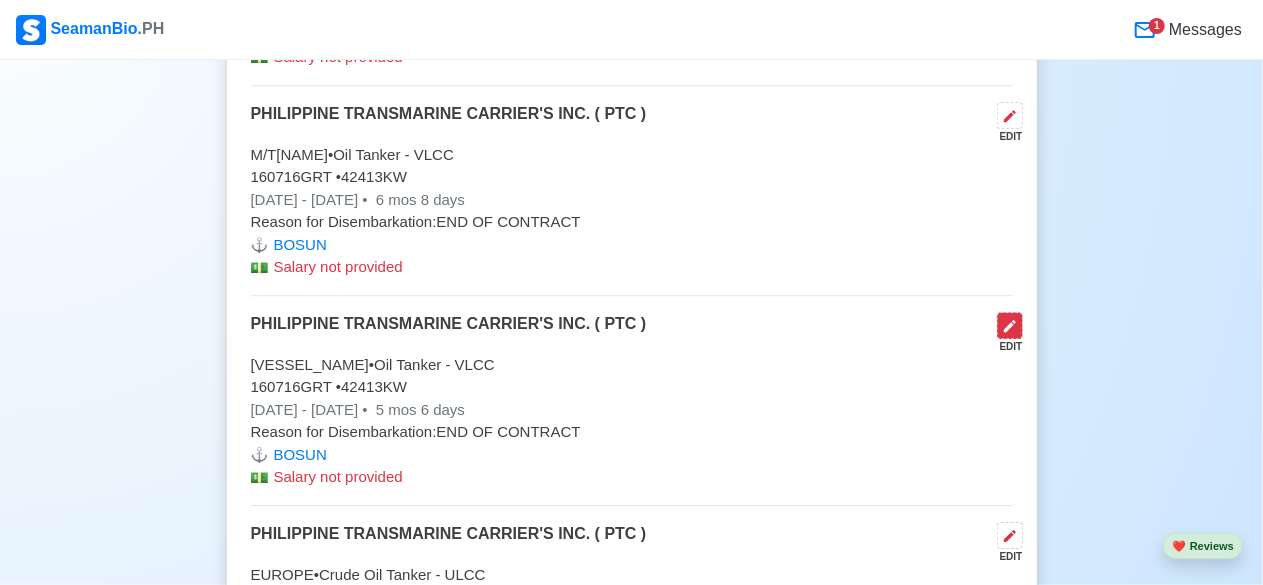 click 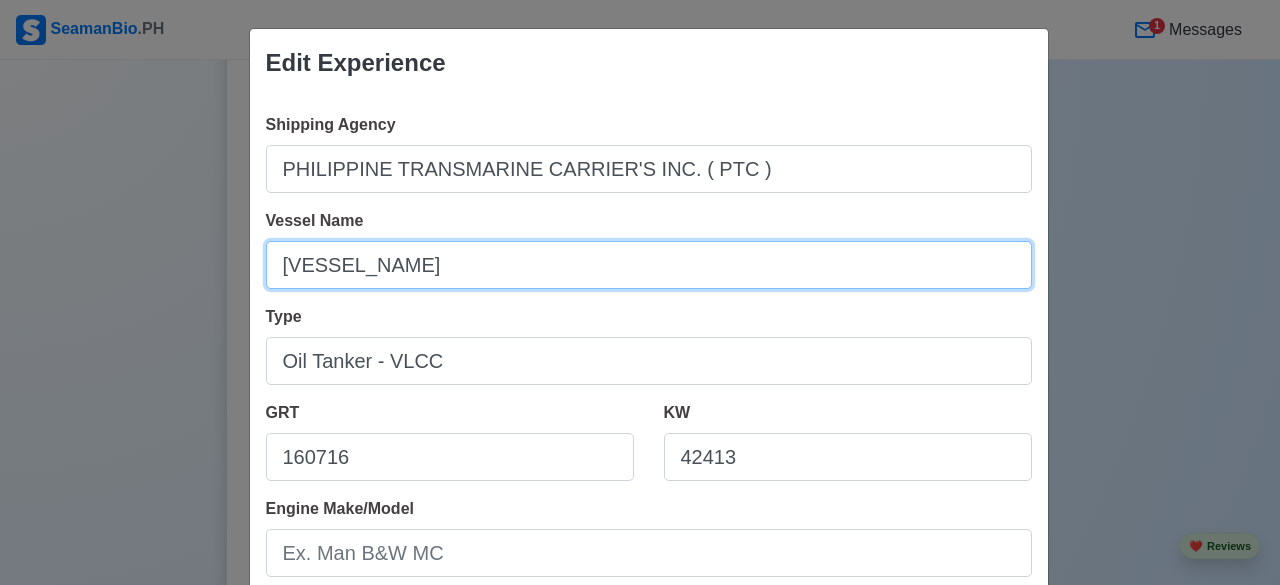 click on "[VESSEL_NAME]" at bounding box center [649, 265] 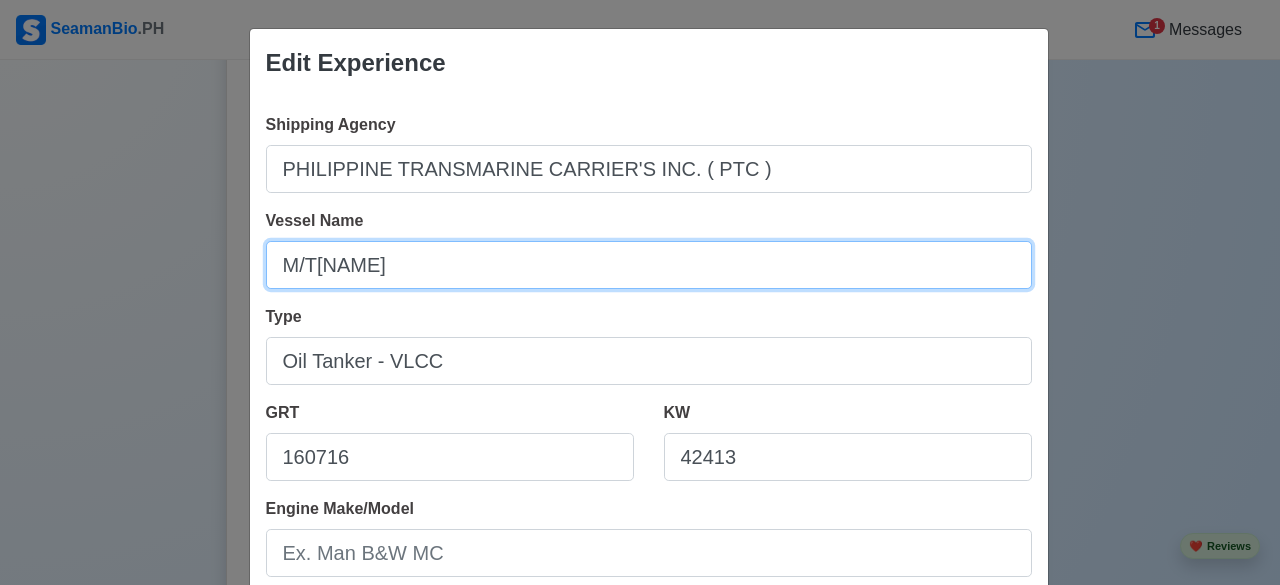 drag, startPoint x: 267, startPoint y: 263, endPoint x: 904, endPoint y: 223, distance: 638.25464 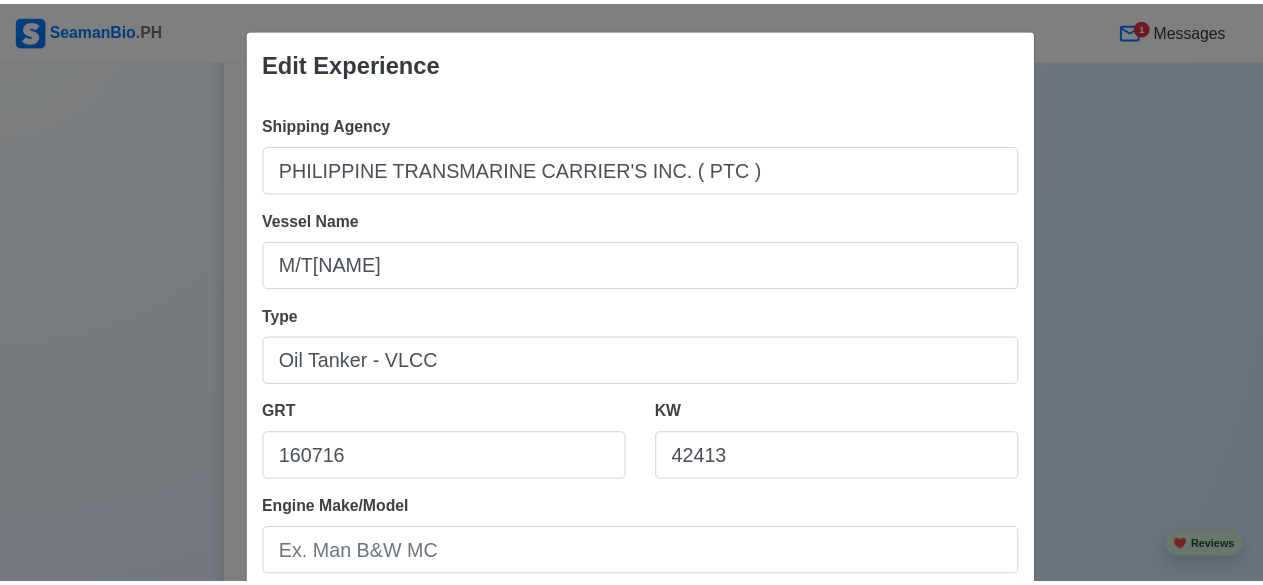 scroll, scrollTop: 512, scrollLeft: 0, axis: vertical 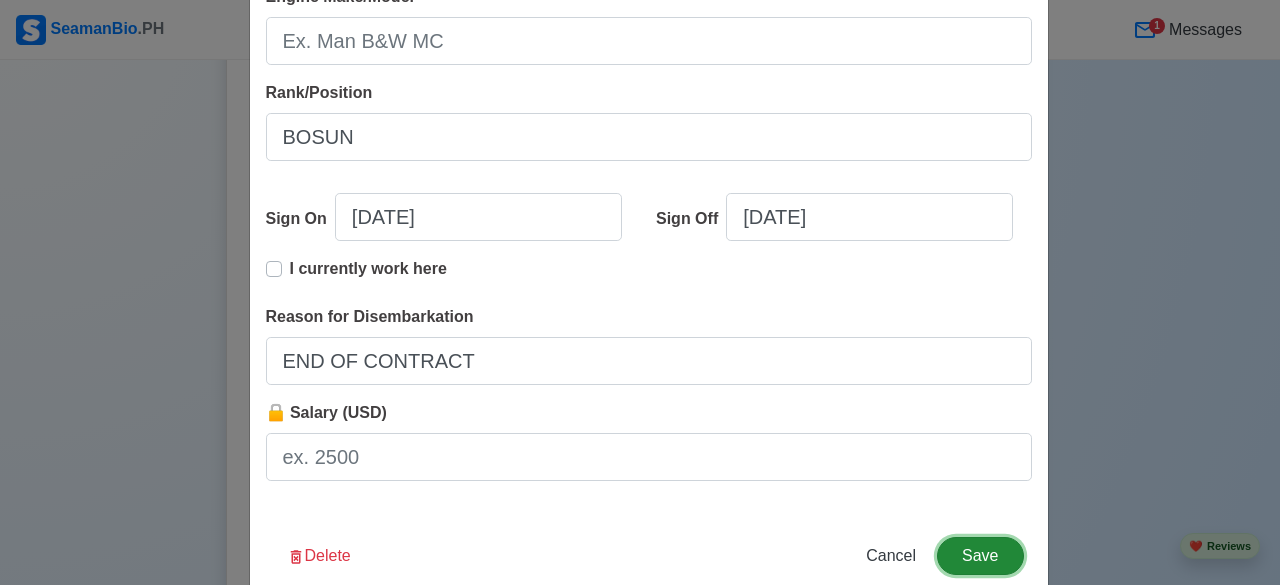 click on "Save" at bounding box center (980, 556) 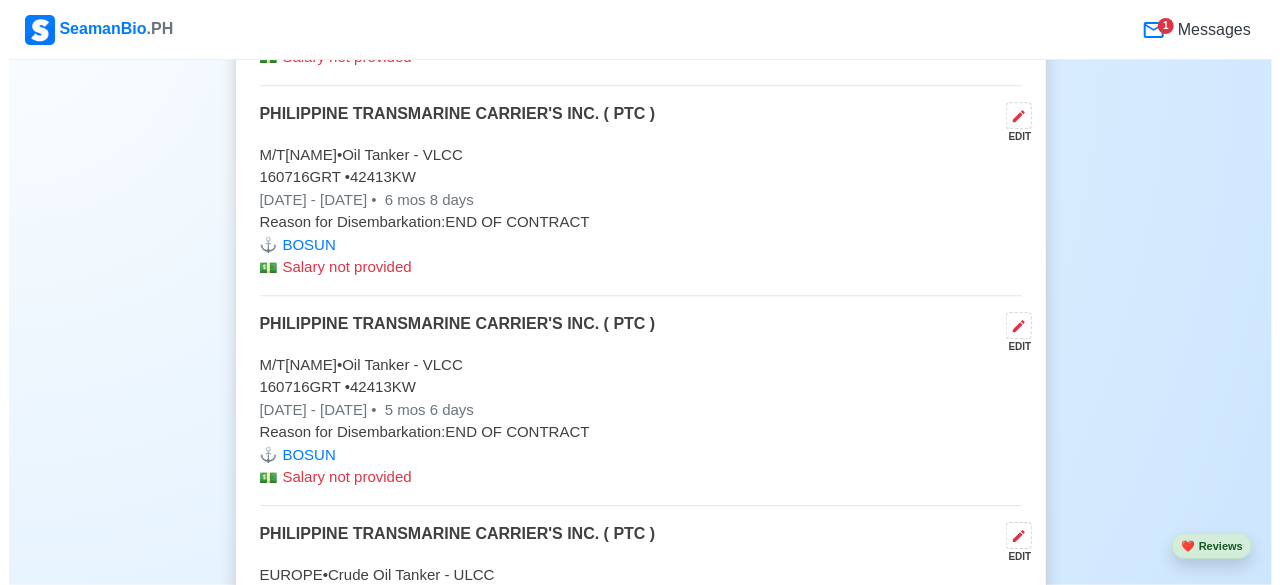 scroll, scrollTop: 7146, scrollLeft: 0, axis: vertical 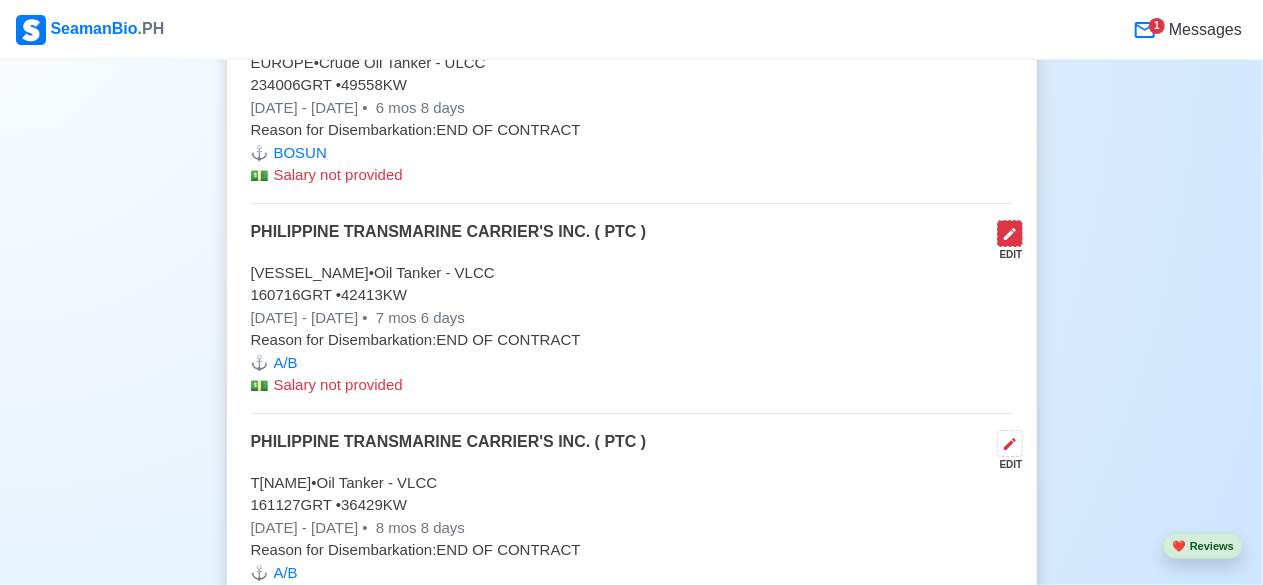 click 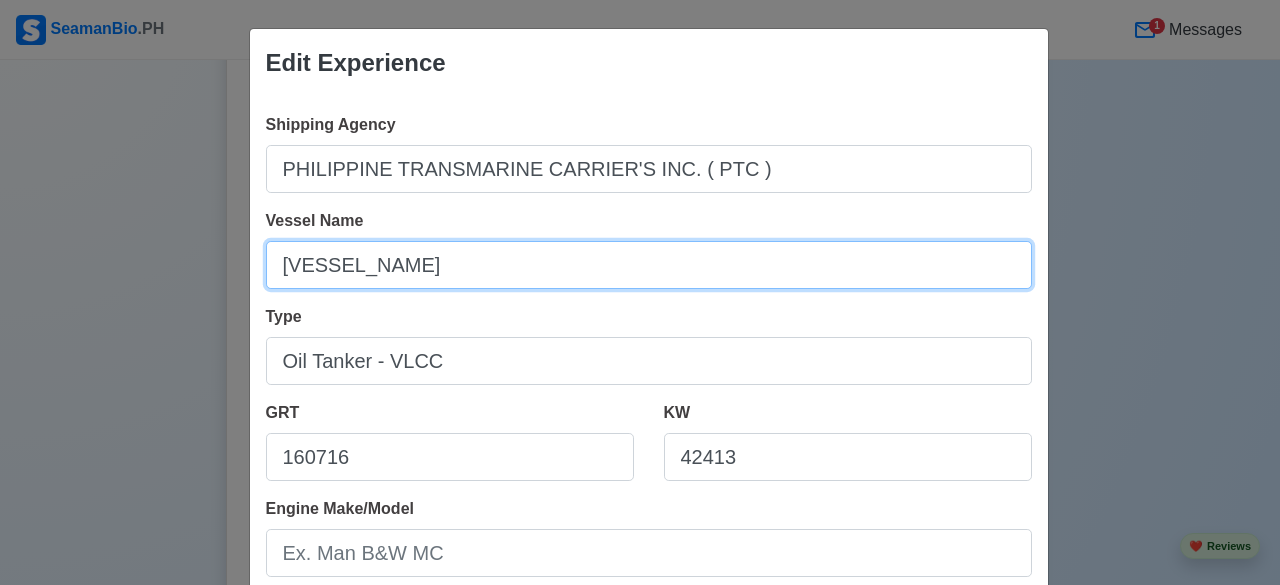 click on "[VESSEL_NAME]" at bounding box center [649, 265] 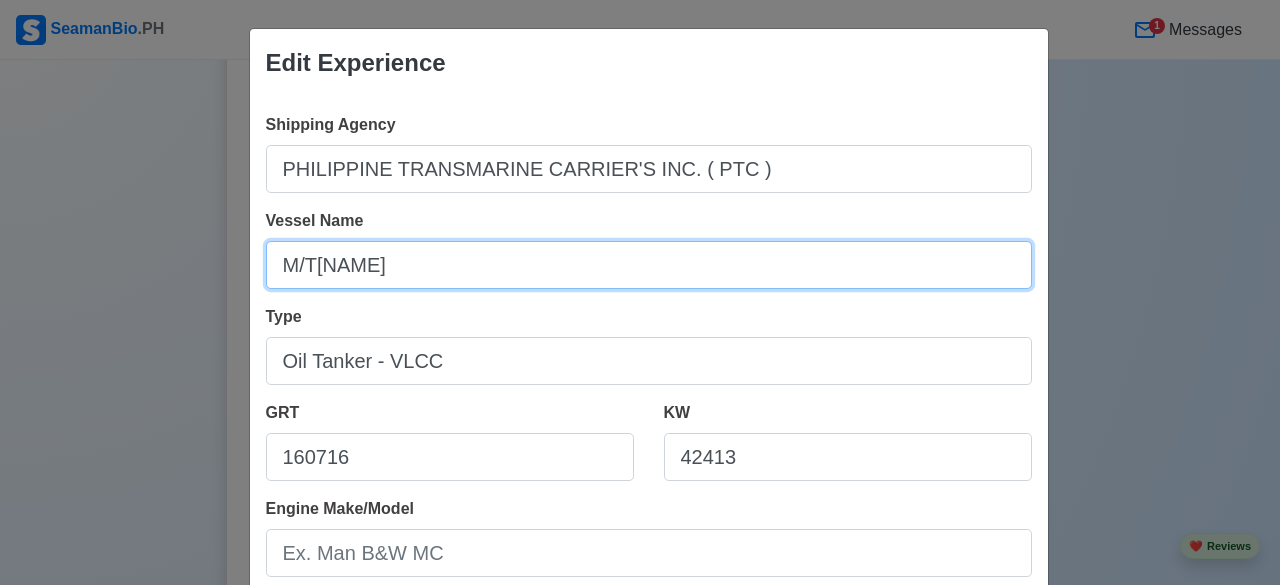 type on "M/T[NAME]" 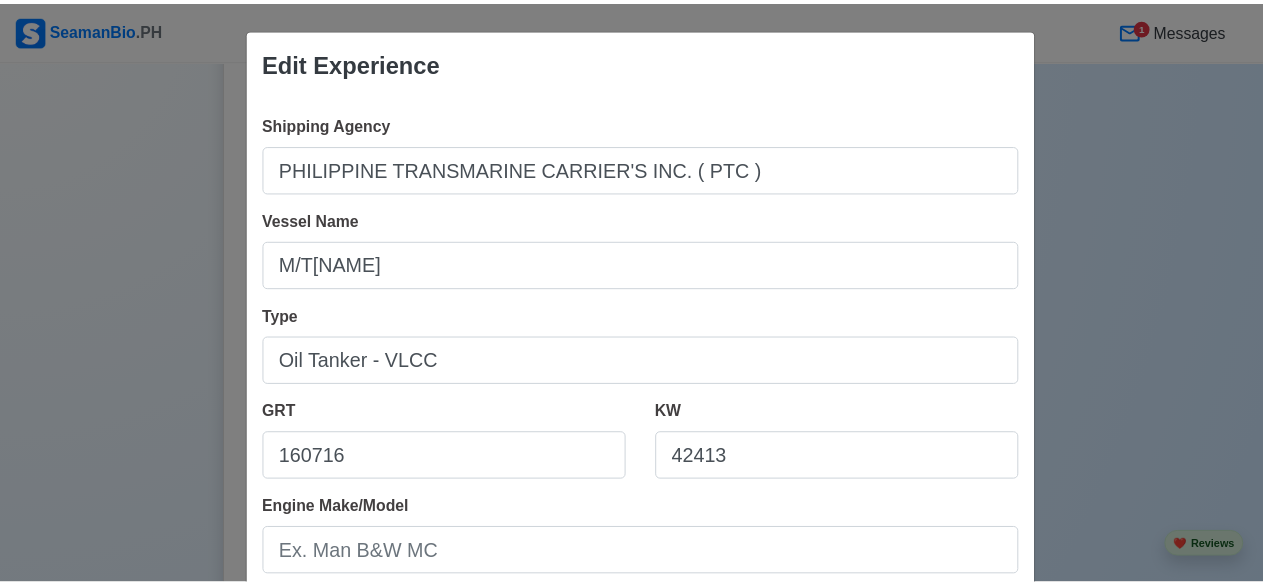 scroll, scrollTop: 512, scrollLeft: 0, axis: vertical 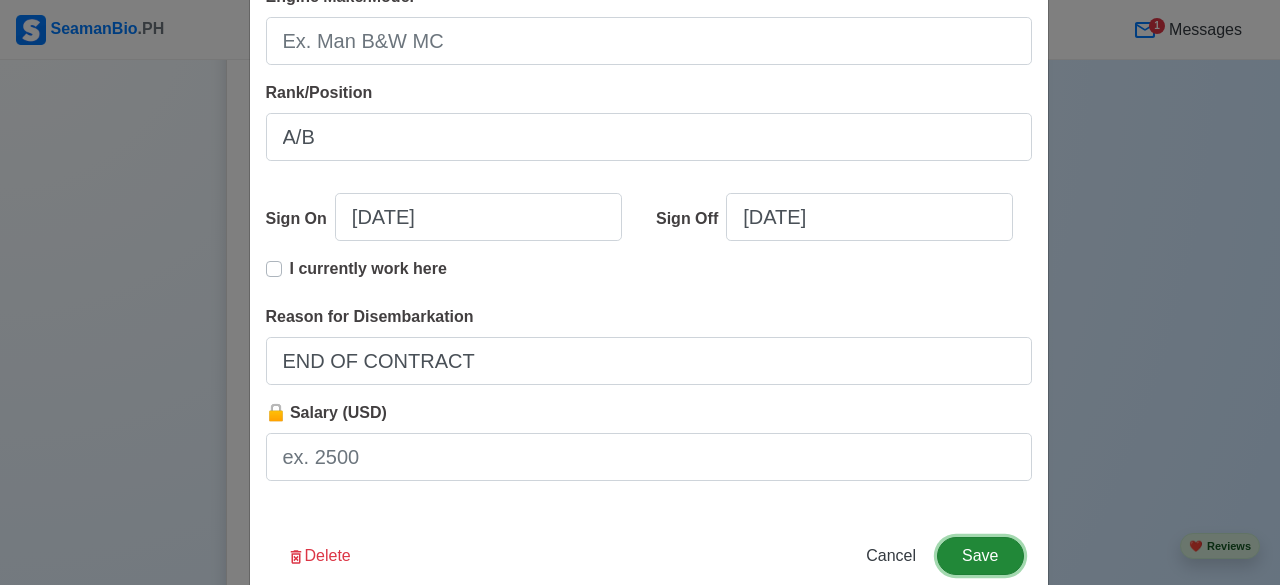 click on "Save" at bounding box center [980, 556] 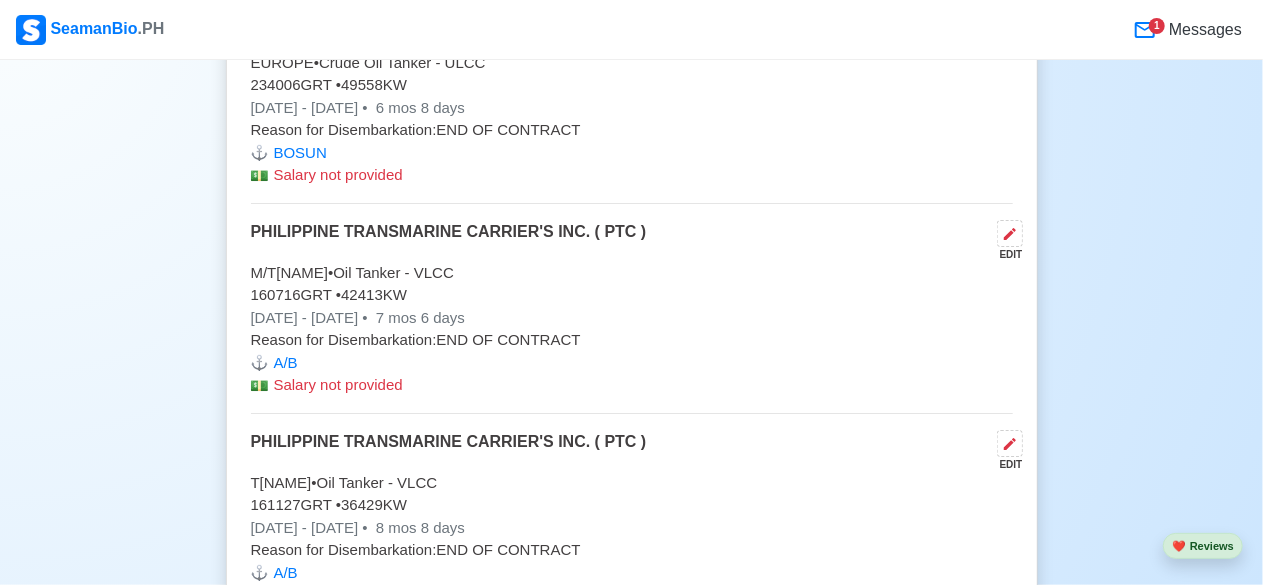 scroll, scrollTop: 7659, scrollLeft: 0, axis: vertical 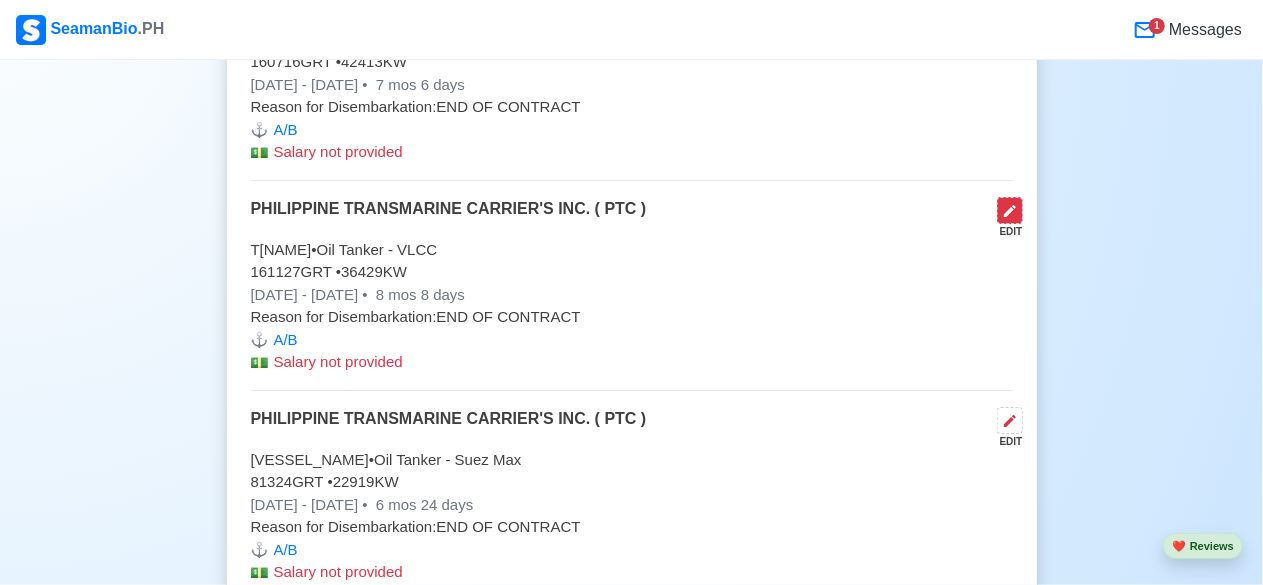 click 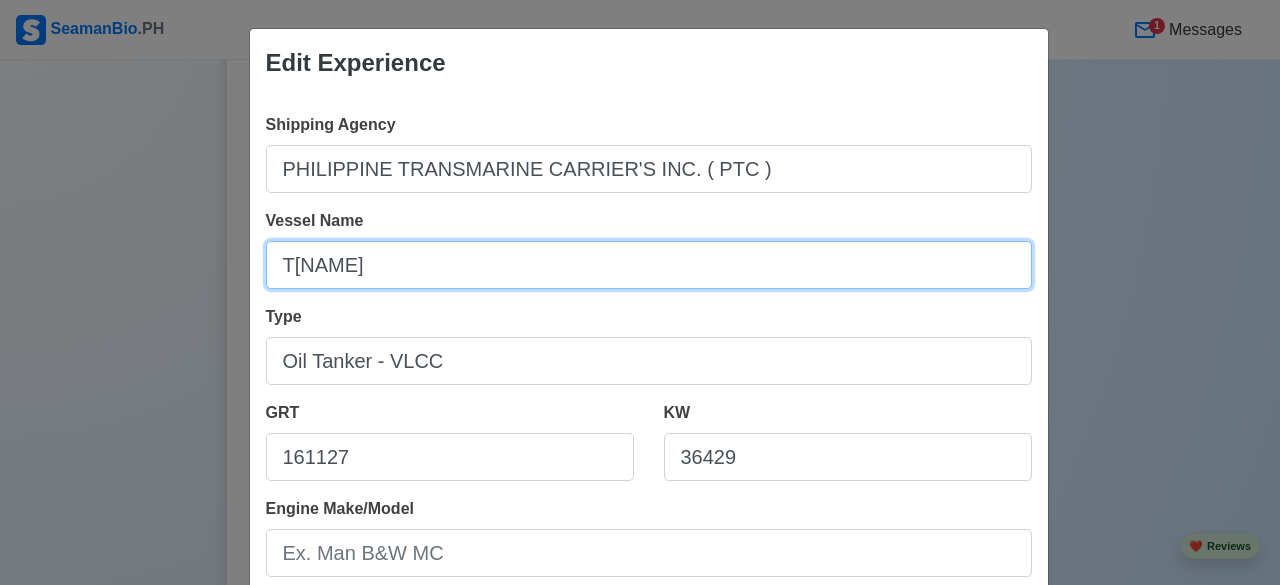 click on "T[NAME]" at bounding box center (649, 265) 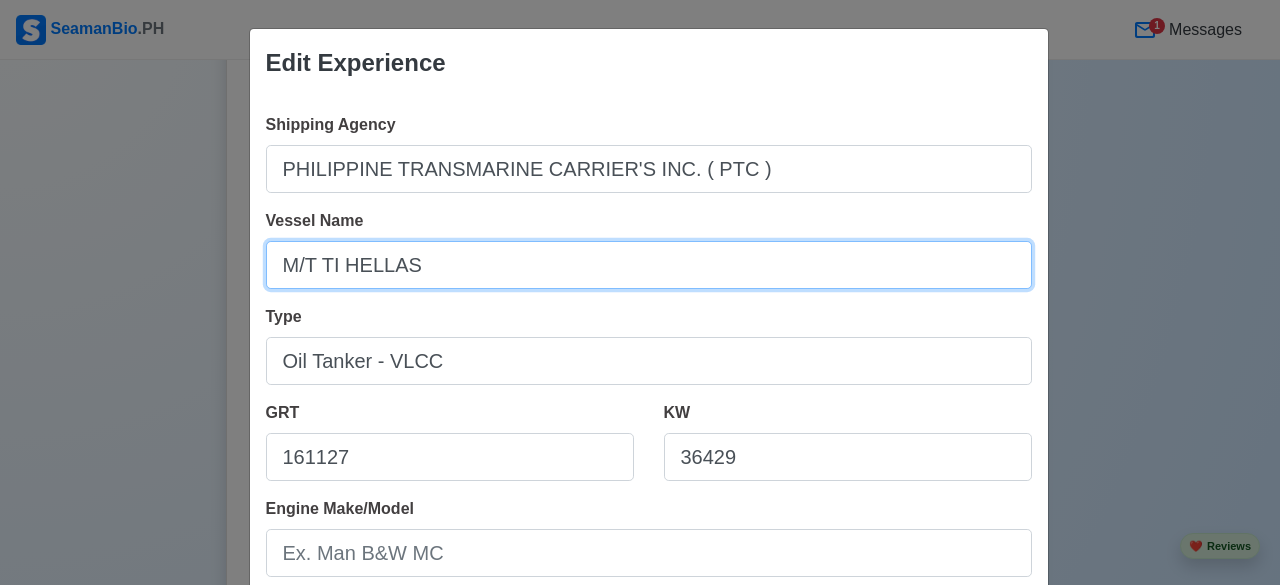 type on "M/T TI HELLAS" 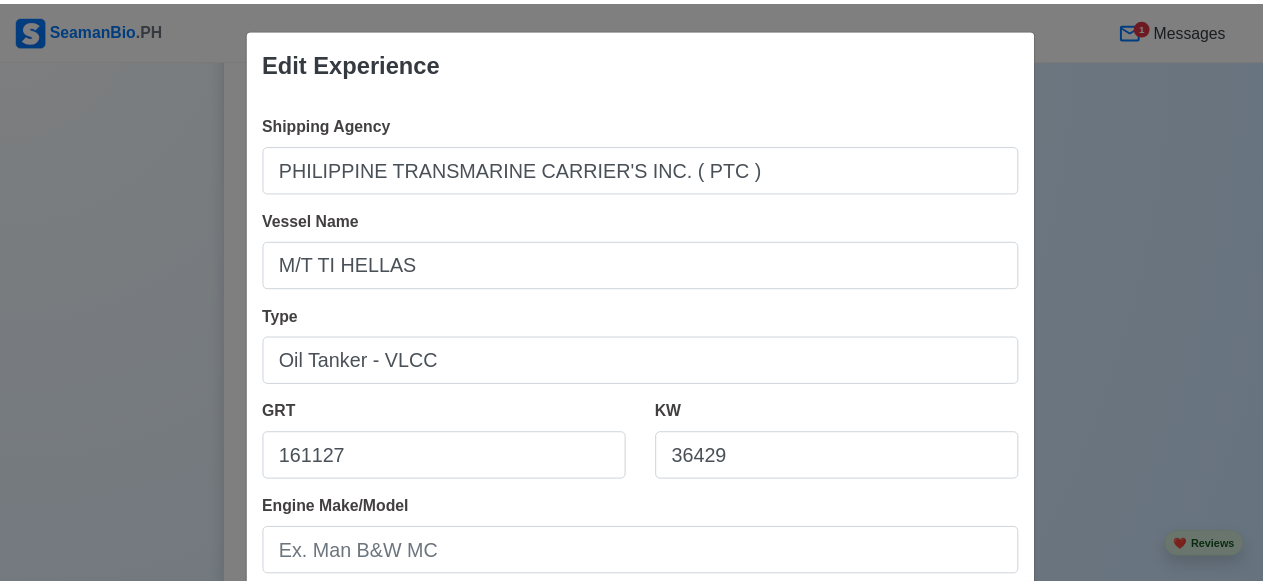 scroll, scrollTop: 512, scrollLeft: 0, axis: vertical 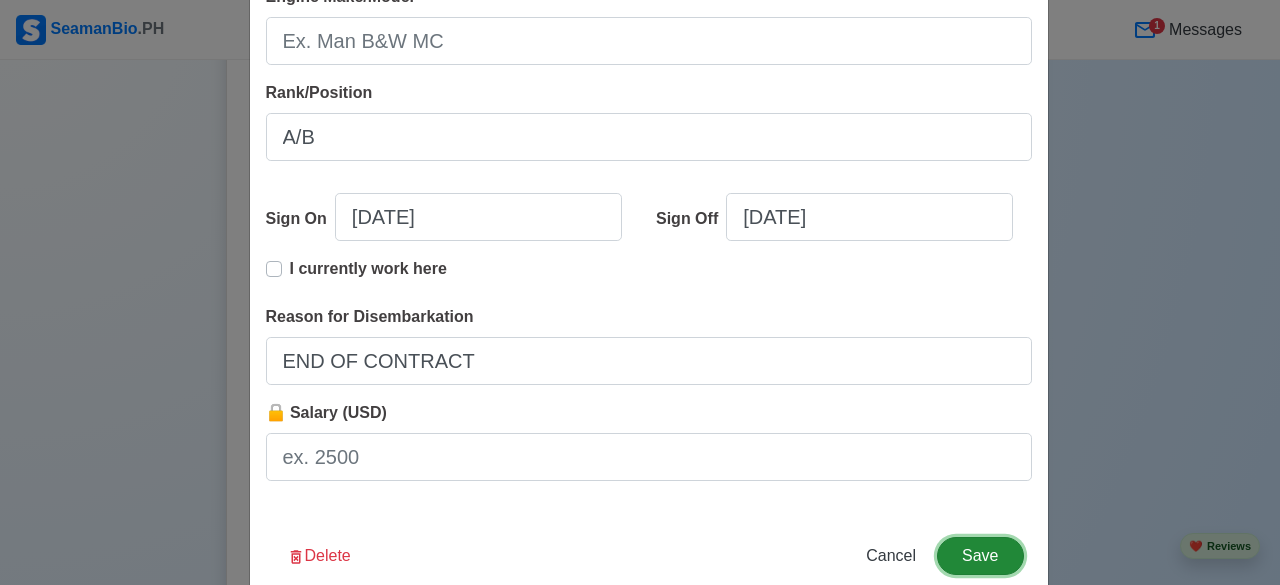 click on "Save" at bounding box center [980, 556] 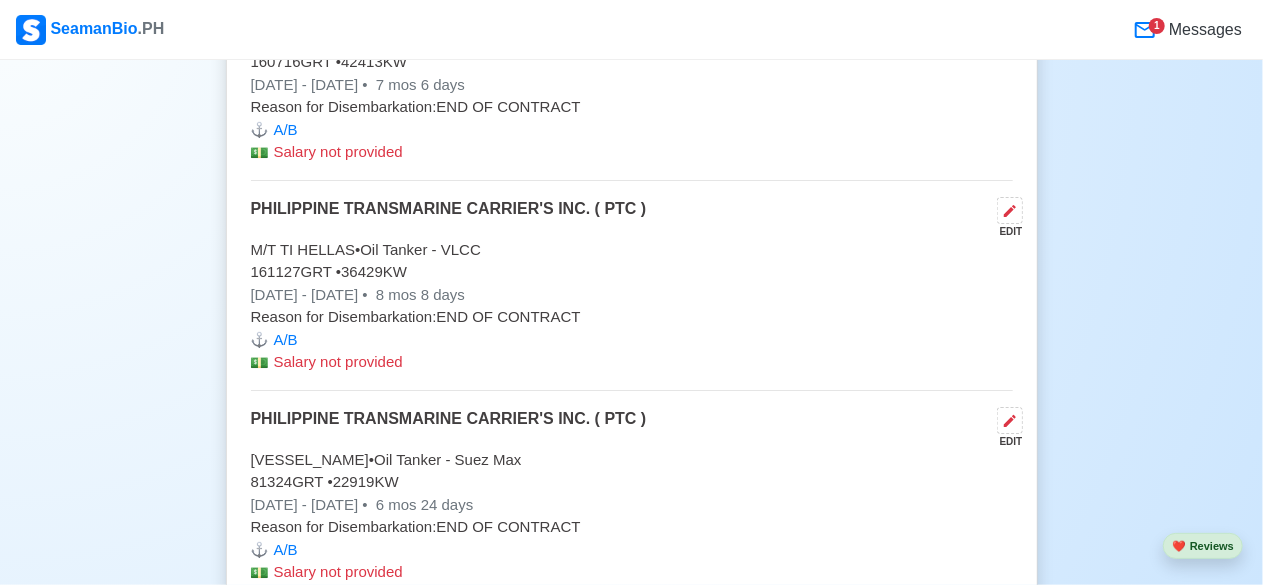 scroll, scrollTop: 6867, scrollLeft: 0, axis: vertical 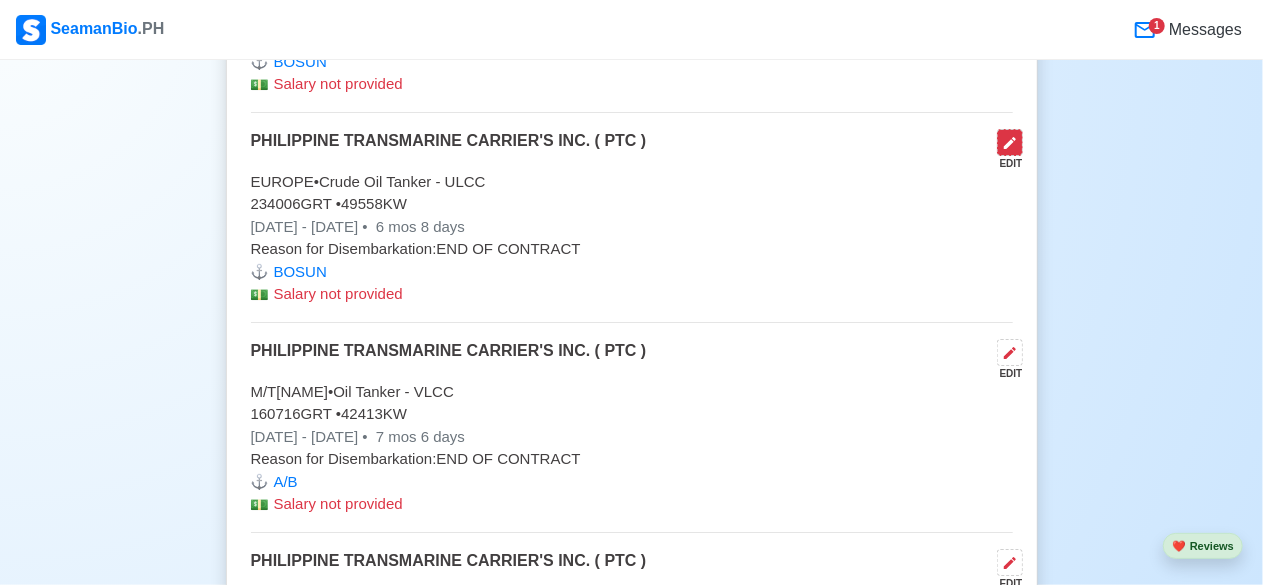 click 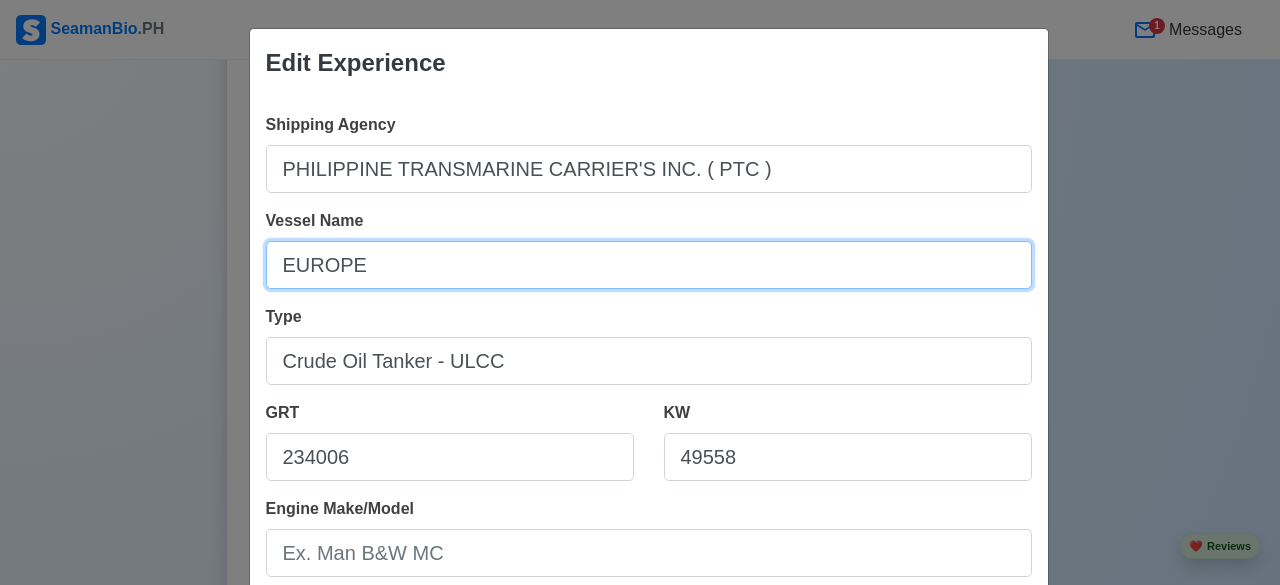 click on "EUROPE" at bounding box center [649, 265] 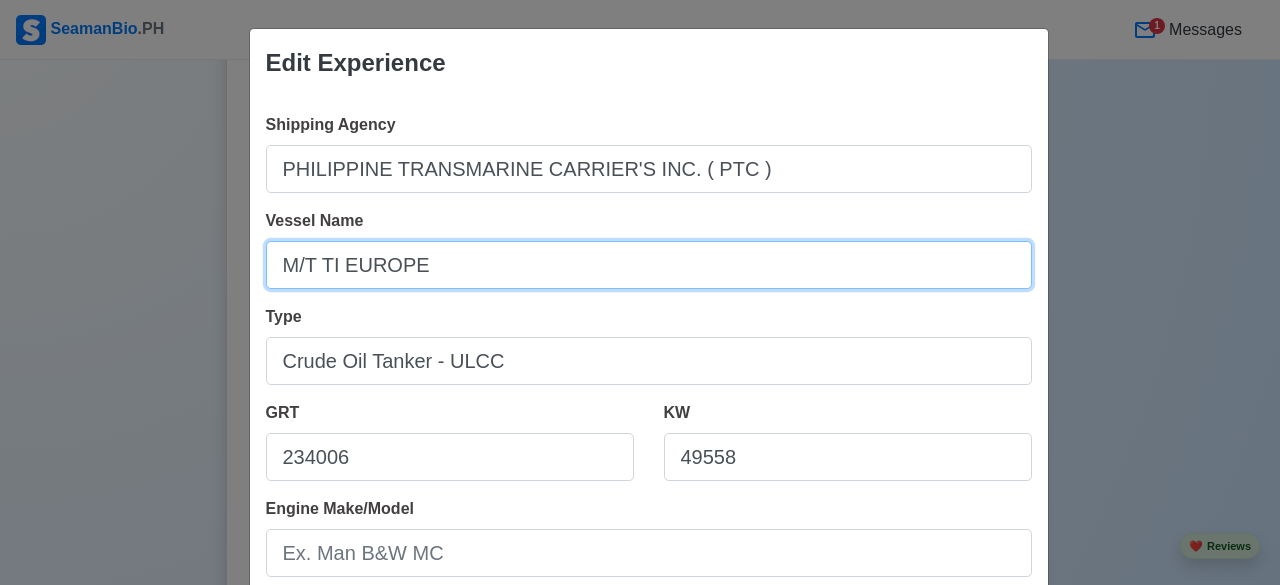type on "M/T TI EUROPE" 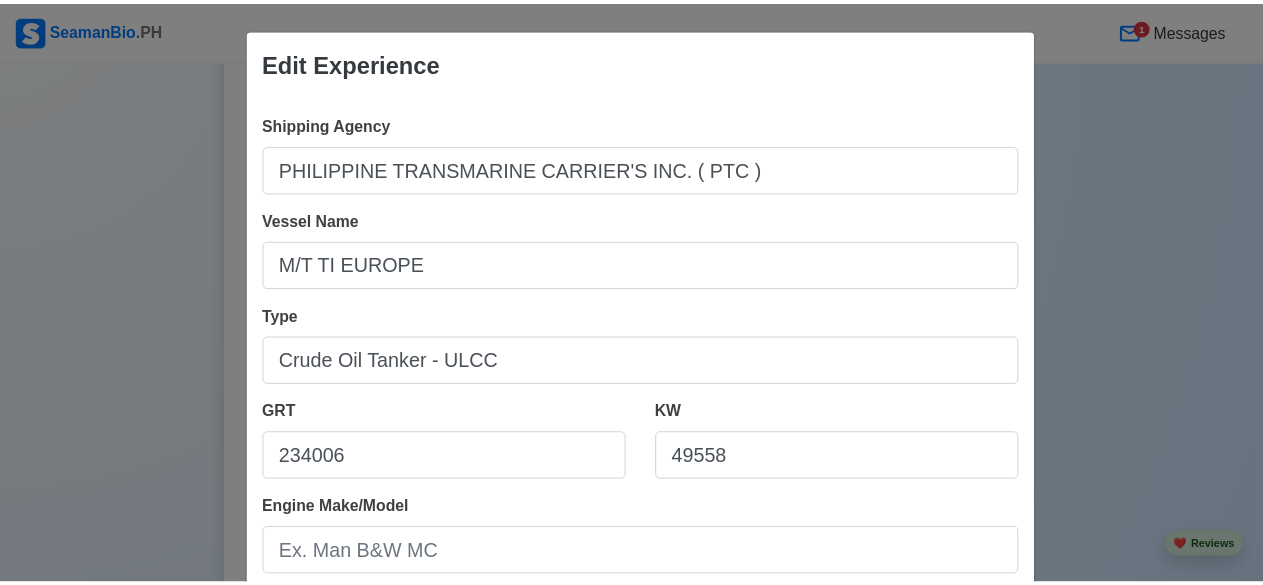 scroll, scrollTop: 512, scrollLeft: 0, axis: vertical 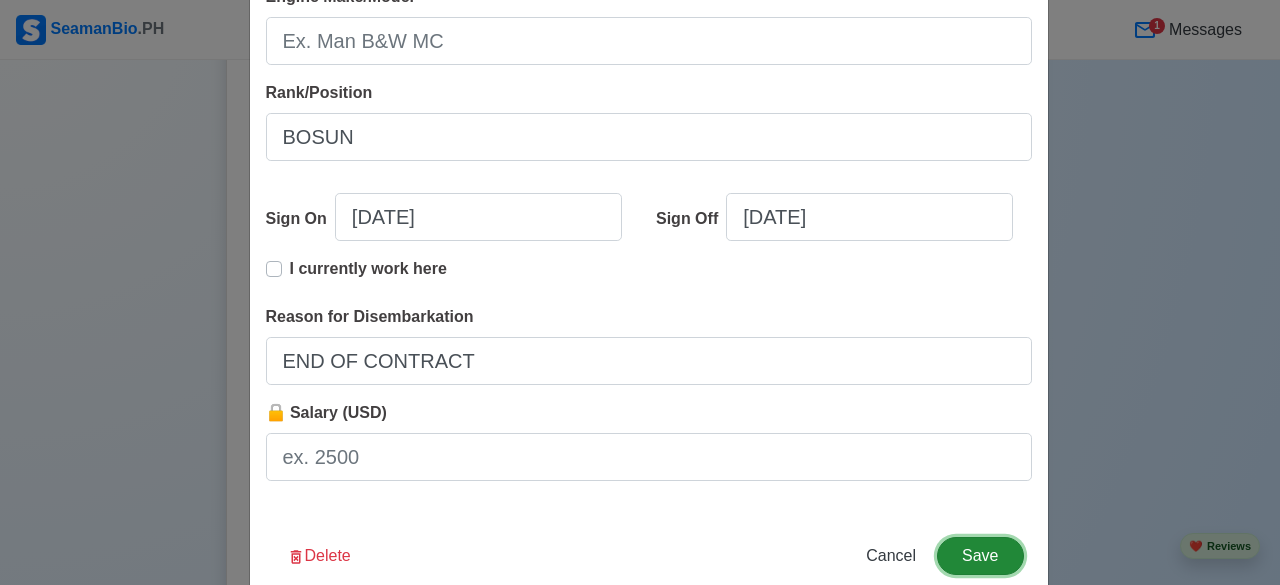 click on "Save" at bounding box center [980, 556] 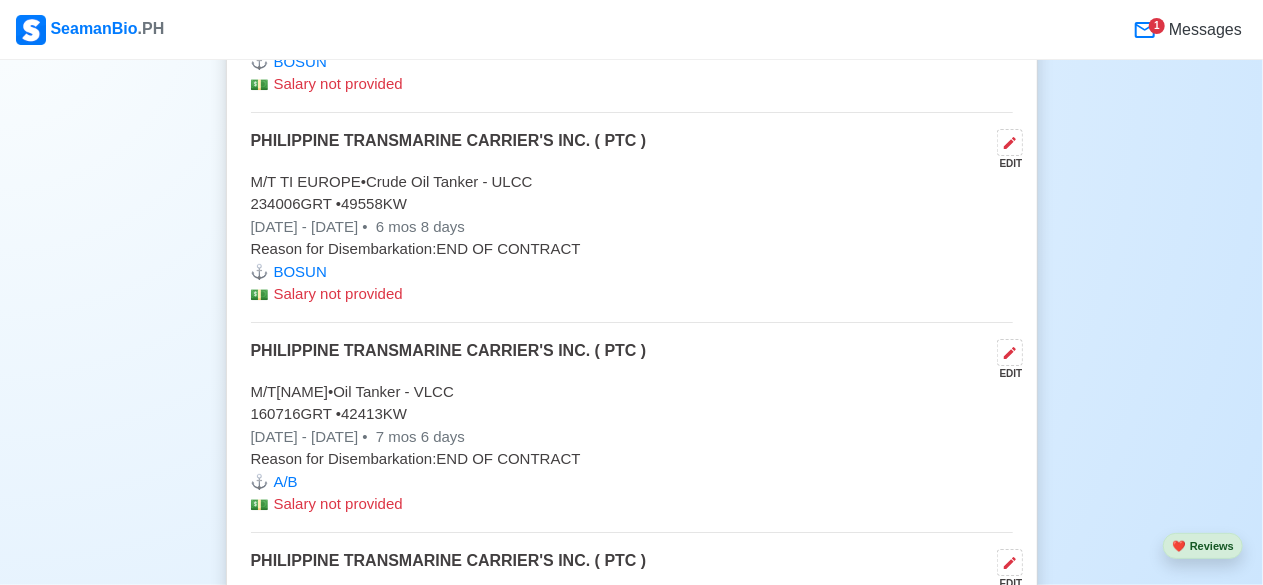 scroll, scrollTop: 7539, scrollLeft: 0, axis: vertical 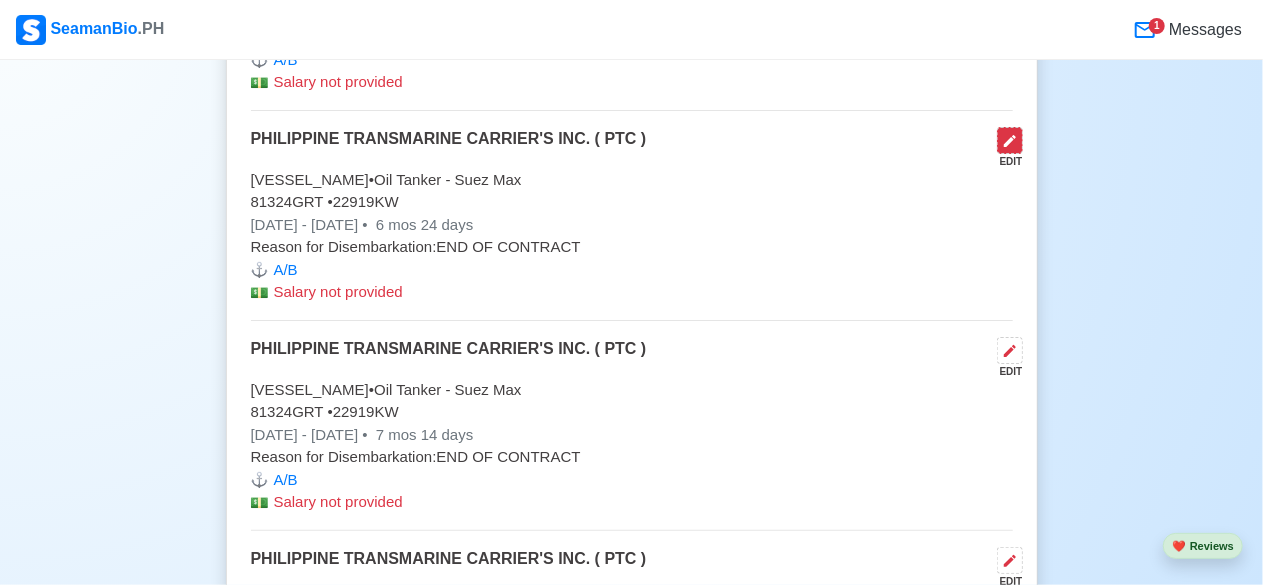 click 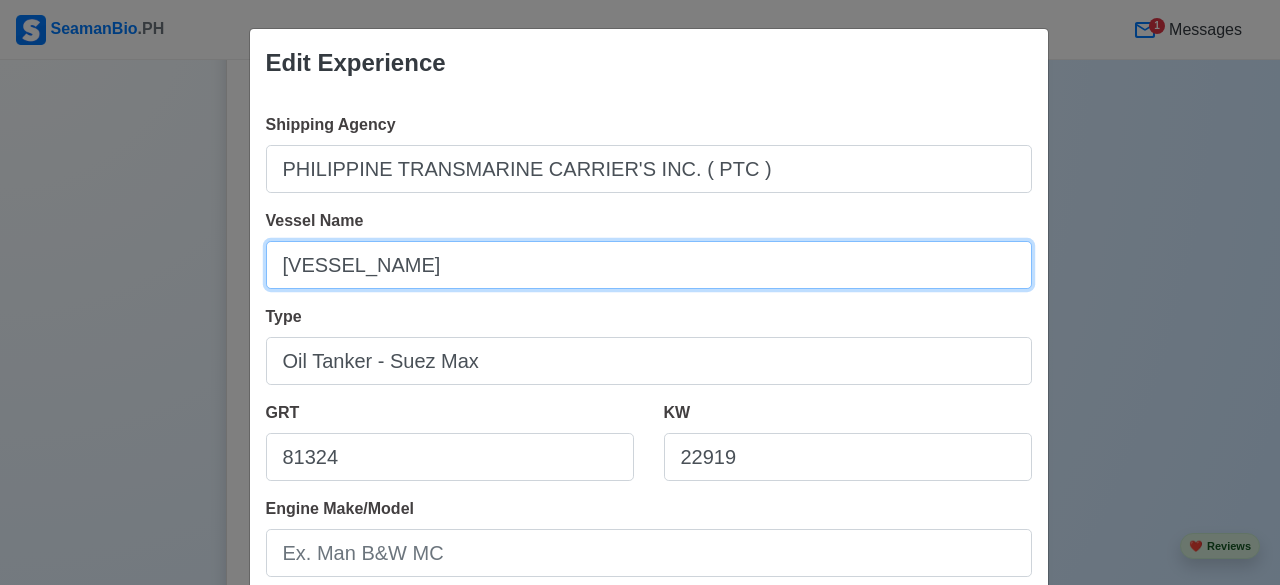 click on "[VESSEL_NAME]" at bounding box center (649, 265) 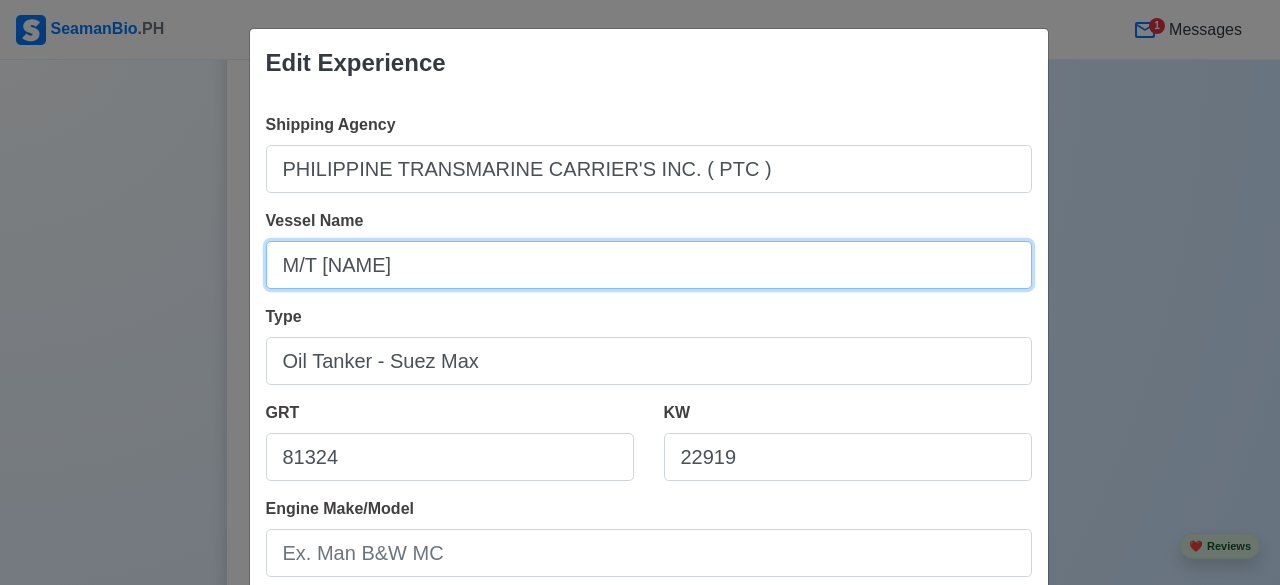 type on "M/T [NAME]" 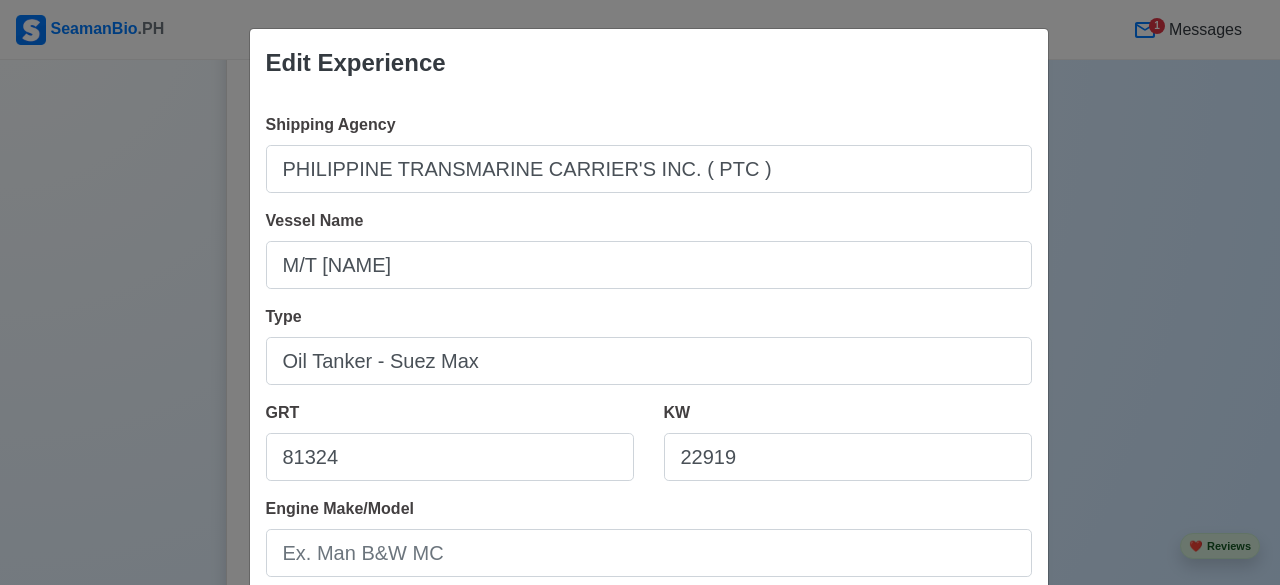 scroll, scrollTop: 512, scrollLeft: 0, axis: vertical 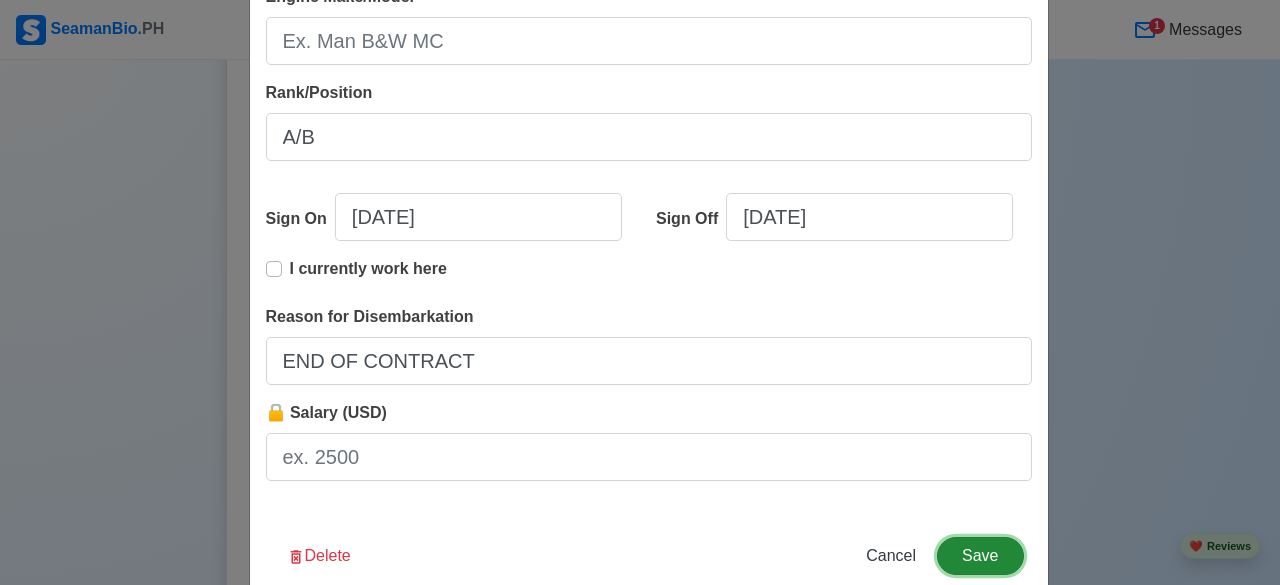 click on "Save" at bounding box center [980, 556] 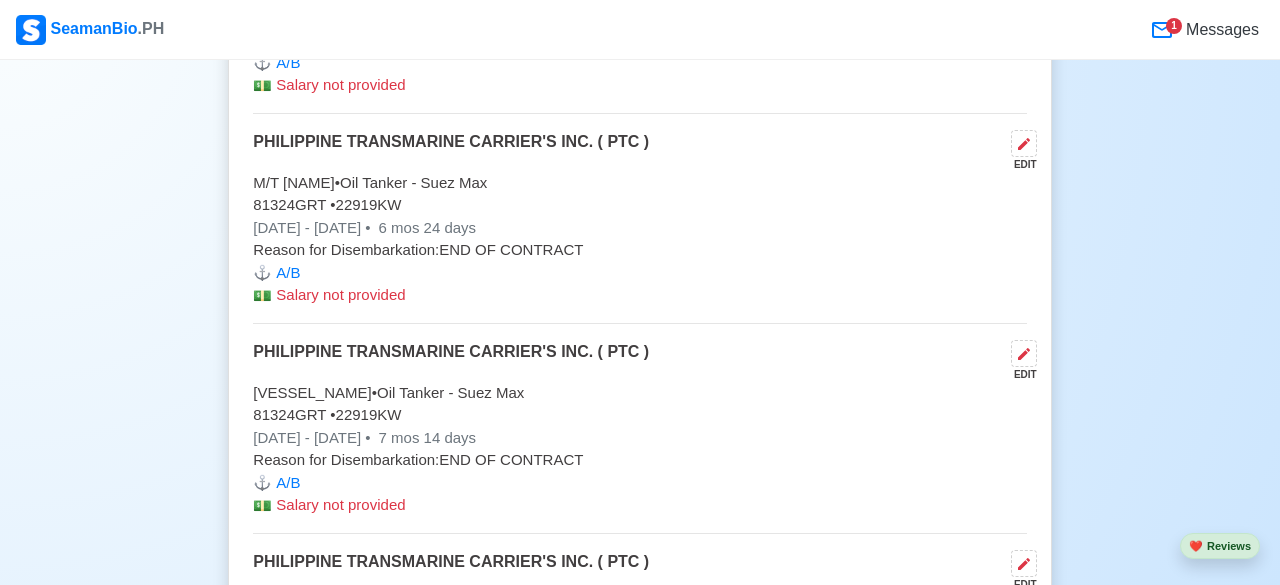 scroll, scrollTop: 7659, scrollLeft: 0, axis: vertical 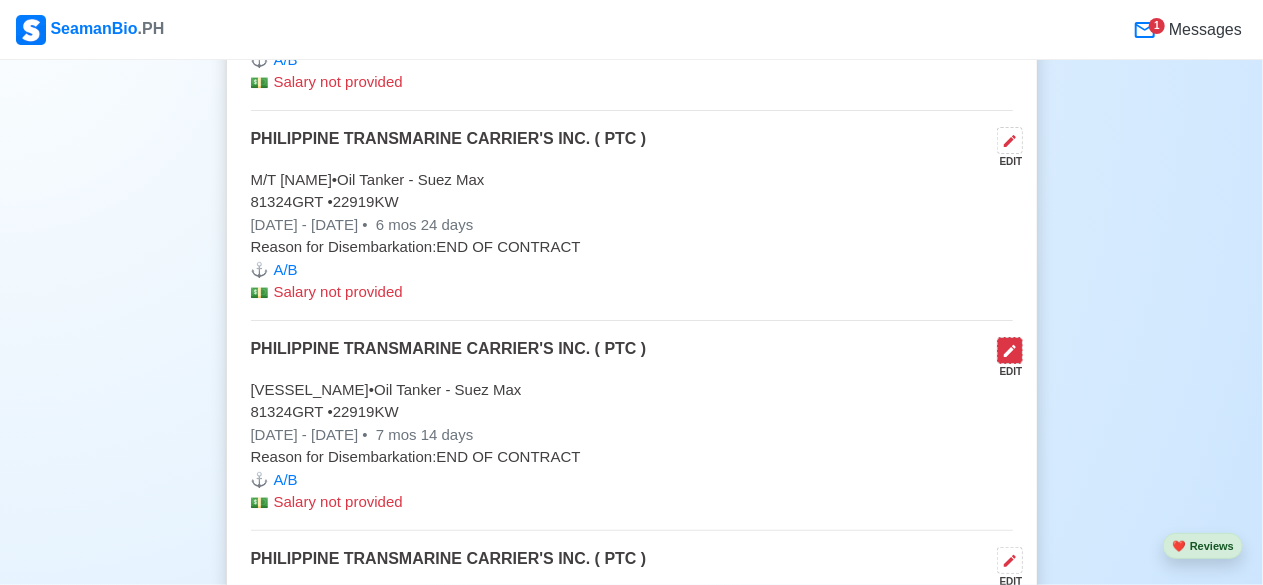 click 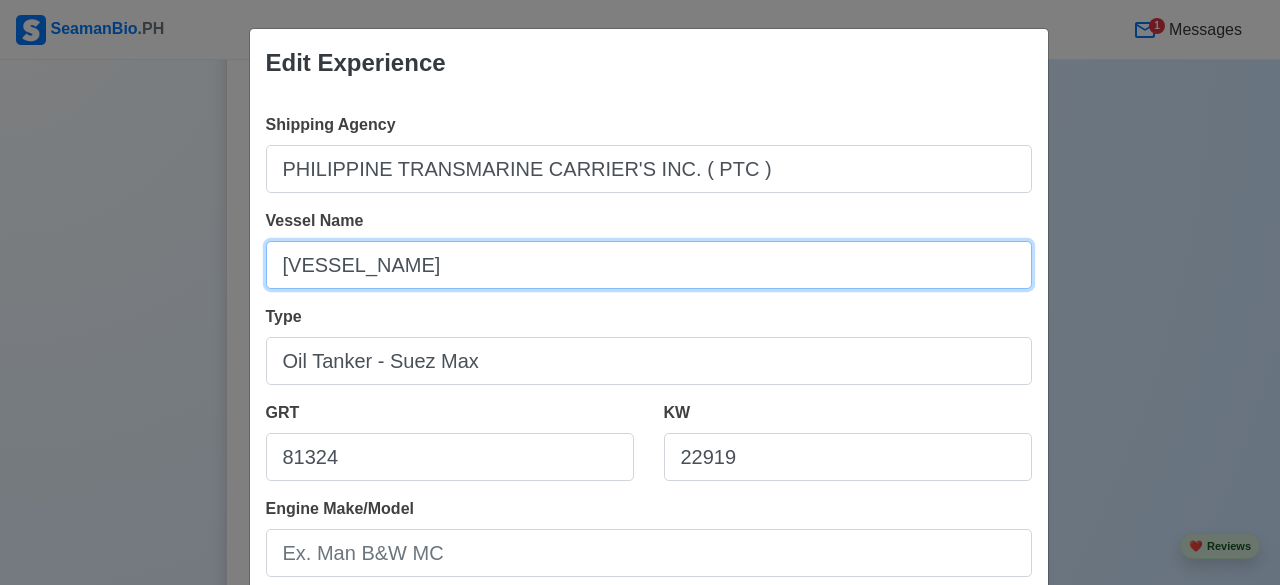 click on "[VESSEL_NAME]" at bounding box center (649, 265) 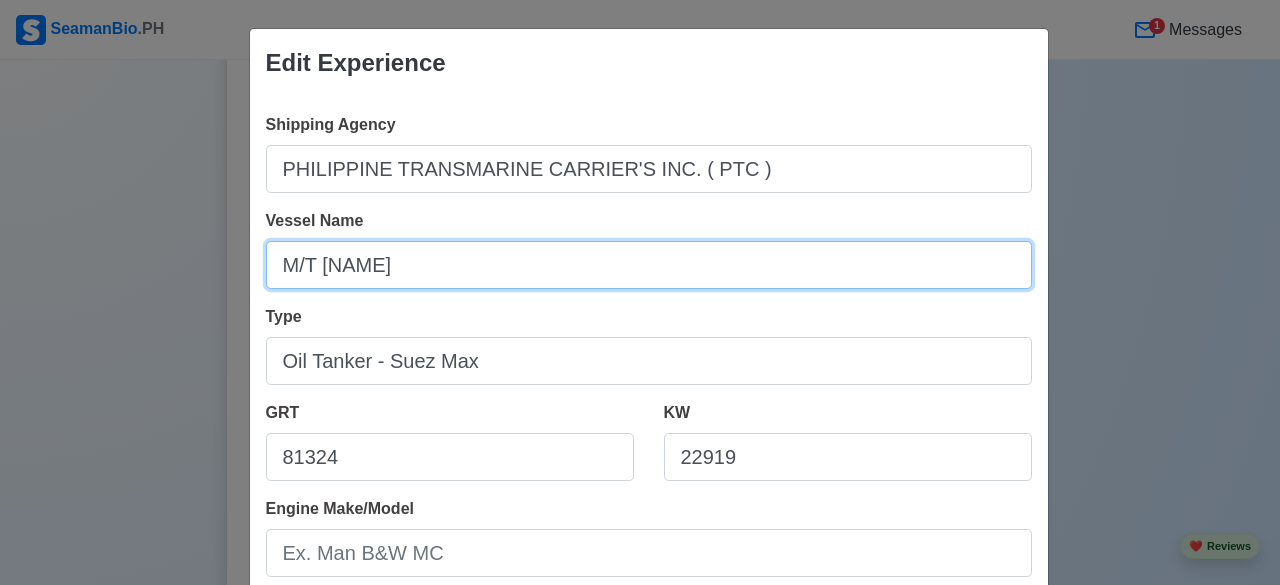 type on "M/T [NAME]" 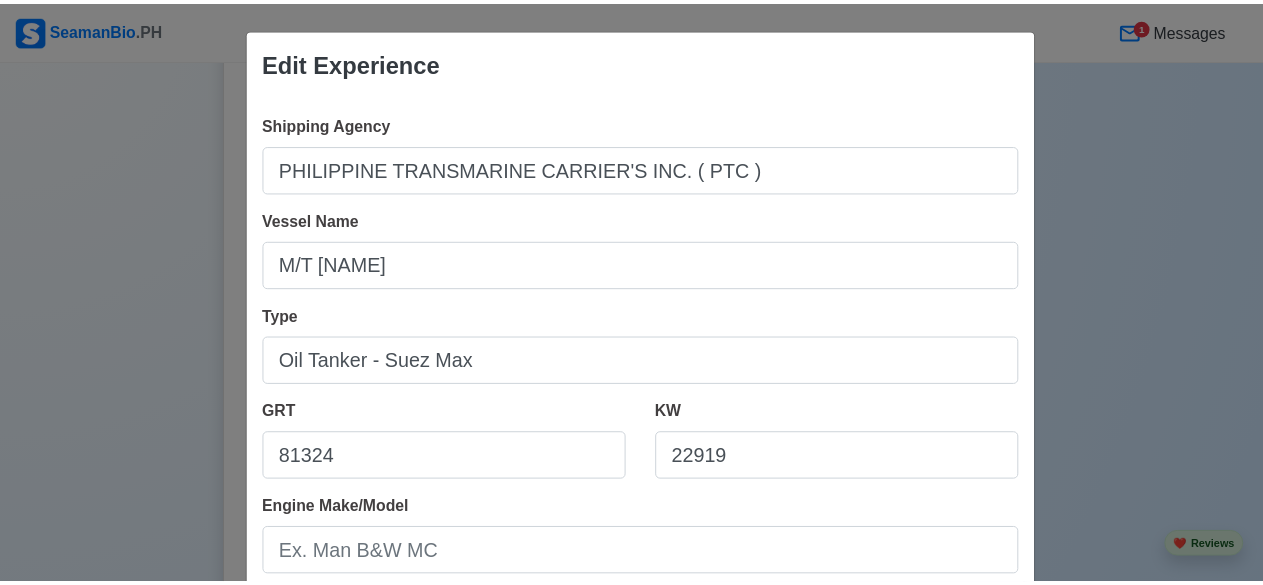 scroll, scrollTop: 512, scrollLeft: 0, axis: vertical 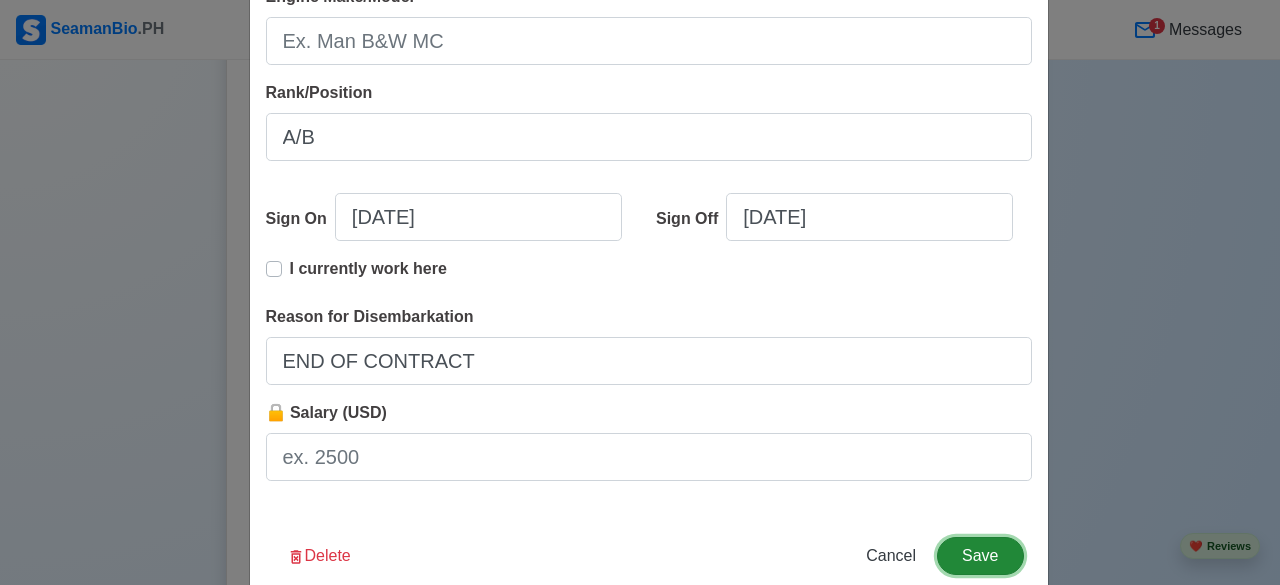 click on "Save" at bounding box center (980, 556) 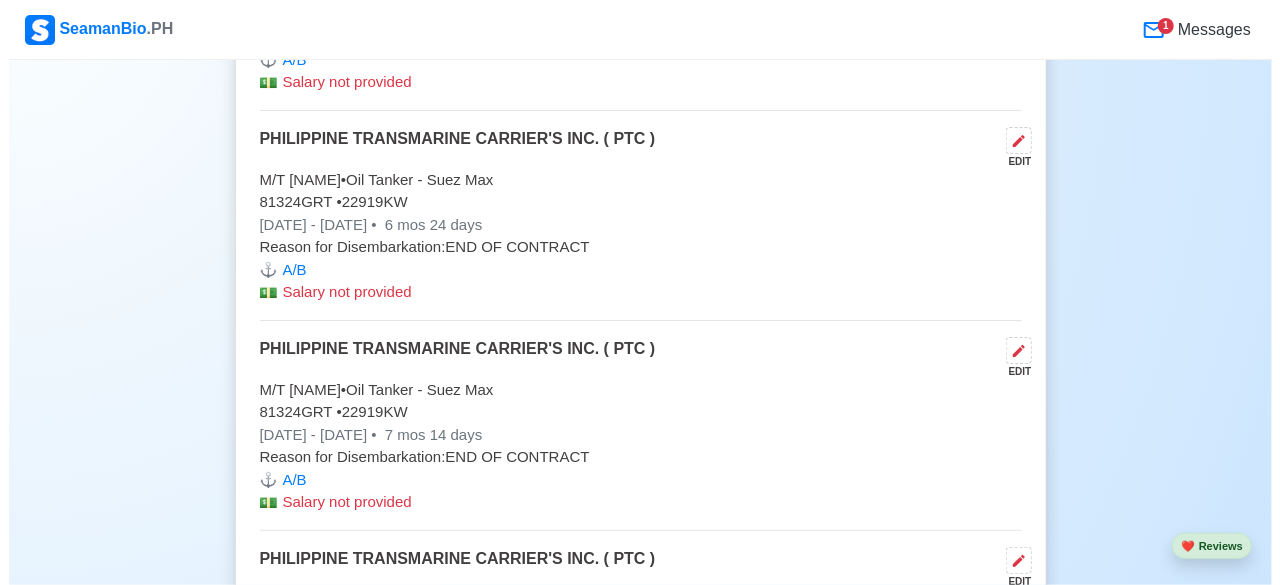 scroll, scrollTop: 8171, scrollLeft: 0, axis: vertical 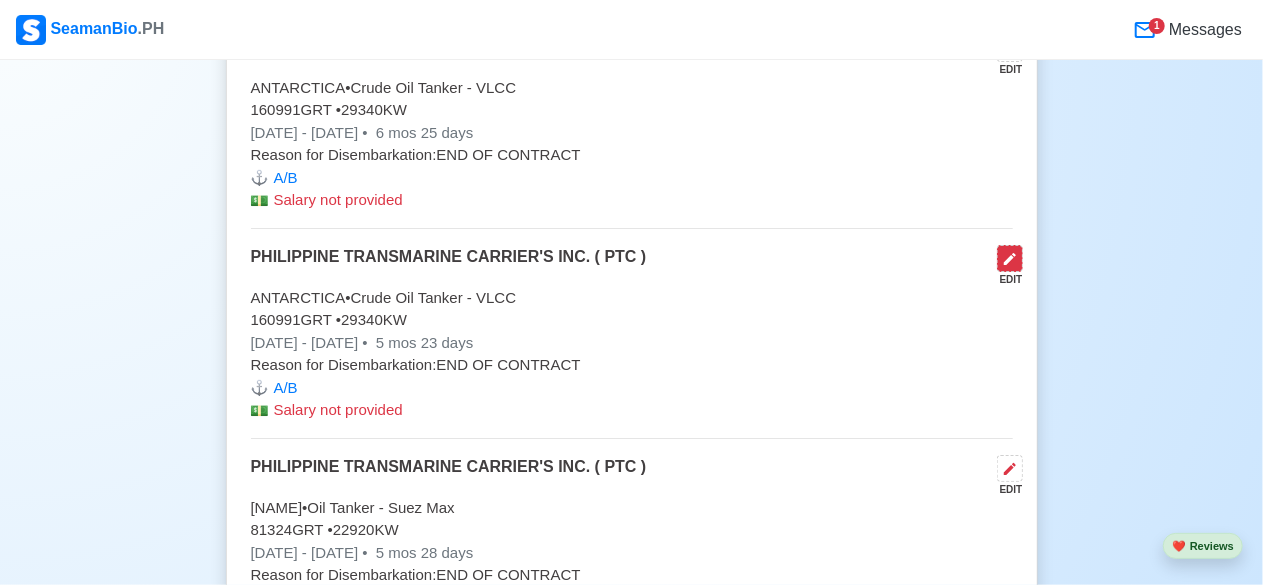 click 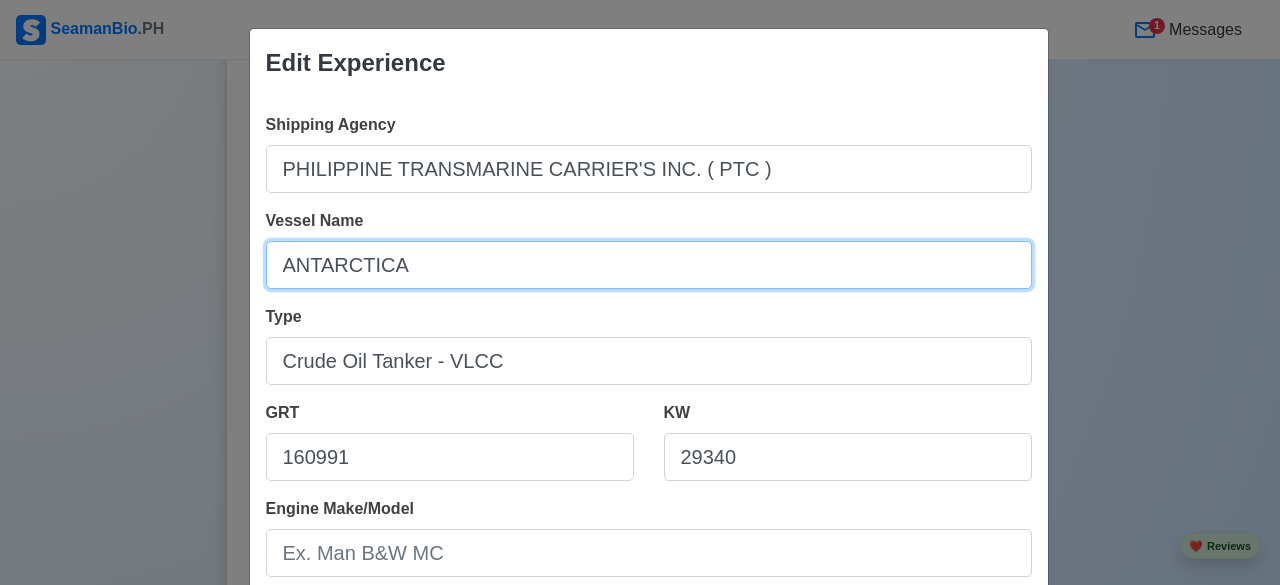 click on "ANTARCTICA" at bounding box center (649, 265) 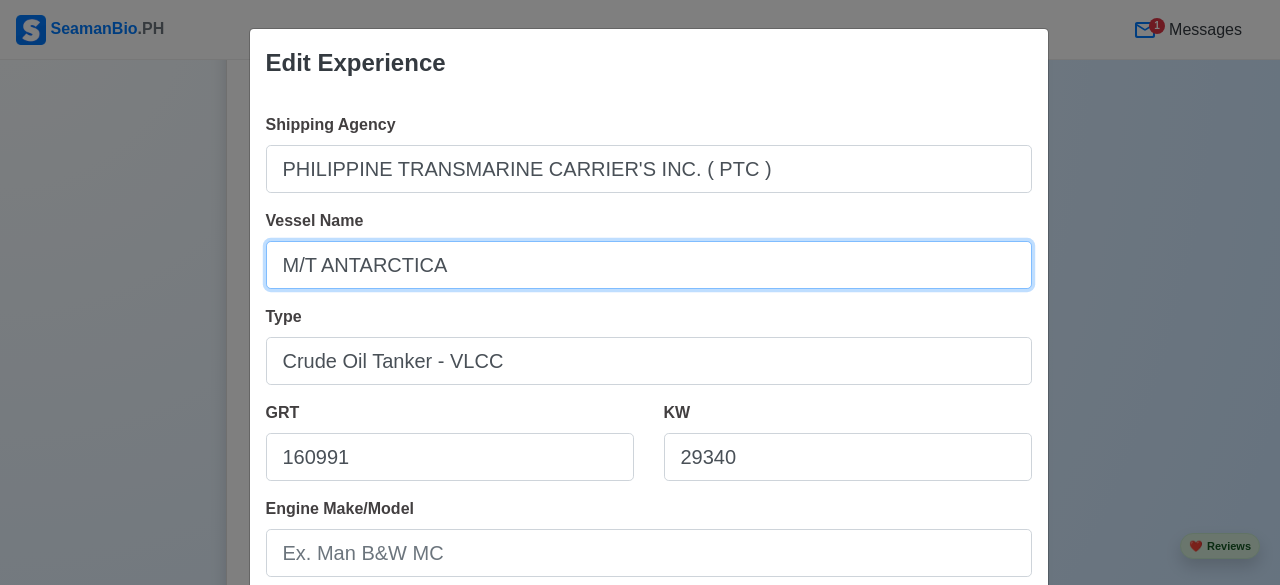 type on "M/T ANTARCTICA" 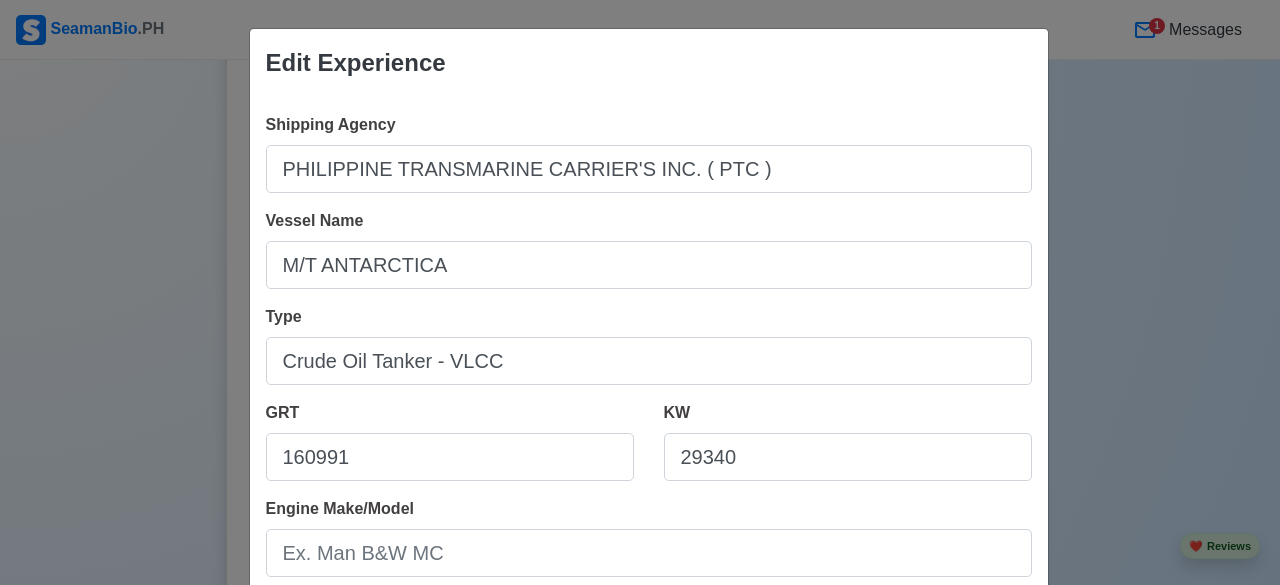 scroll, scrollTop: 512, scrollLeft: 0, axis: vertical 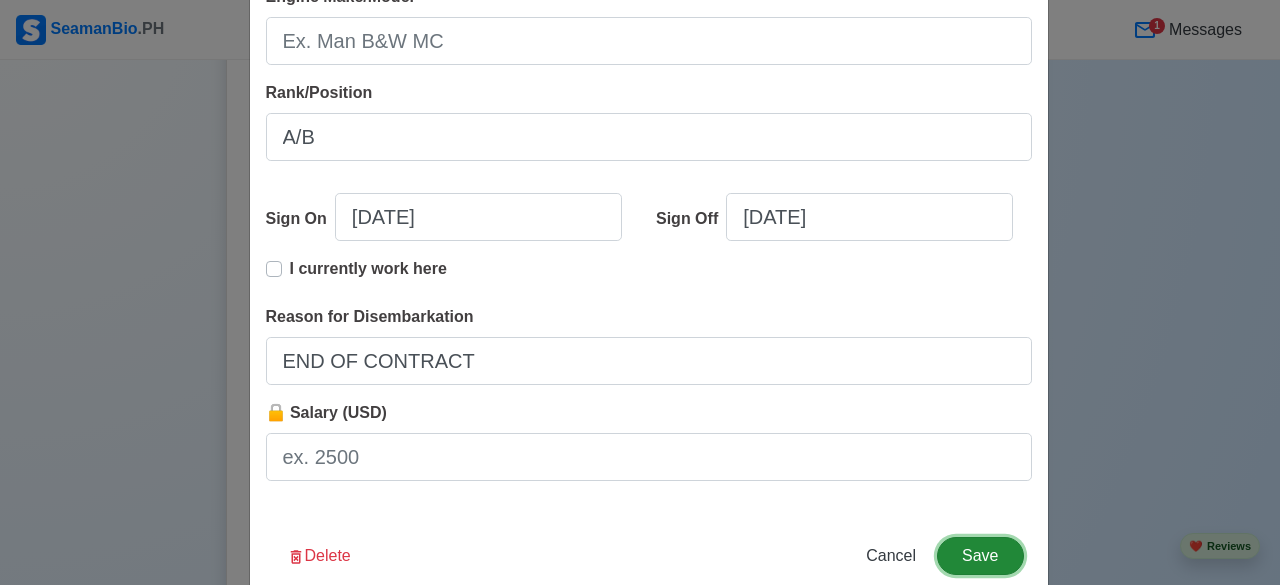 click on "Save" at bounding box center (980, 556) 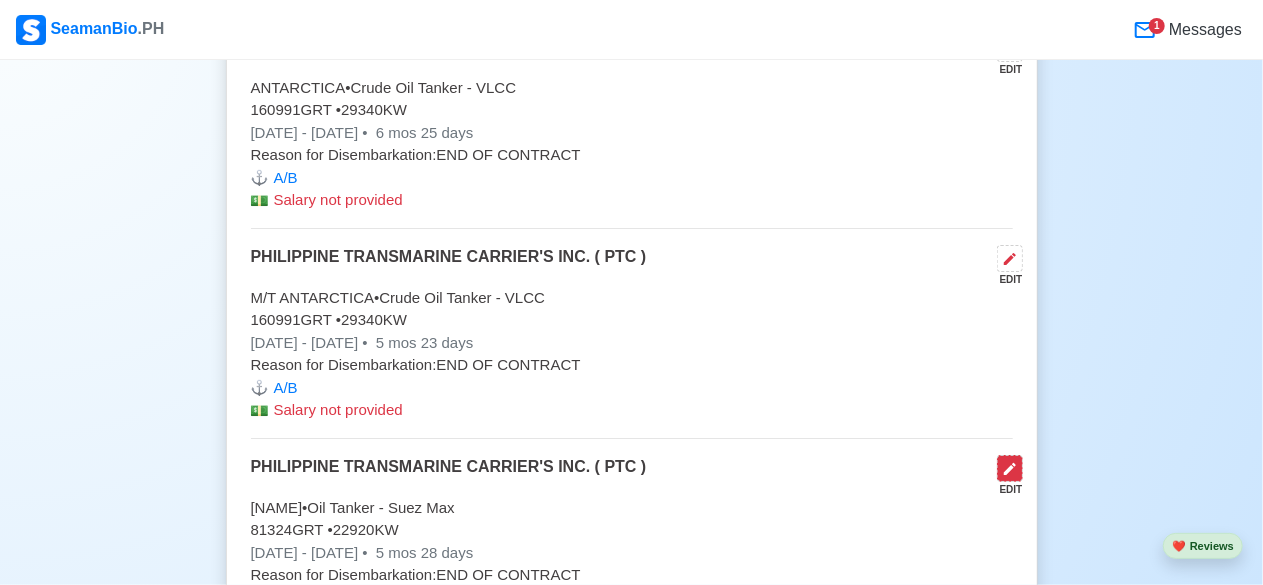 click 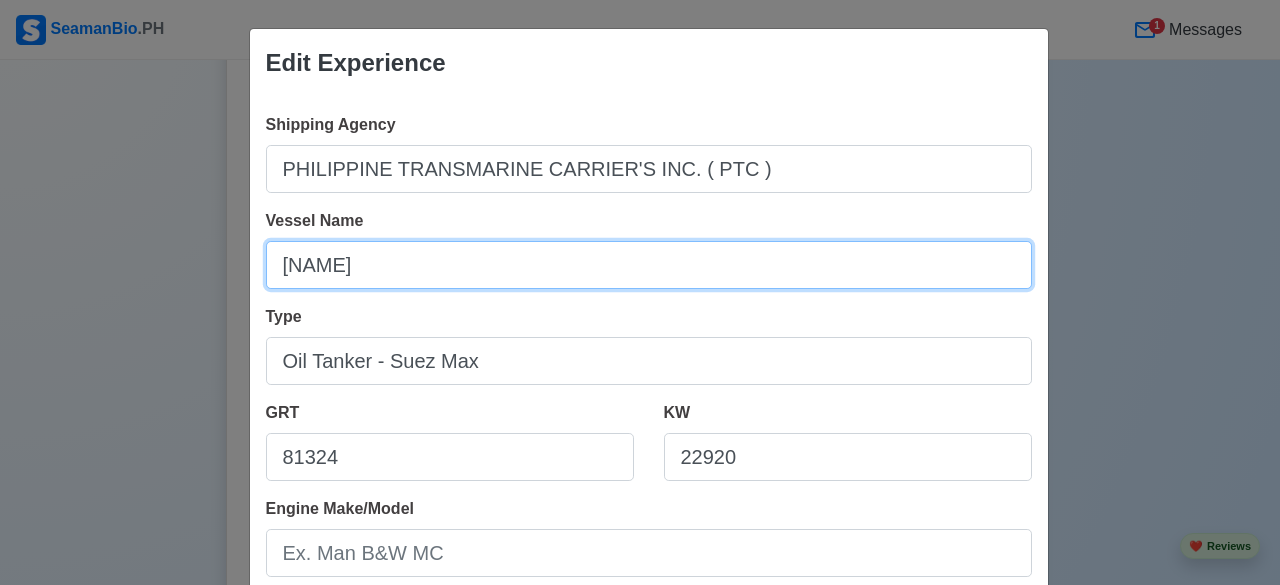 click on "[NAME]" at bounding box center [649, 265] 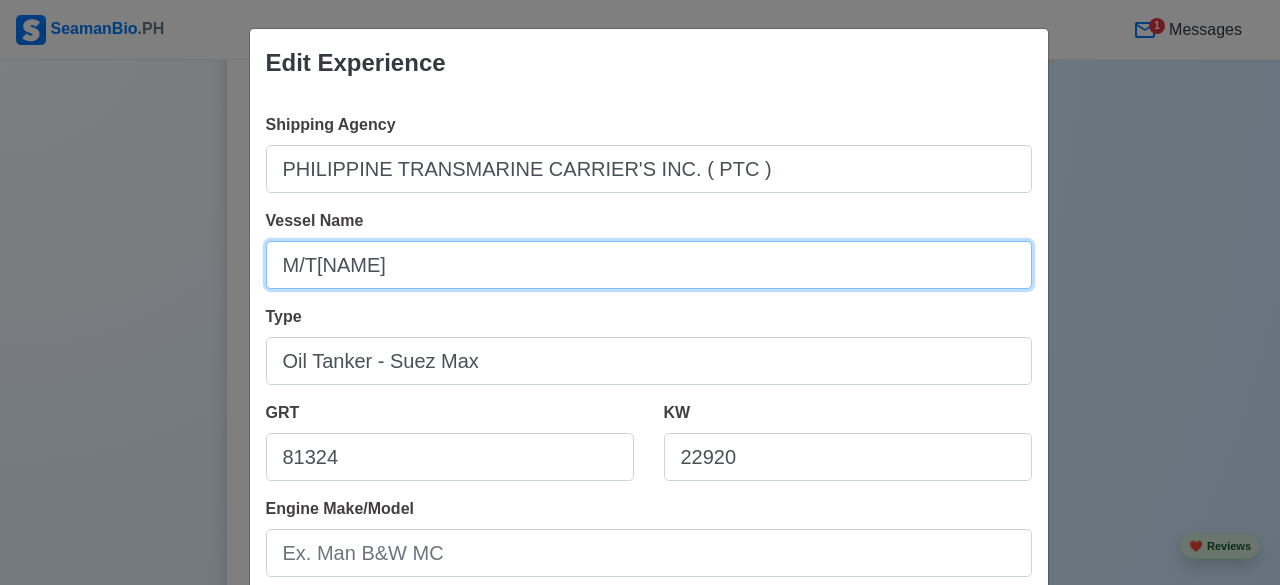type on "M/T[NAME]" 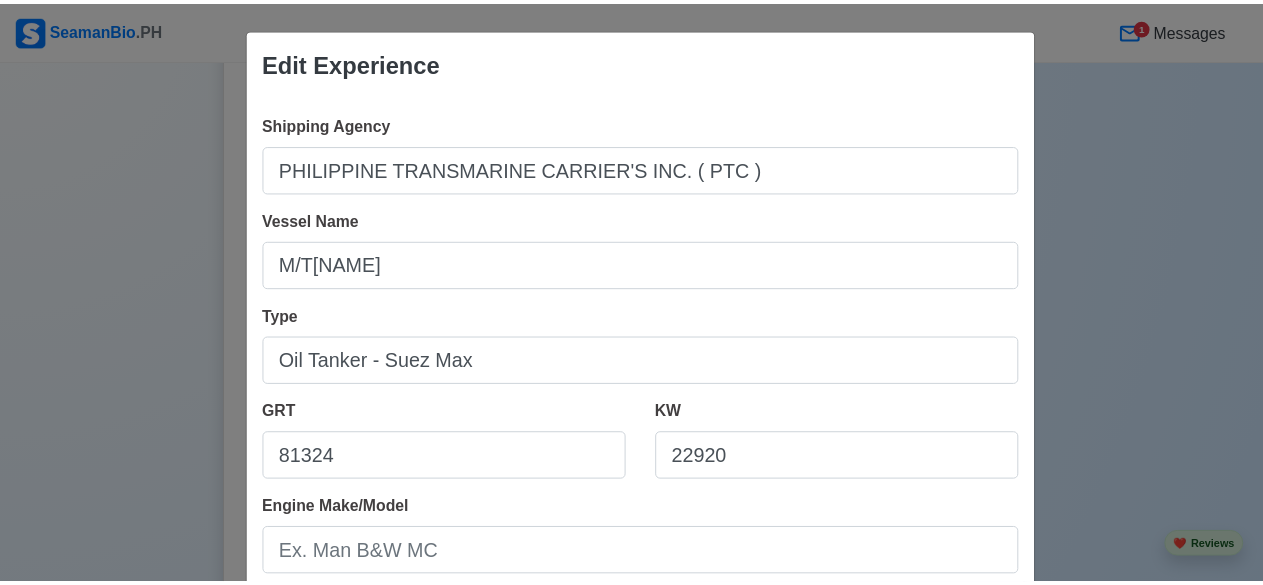 scroll, scrollTop: 512, scrollLeft: 0, axis: vertical 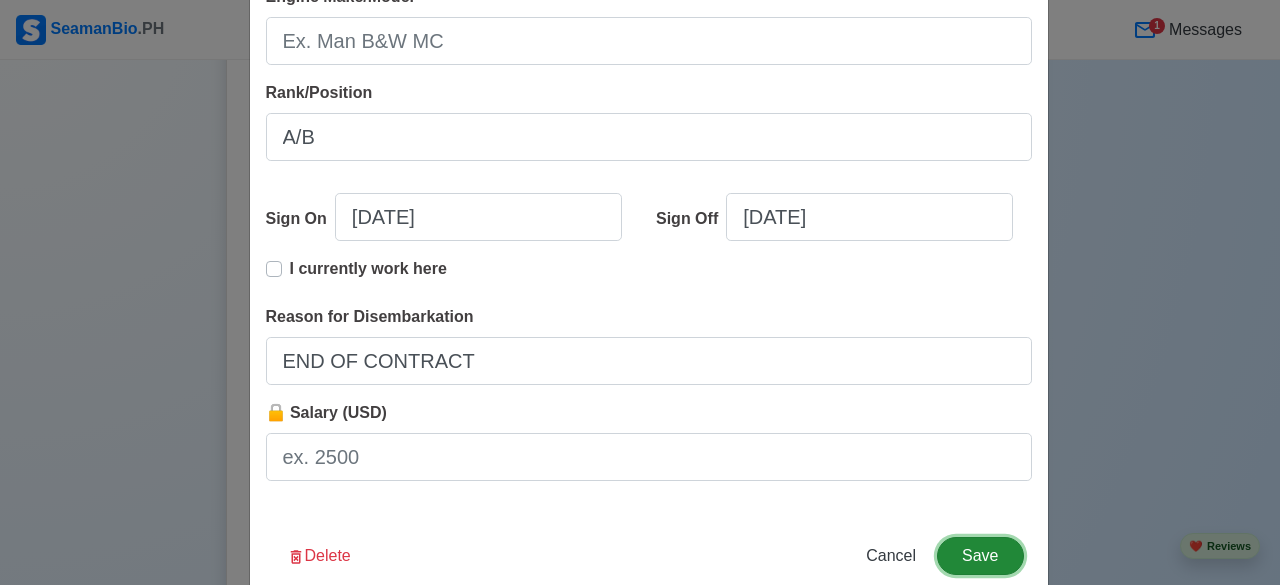click on "Save" at bounding box center [980, 556] 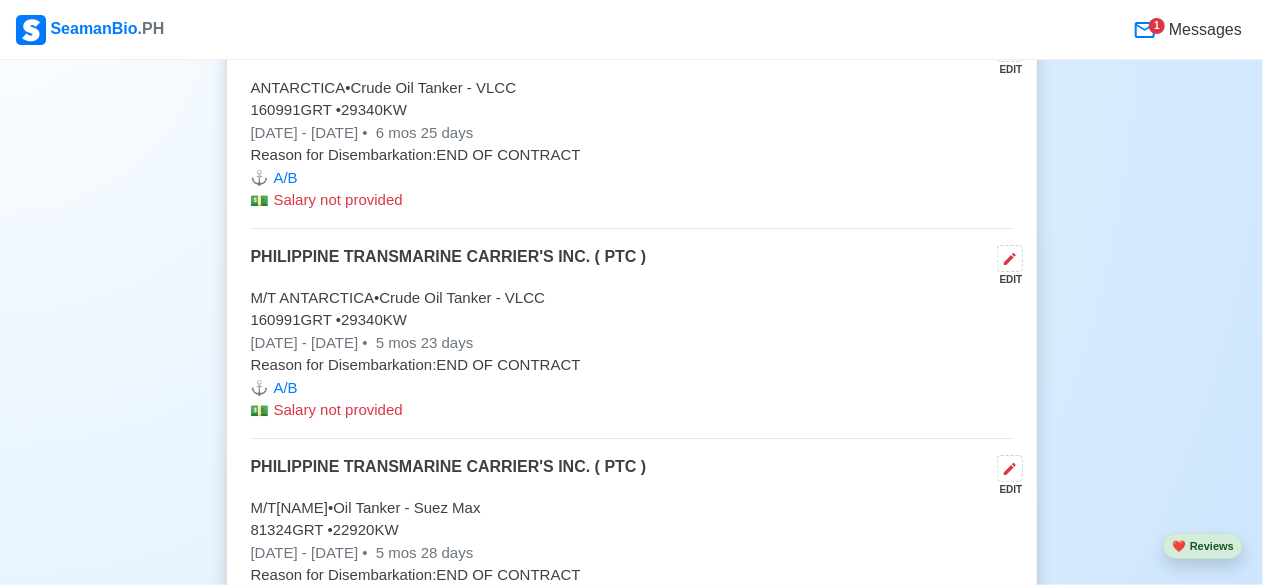 scroll, scrollTop: 8684, scrollLeft: 0, axis: vertical 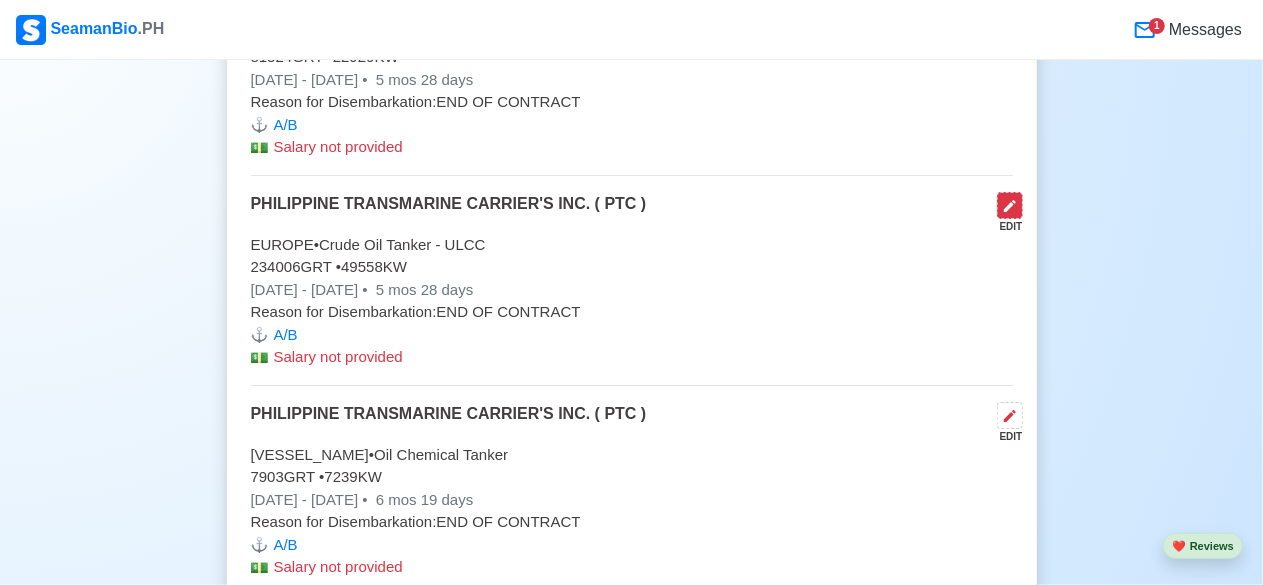 click 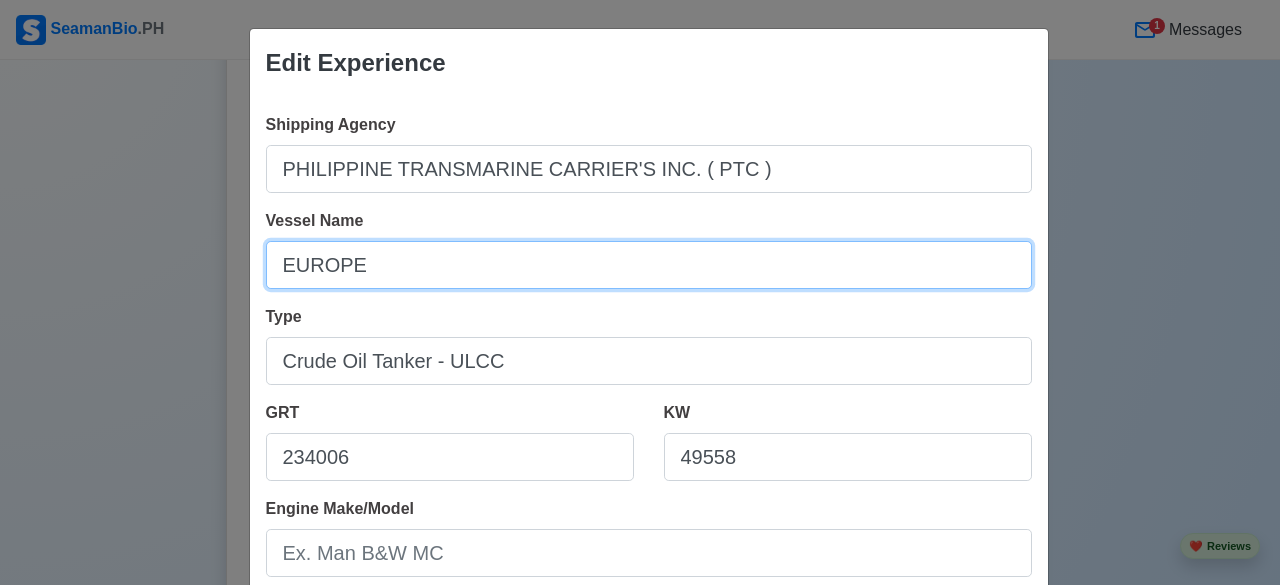 click on "EUROPE" at bounding box center (649, 265) 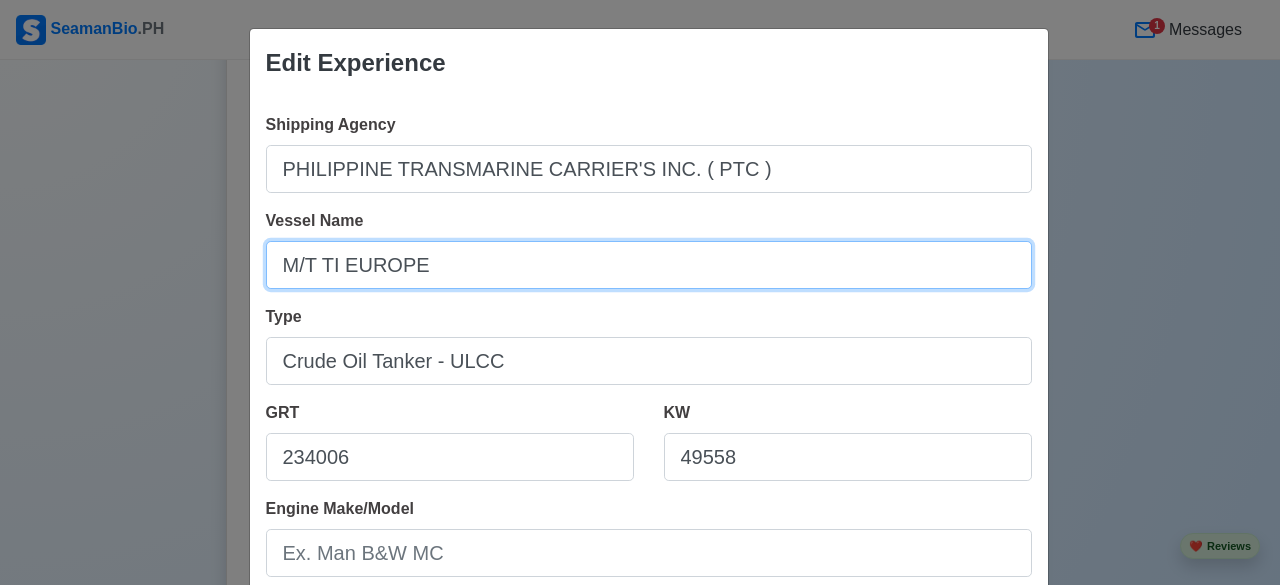 type on "M/T TI EUROPE" 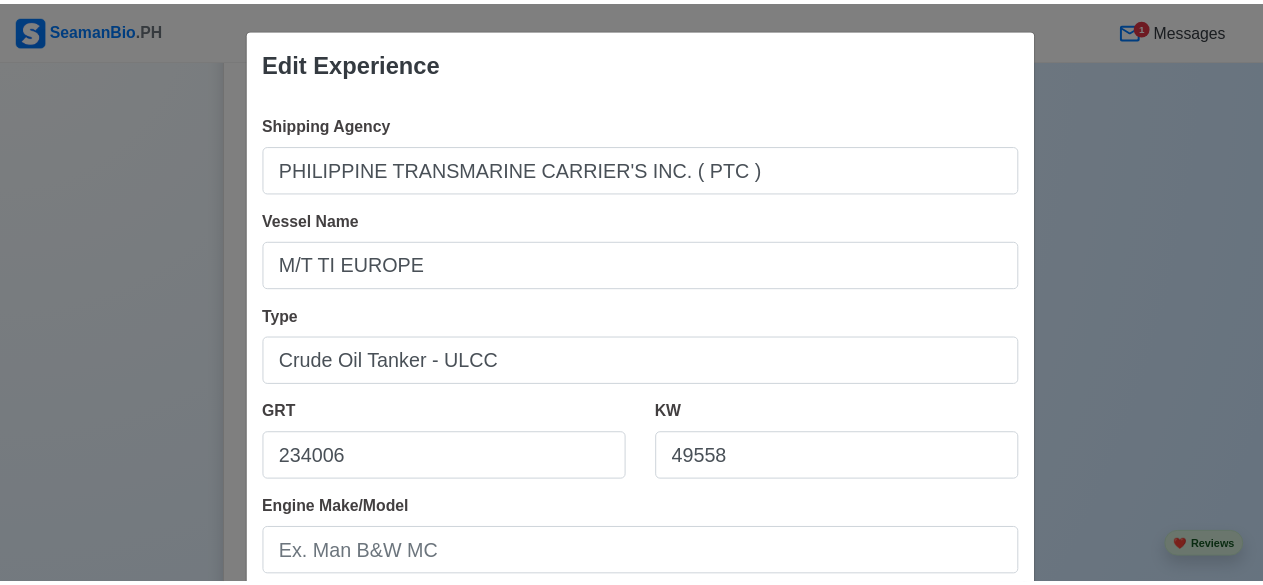 scroll, scrollTop: 512, scrollLeft: 0, axis: vertical 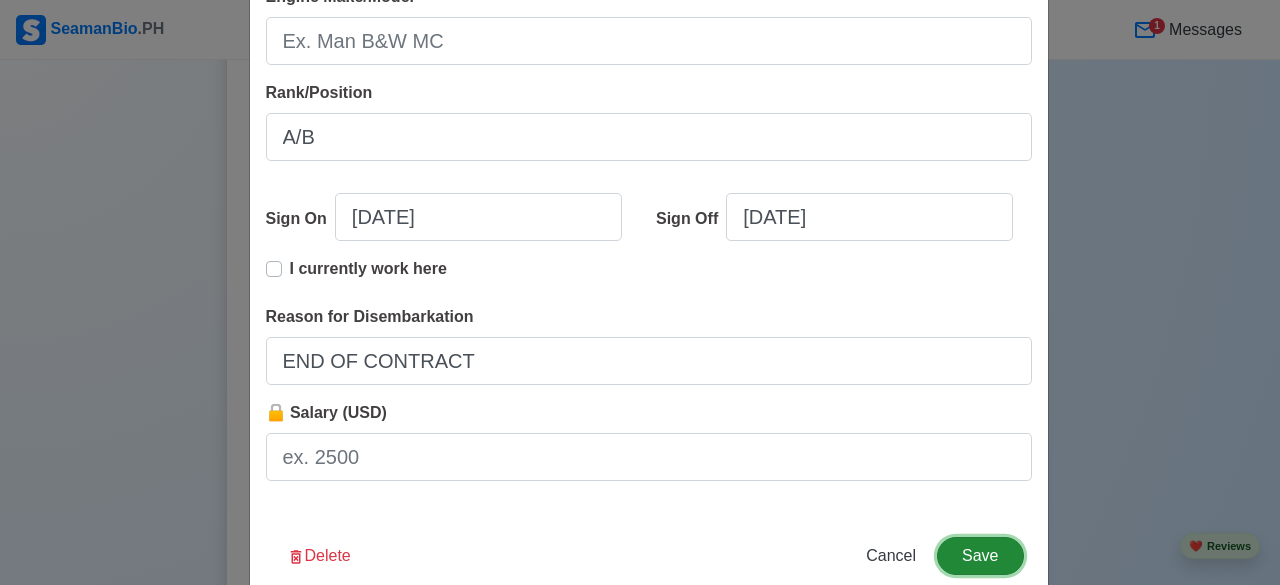 click on "Save" at bounding box center (980, 556) 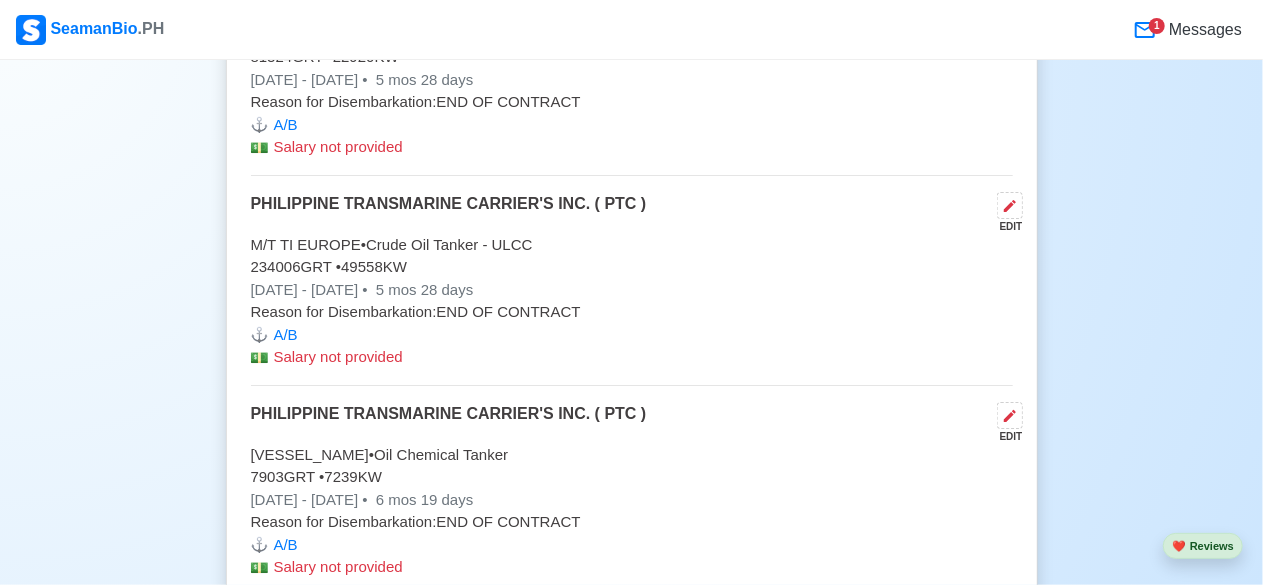 scroll, scrollTop: 9156, scrollLeft: 0, axis: vertical 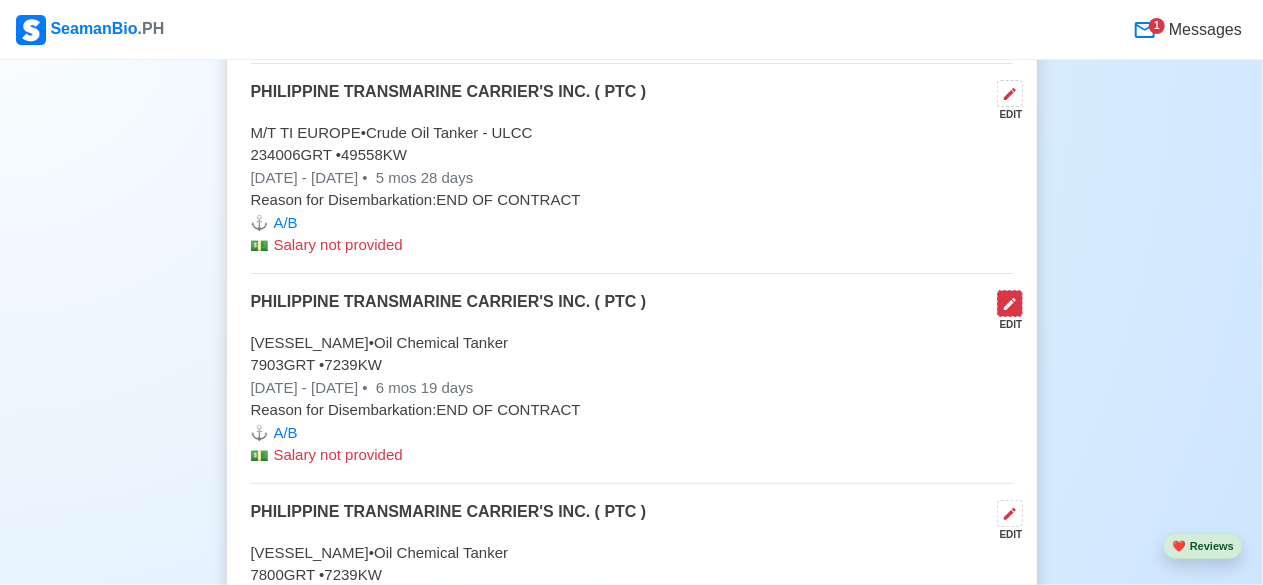 click 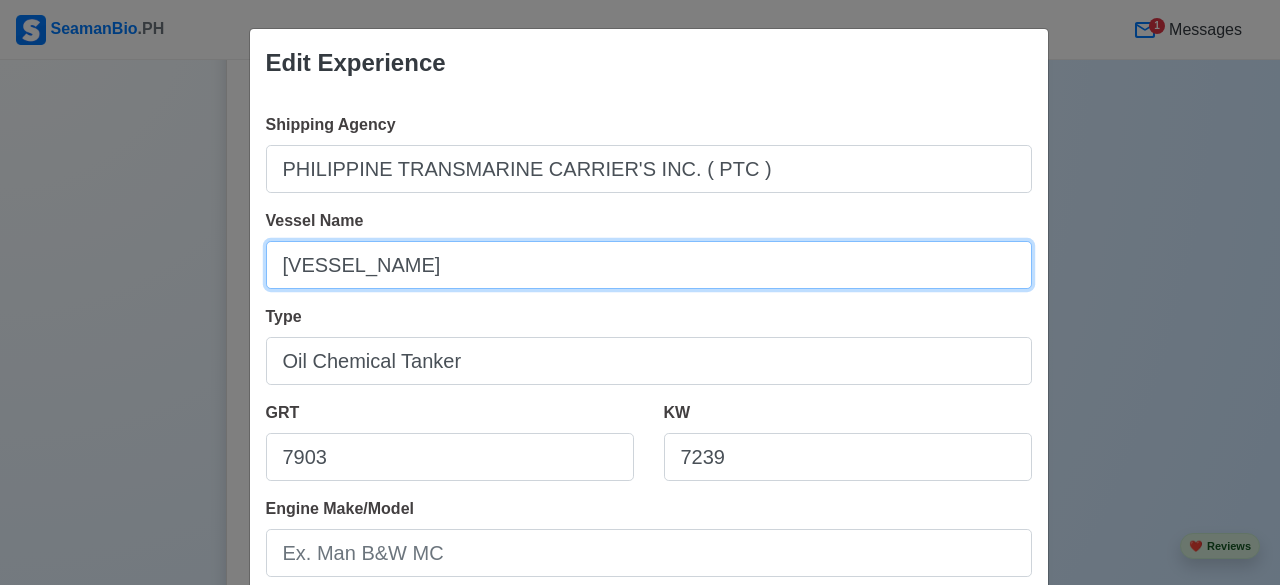 click on "[VESSEL_NAME]" at bounding box center [649, 265] 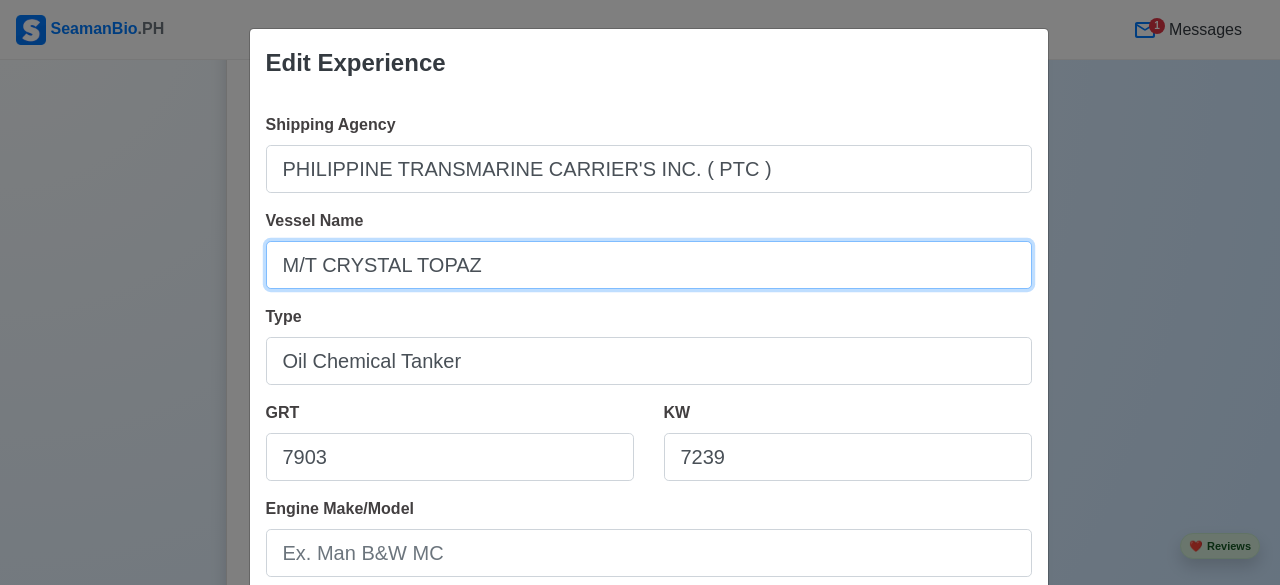 type on "M/T CRYSTAL TOPAZ" 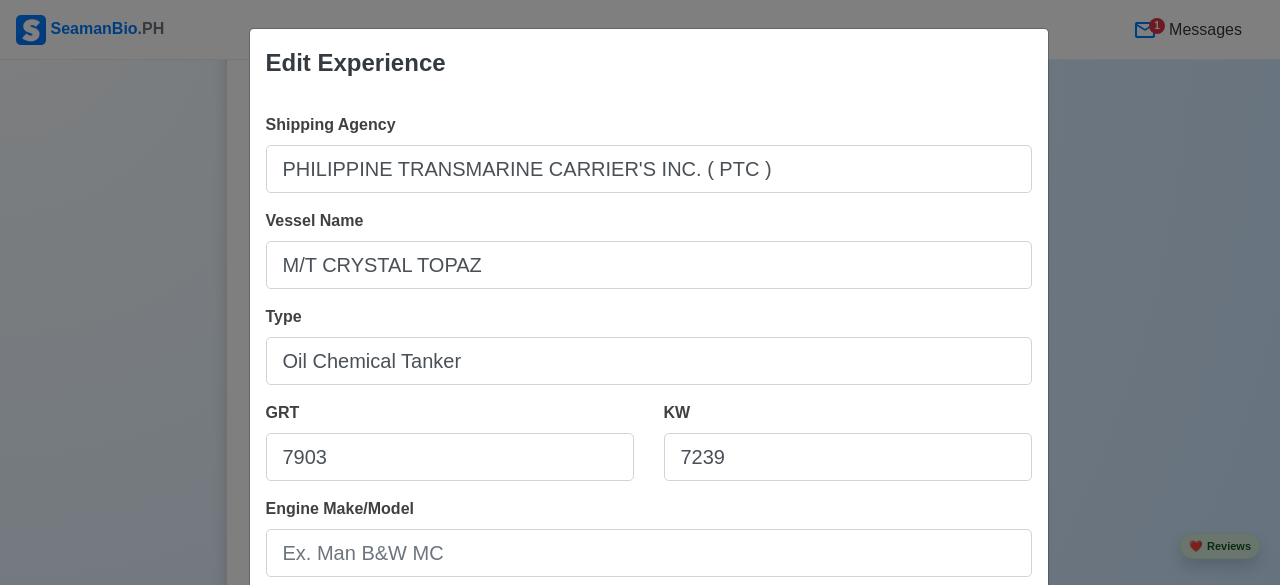 scroll, scrollTop: 512, scrollLeft: 0, axis: vertical 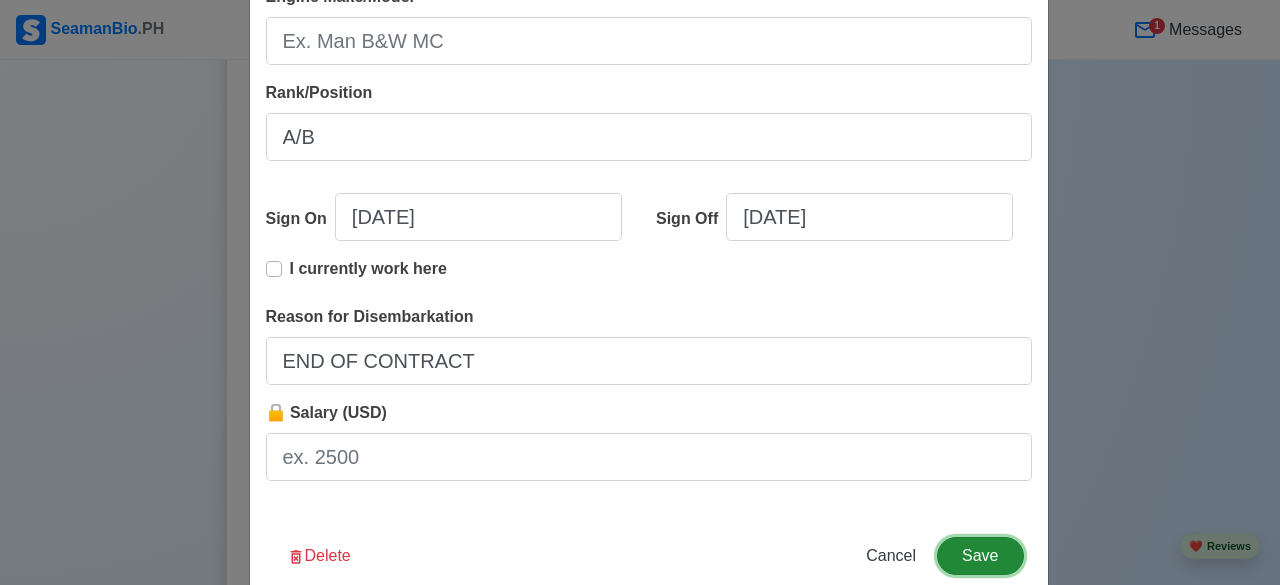 click on "Save" at bounding box center (980, 556) 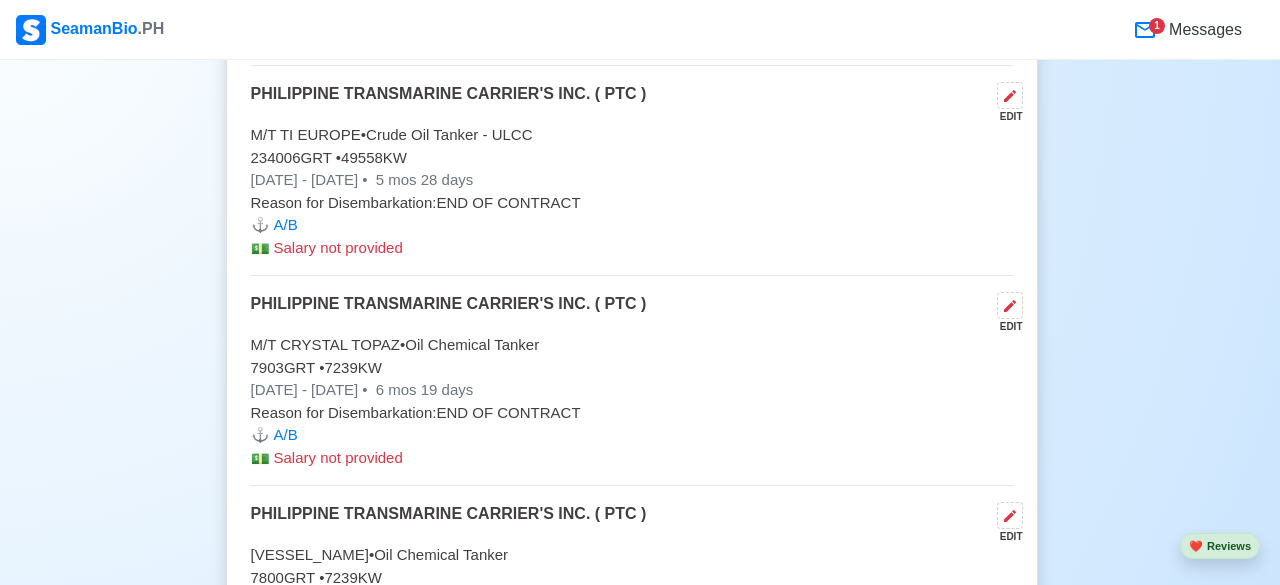 scroll, scrollTop: 8756, scrollLeft: 0, axis: vertical 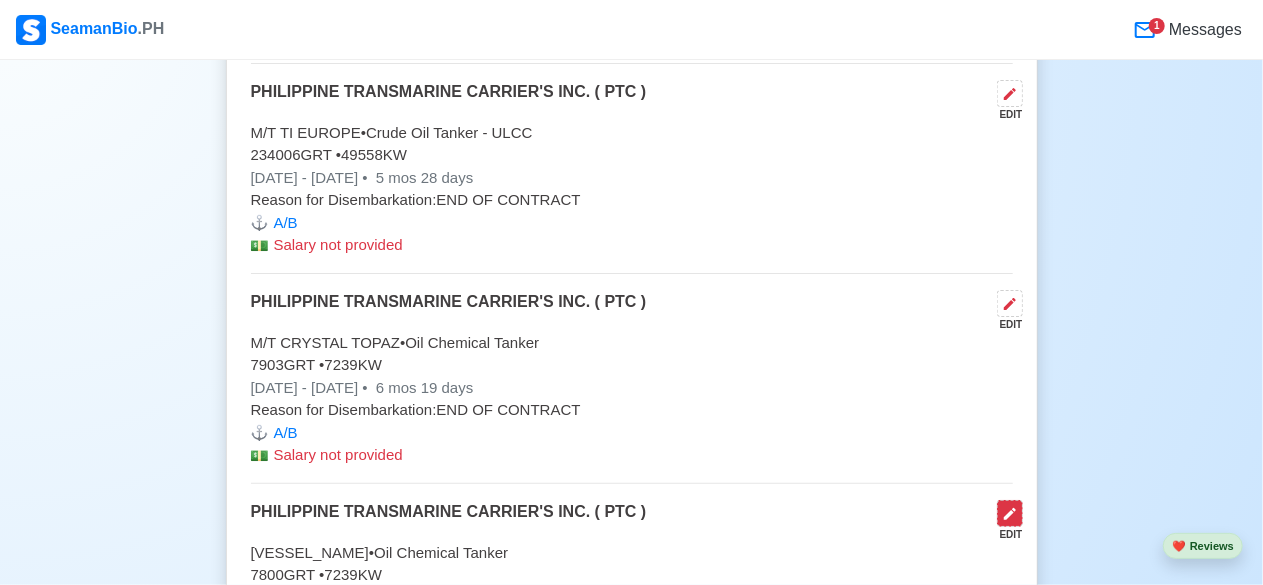 click at bounding box center [1010, 513] 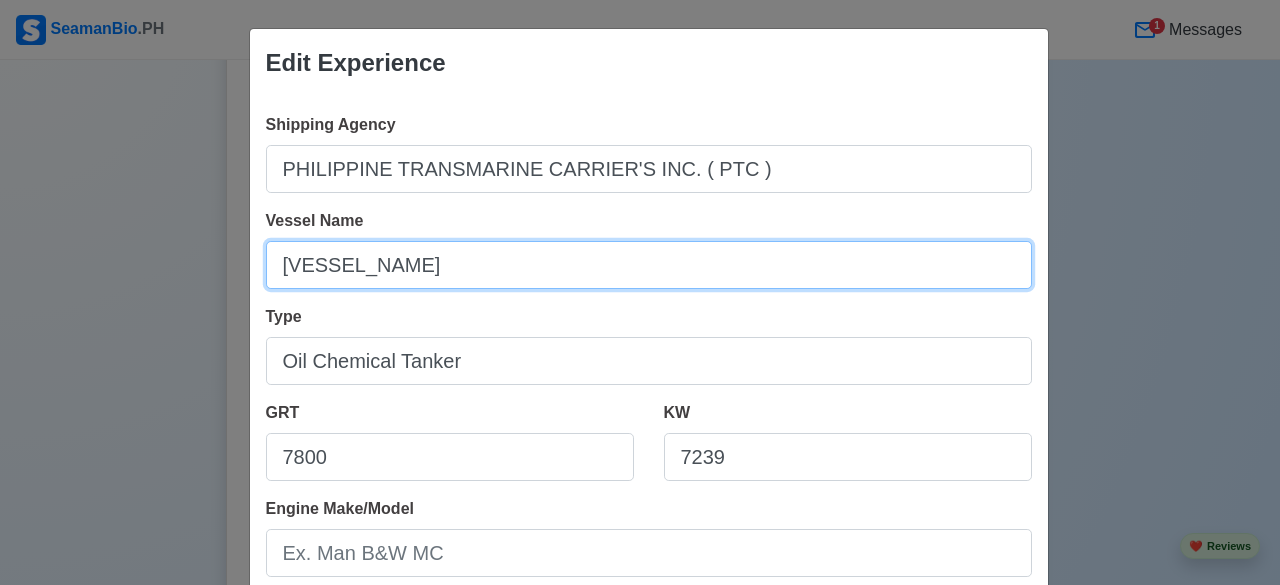 click on "[VESSEL_NAME]" at bounding box center [649, 265] 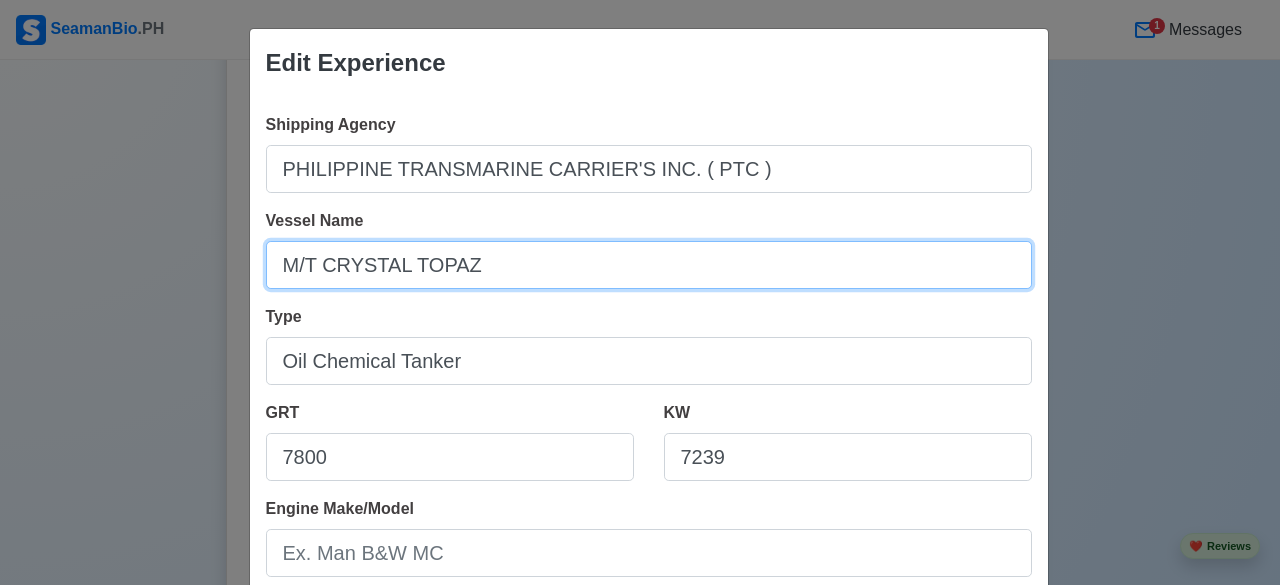 type on "M/T CRYSTAL TOPAZ" 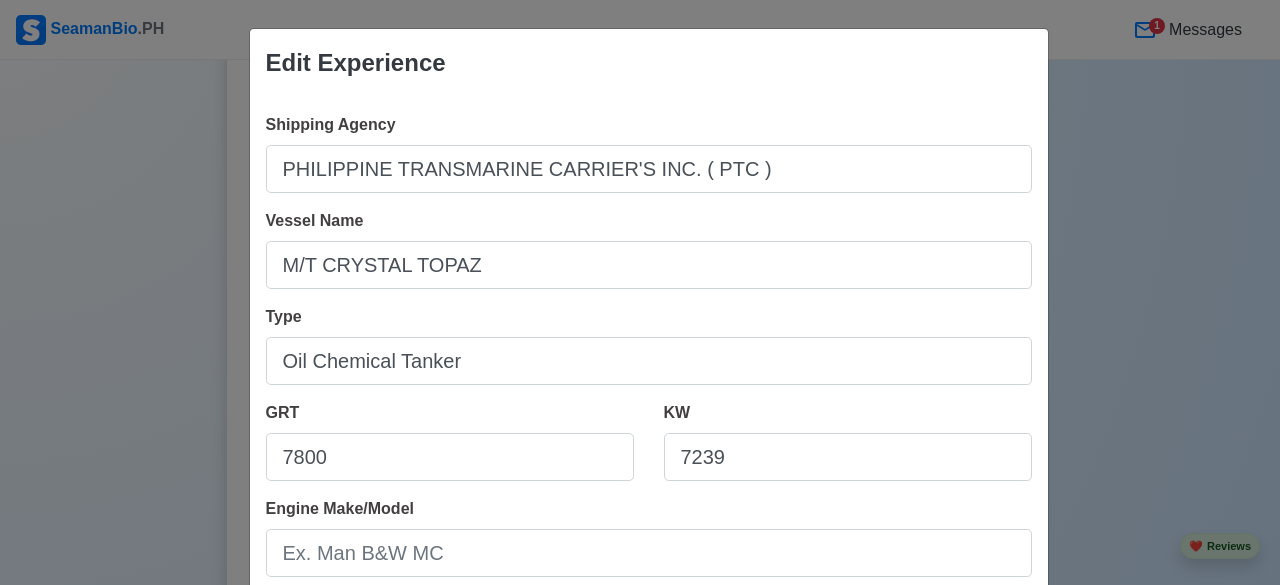 scroll, scrollTop: 512, scrollLeft: 0, axis: vertical 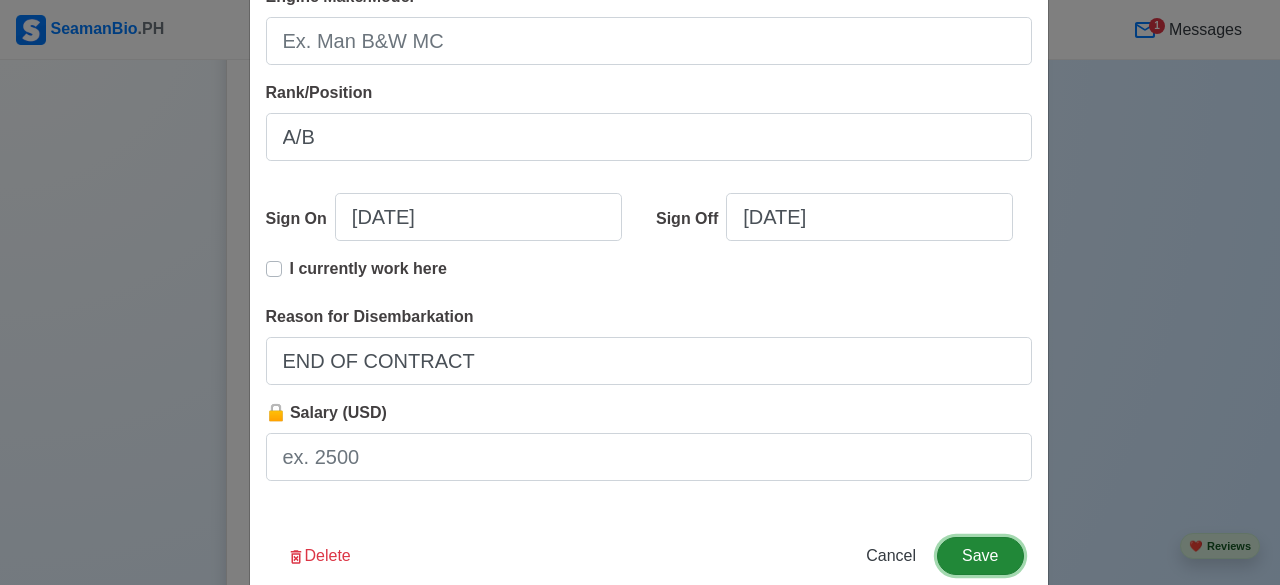 click on "Save" at bounding box center [980, 556] 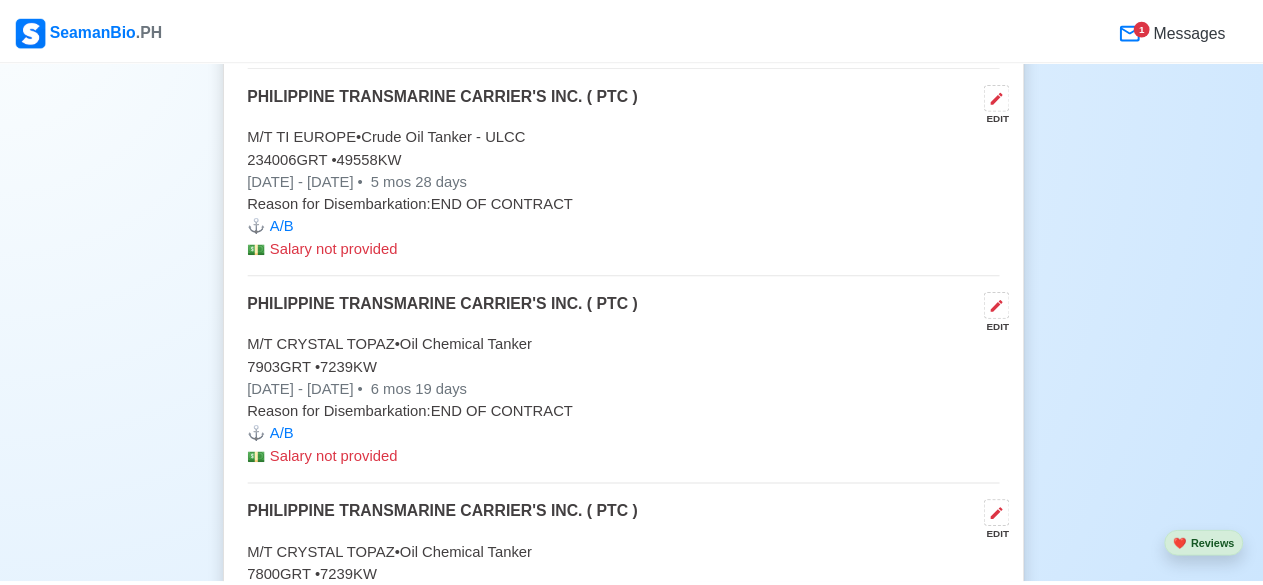scroll, scrollTop: 8756, scrollLeft: 0, axis: vertical 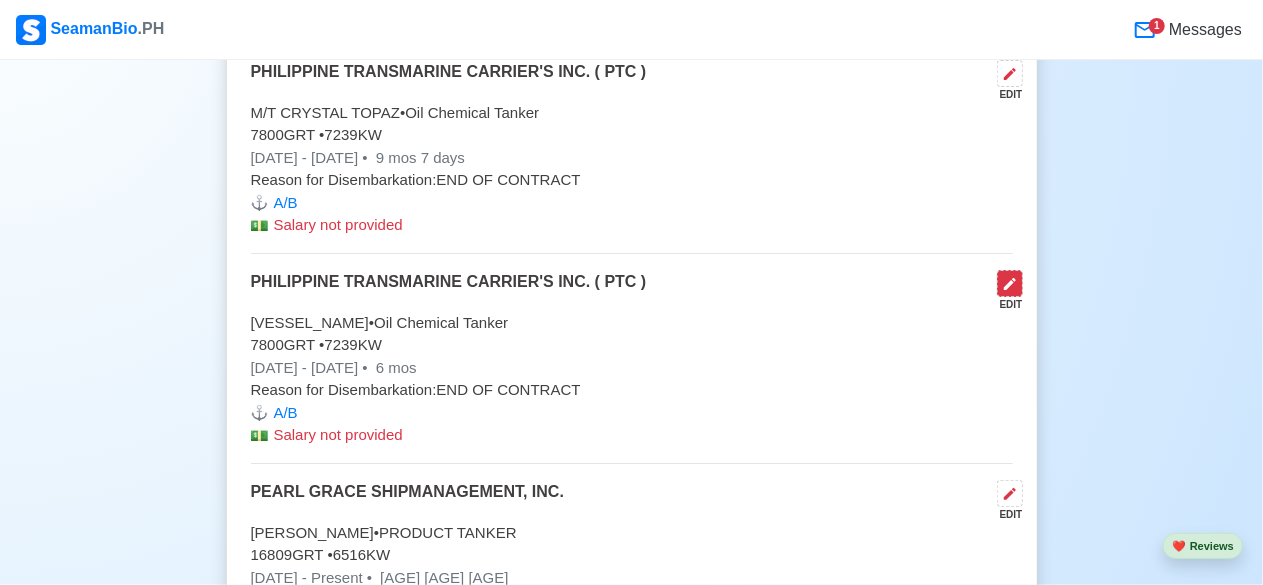 click 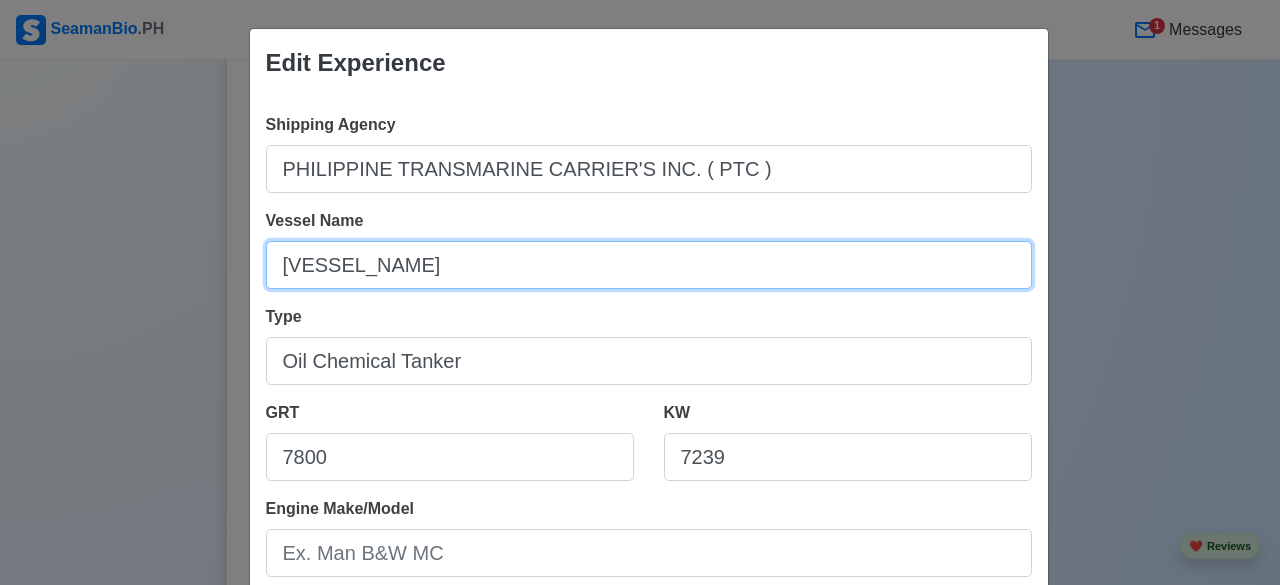 click on "[VESSEL_NAME]" at bounding box center (649, 265) 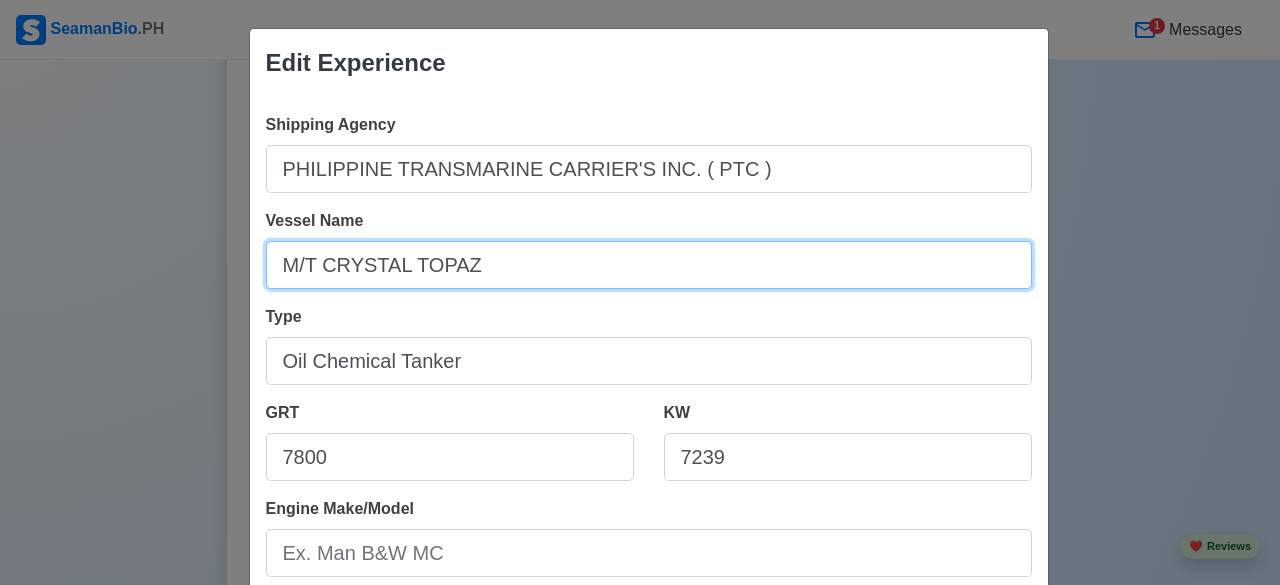 type on "M/T CRYSTAL TOPAZ" 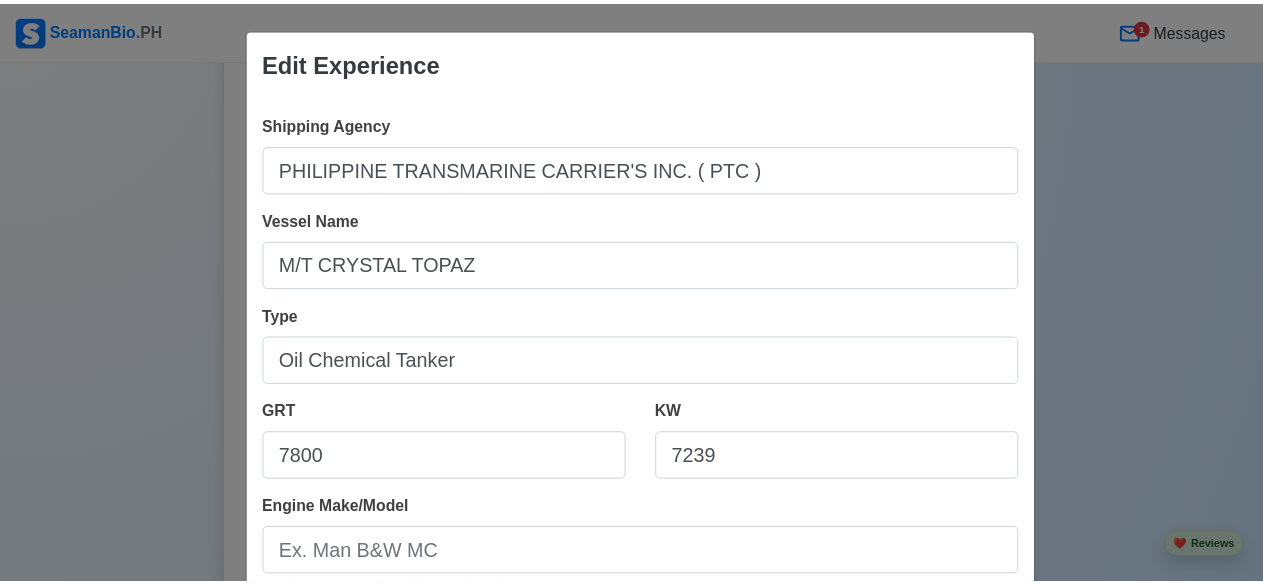 scroll, scrollTop: 512, scrollLeft: 0, axis: vertical 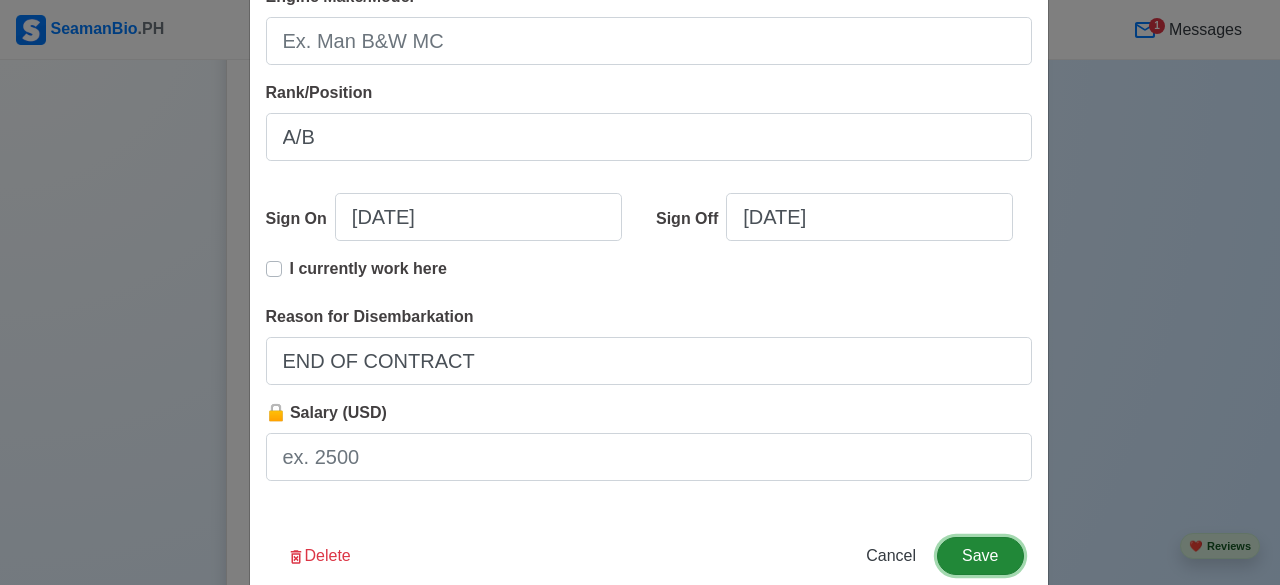 click on "Save" at bounding box center (980, 556) 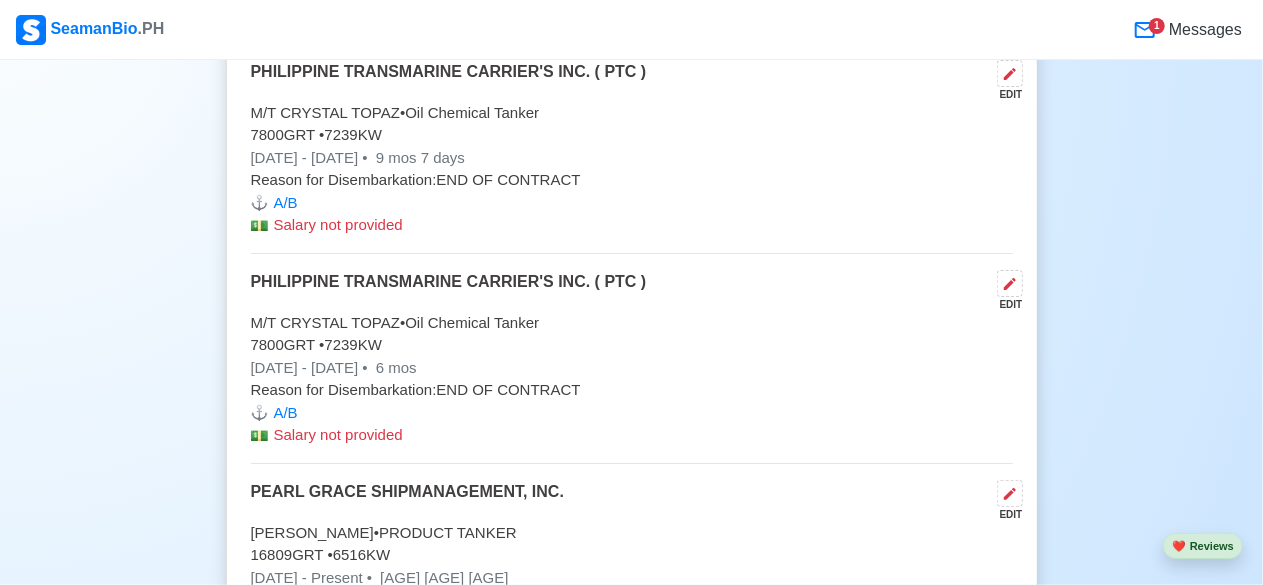 scroll, scrollTop: 9708, scrollLeft: 0, axis: vertical 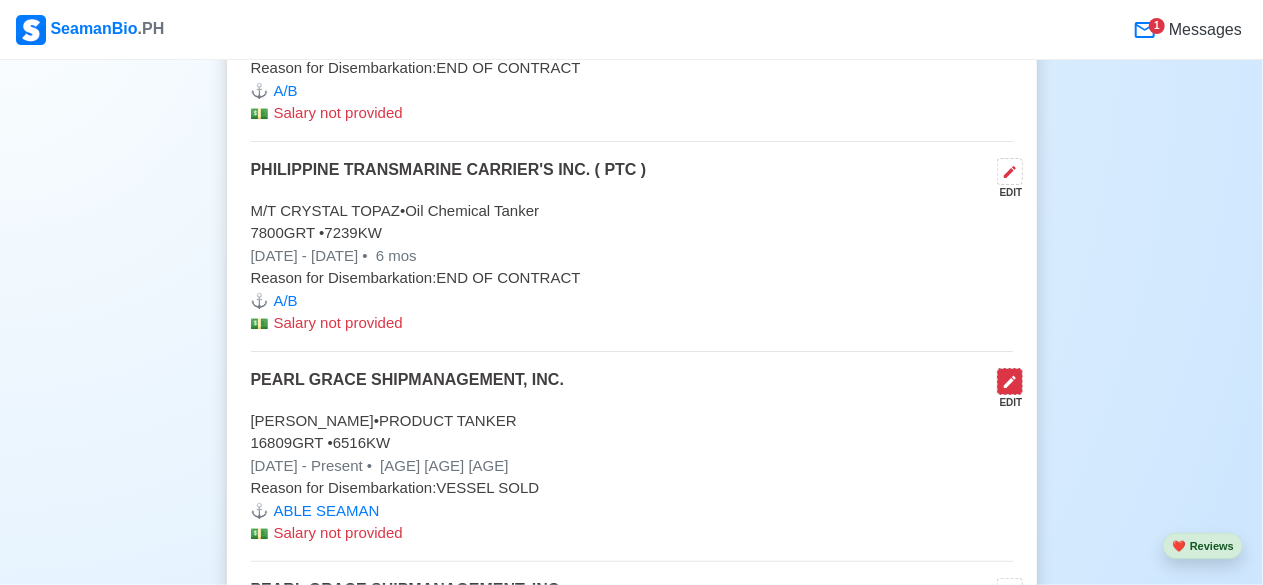 click 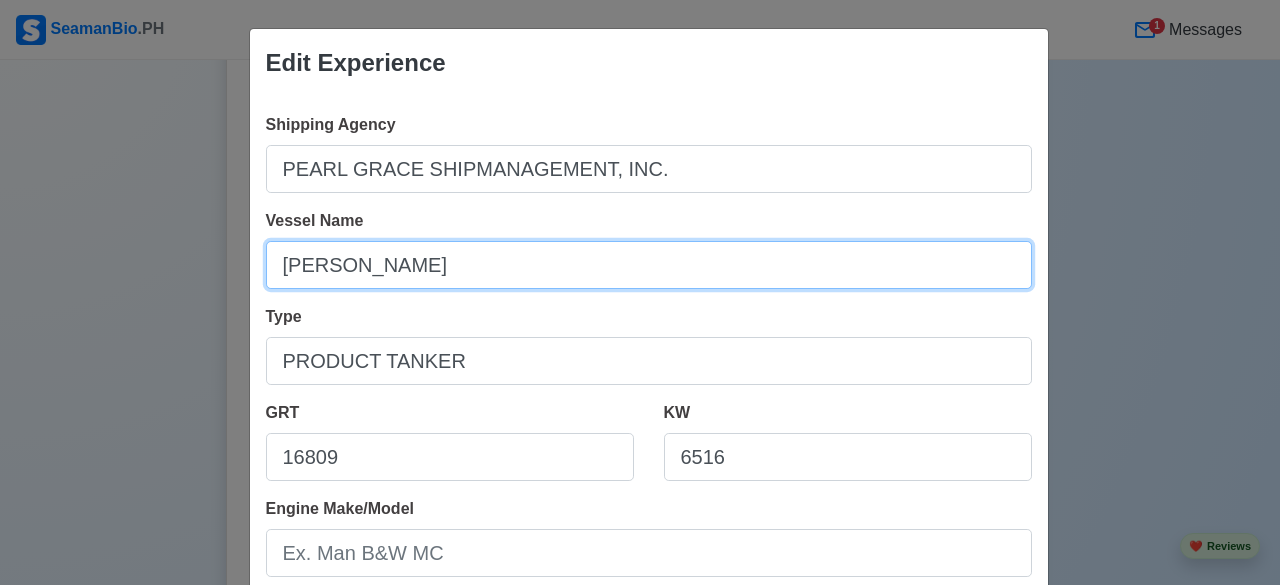 click on "[PERSON_NAME]" at bounding box center [649, 265] 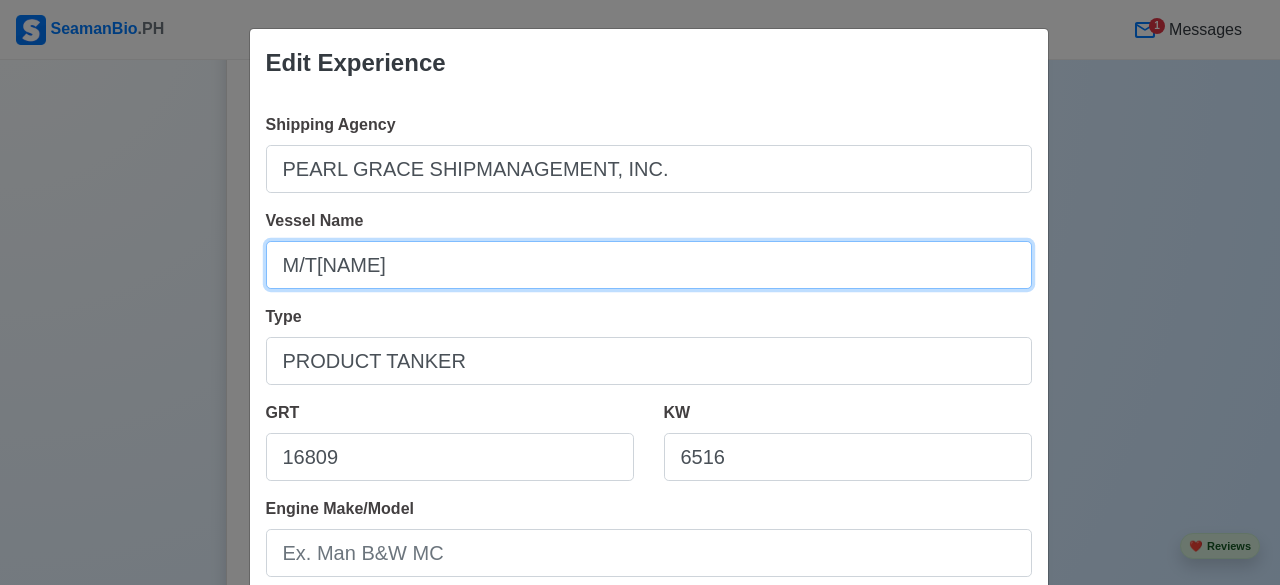 type on "M/T[NAME]" 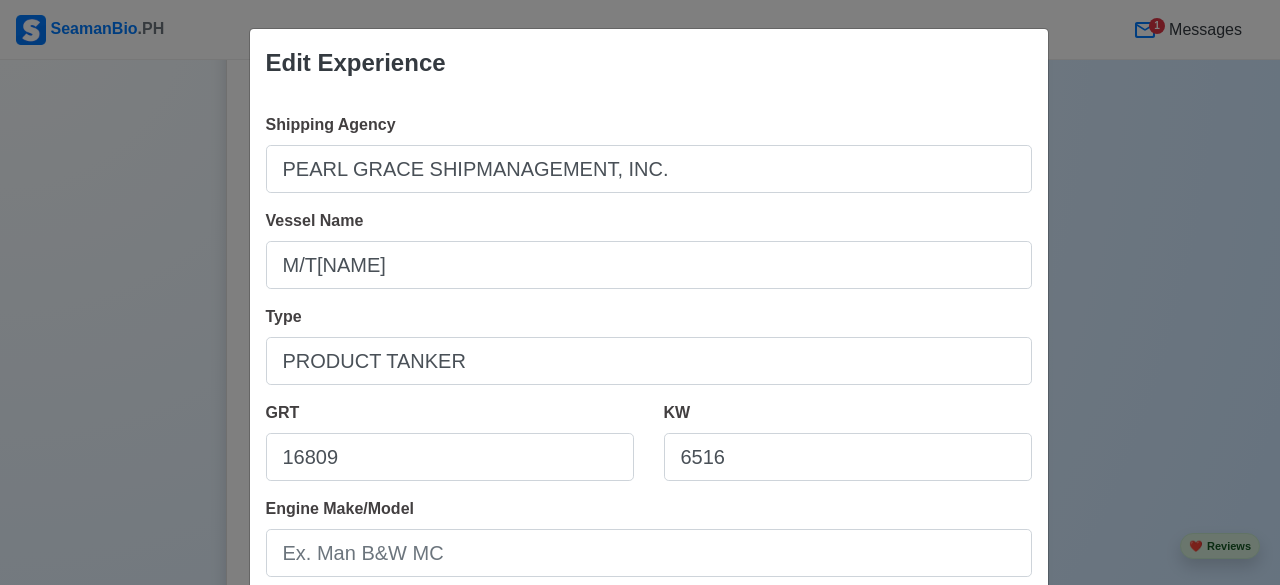 scroll, scrollTop: 512, scrollLeft: 0, axis: vertical 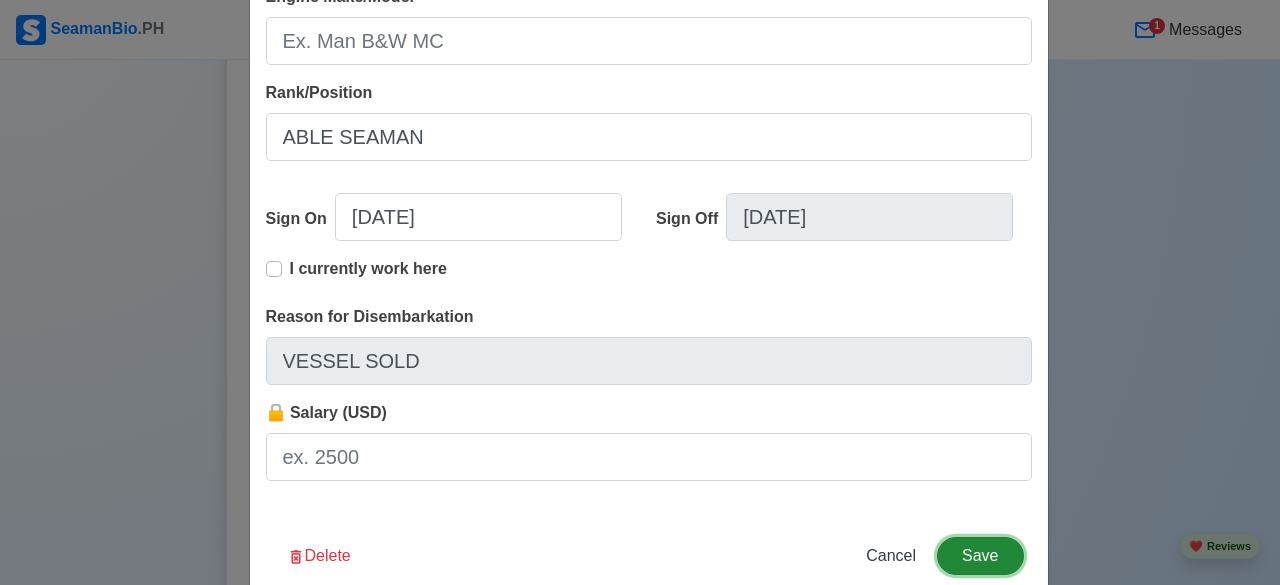 click on "Save" at bounding box center [980, 556] 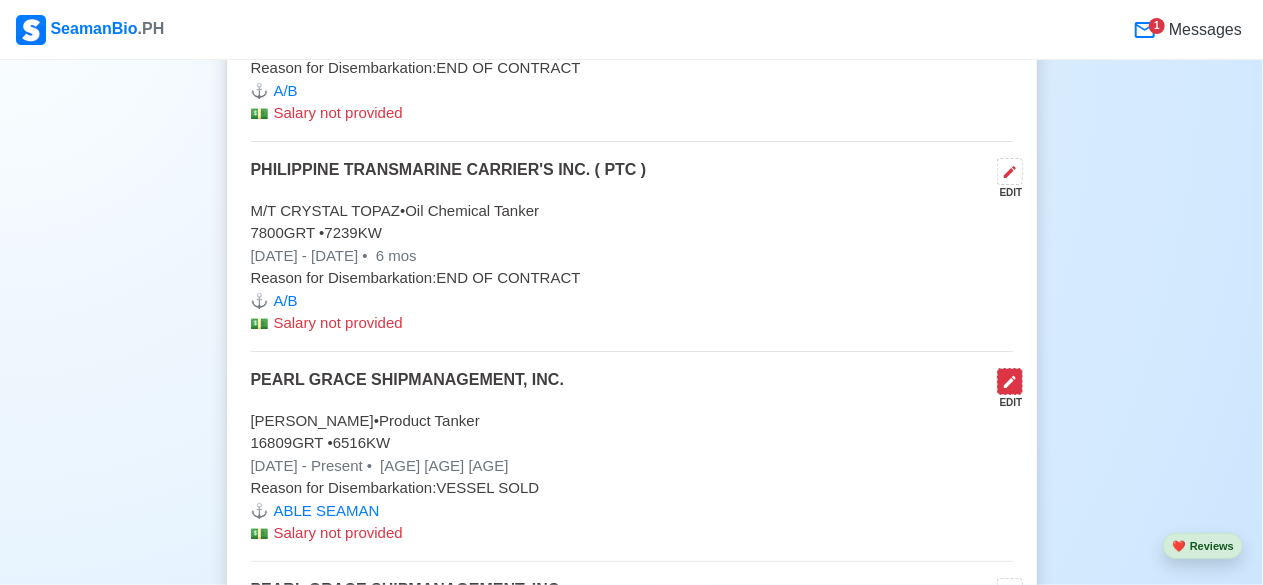 click 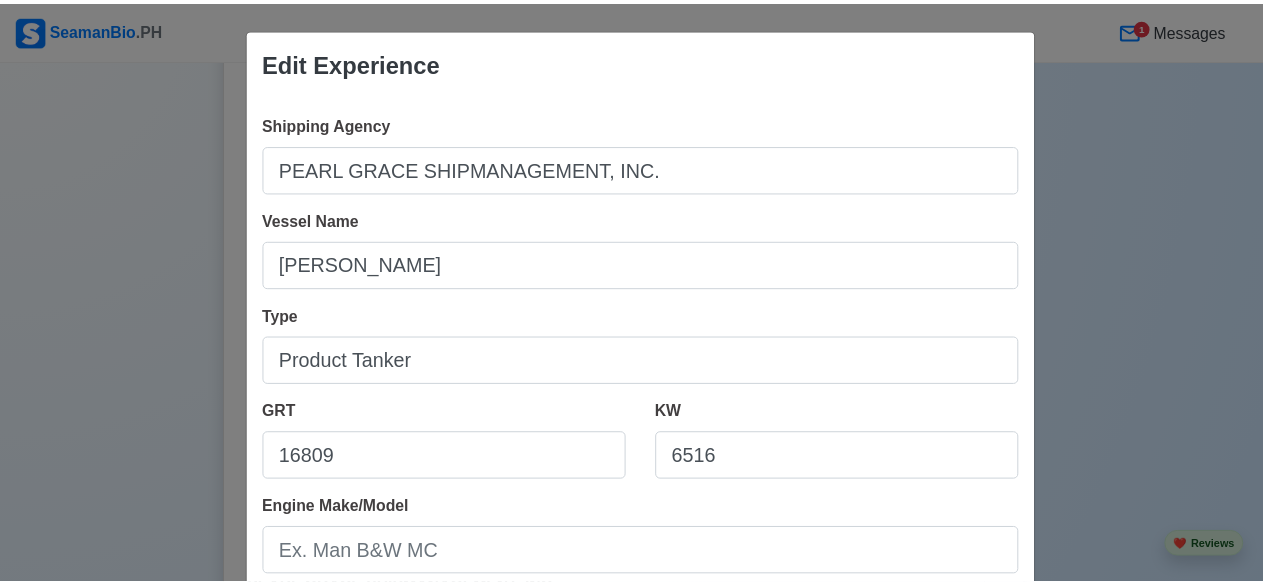 scroll, scrollTop: 512, scrollLeft: 0, axis: vertical 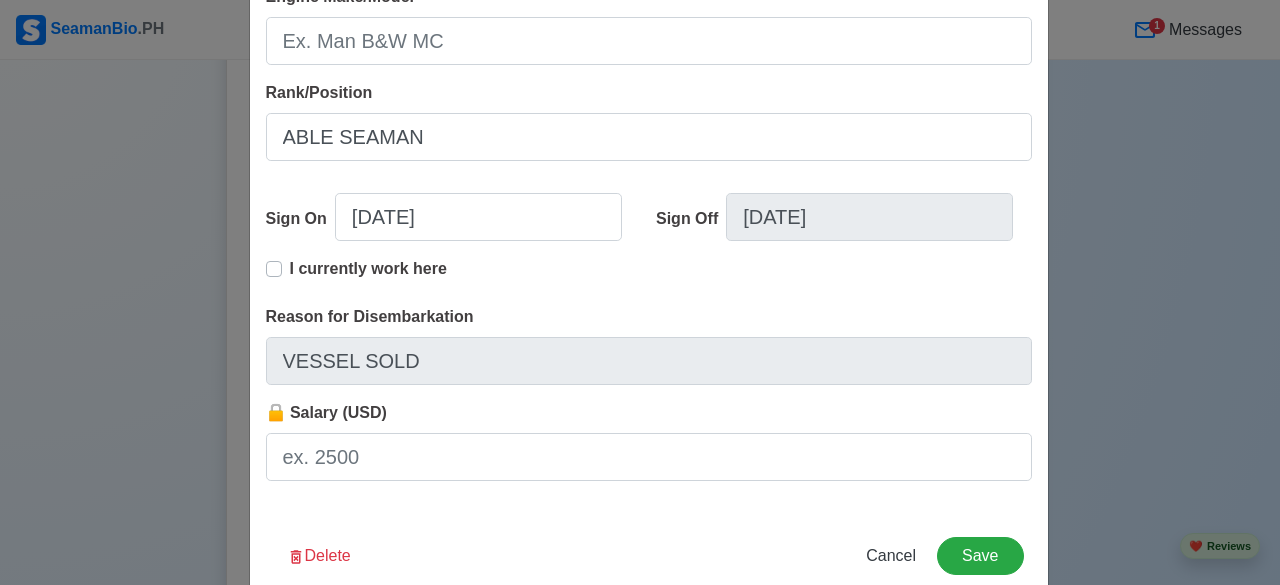 click on "I currently work here" at bounding box center (368, 277) 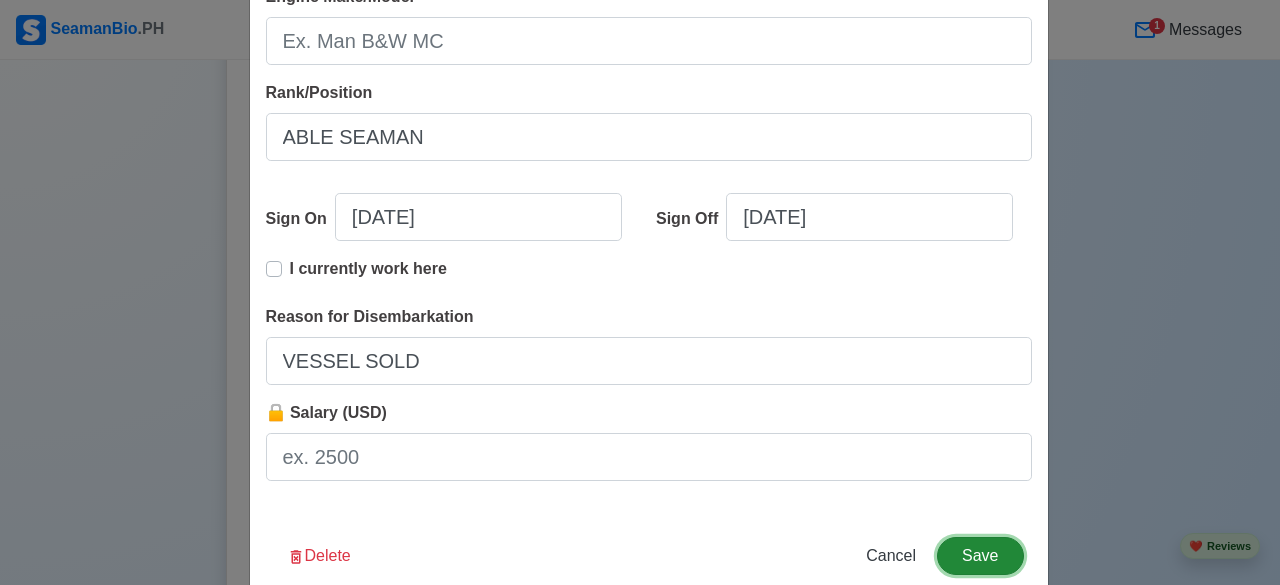 click on "Save" at bounding box center [980, 556] 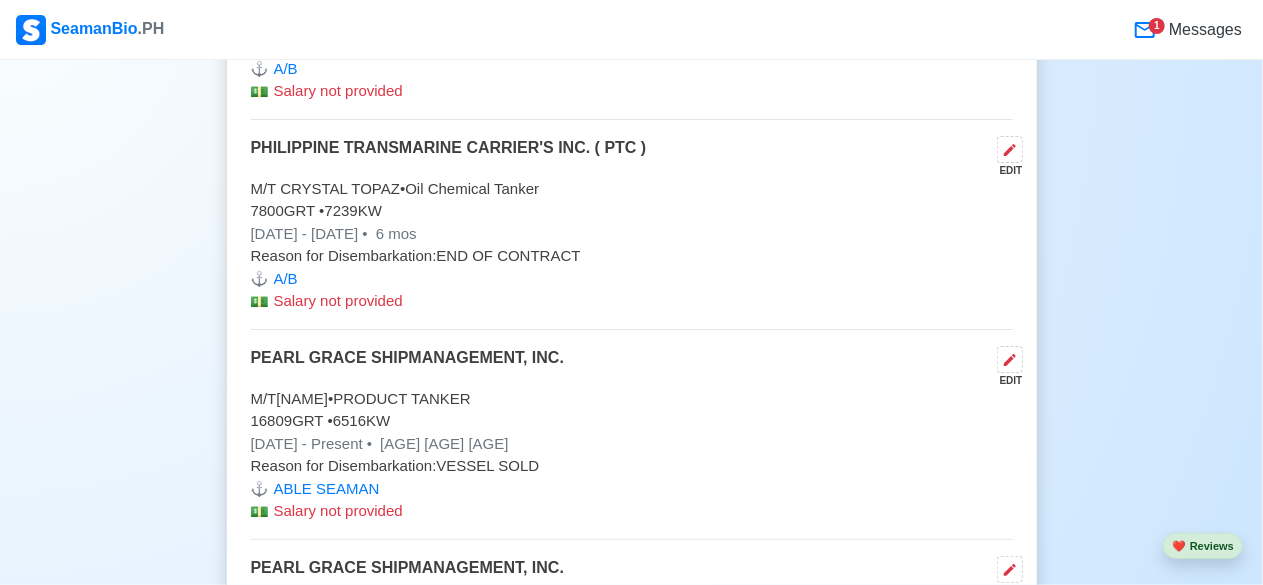 scroll, scrollTop: 9348, scrollLeft: 0, axis: vertical 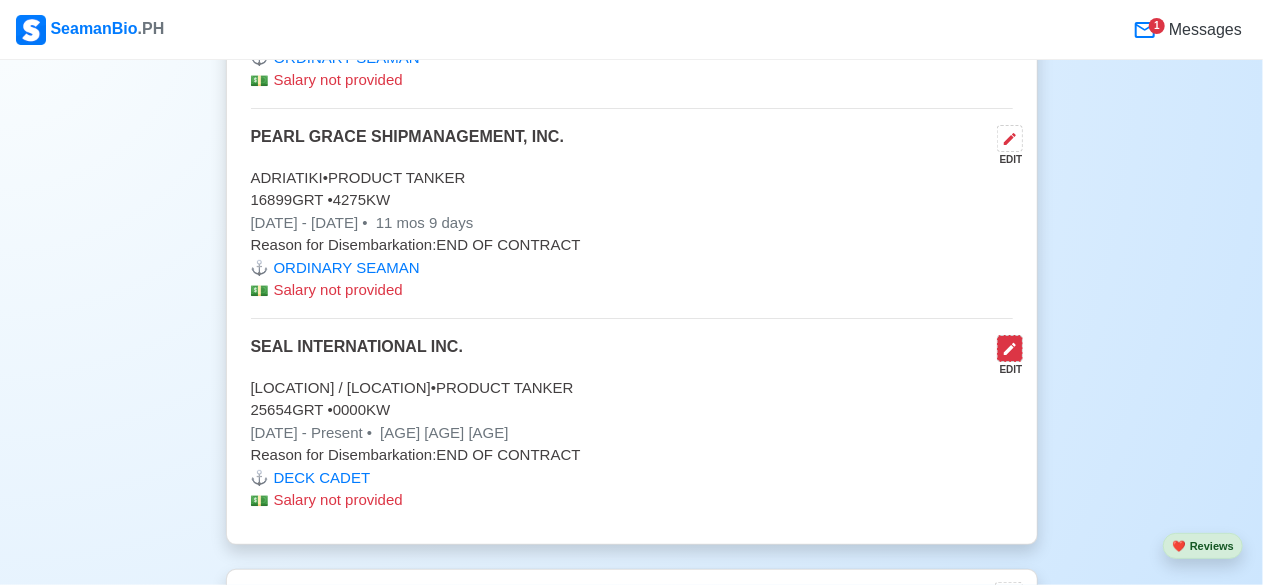 click 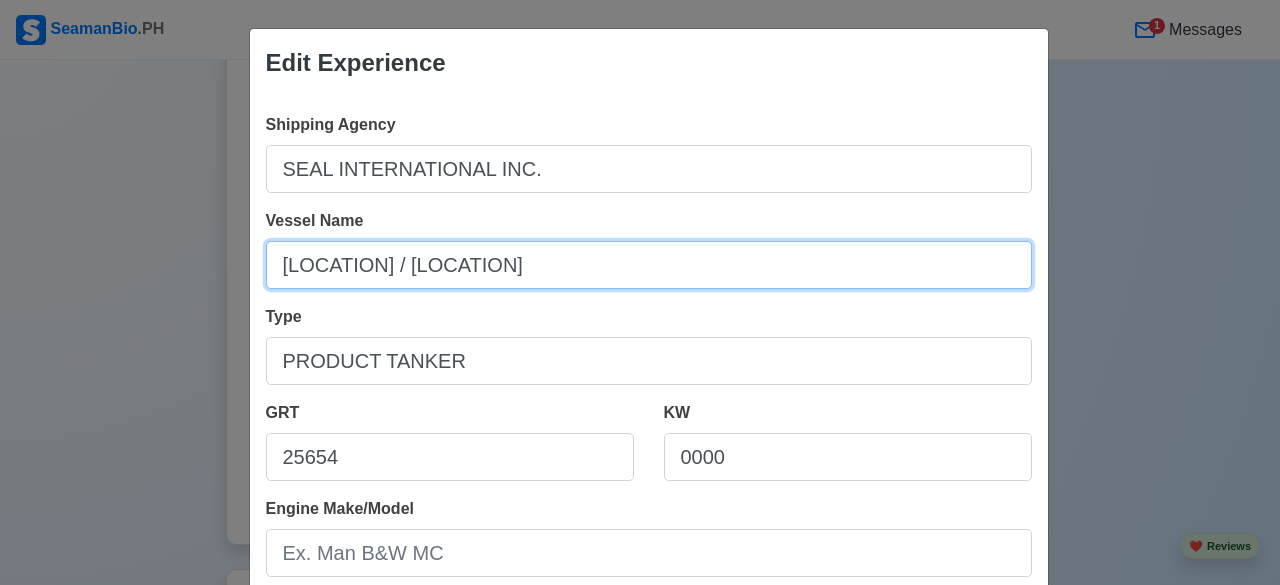 click on "[LOCATION] / [LOCATION]" at bounding box center (649, 265) 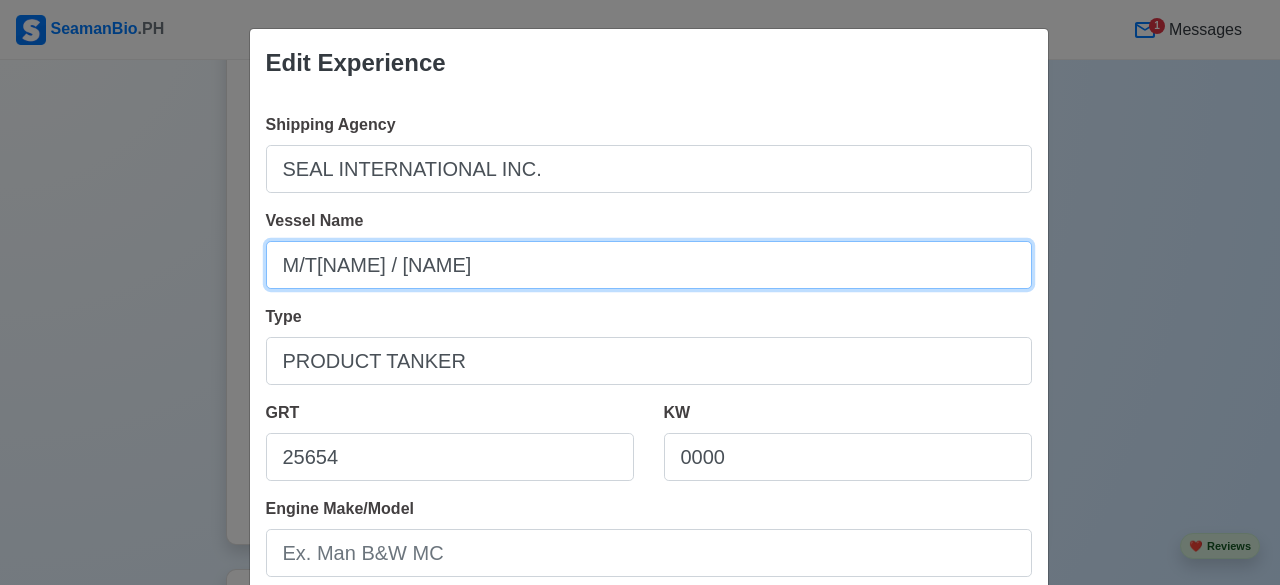 type on "M/T[NAME] / [NAME]" 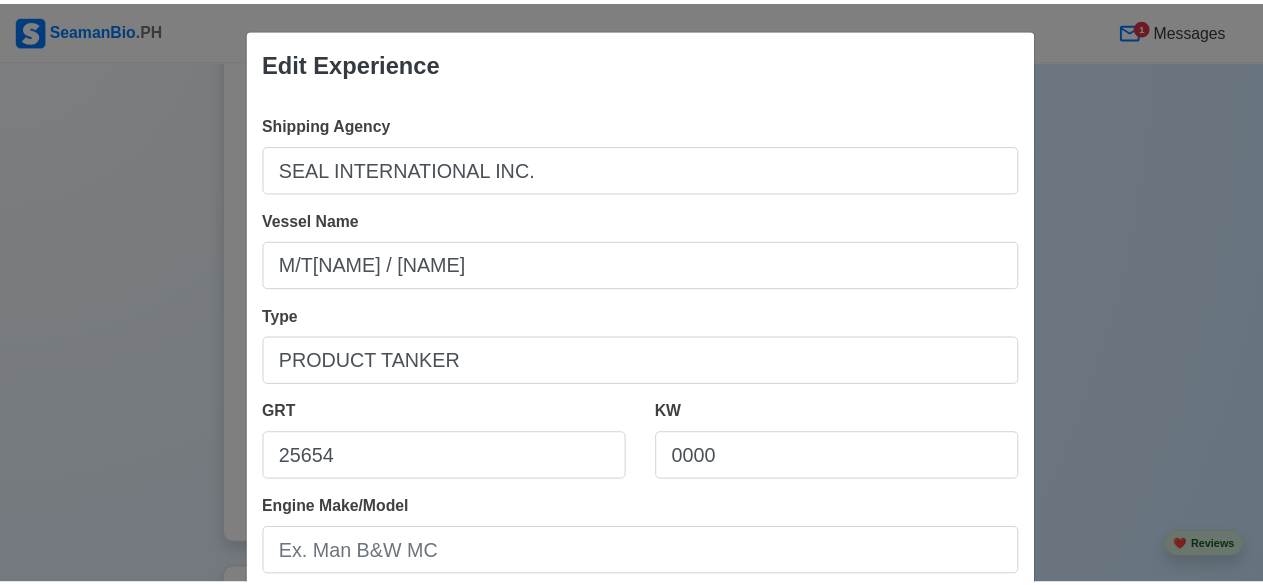 scroll, scrollTop: 512, scrollLeft: 0, axis: vertical 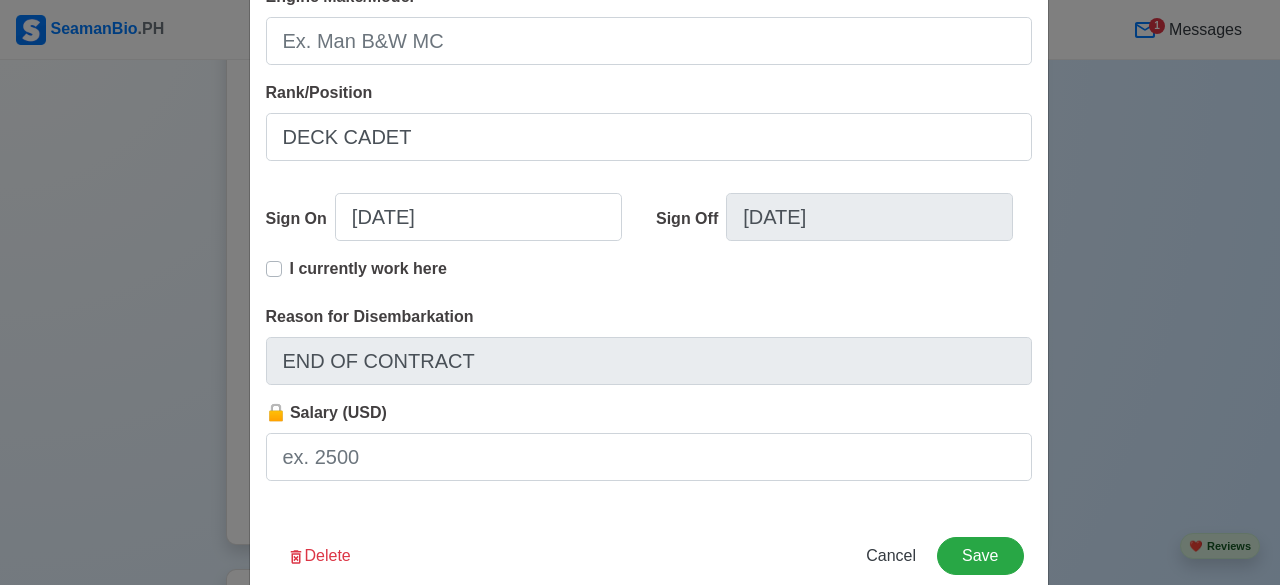 click on "I currently work here" at bounding box center [368, 277] 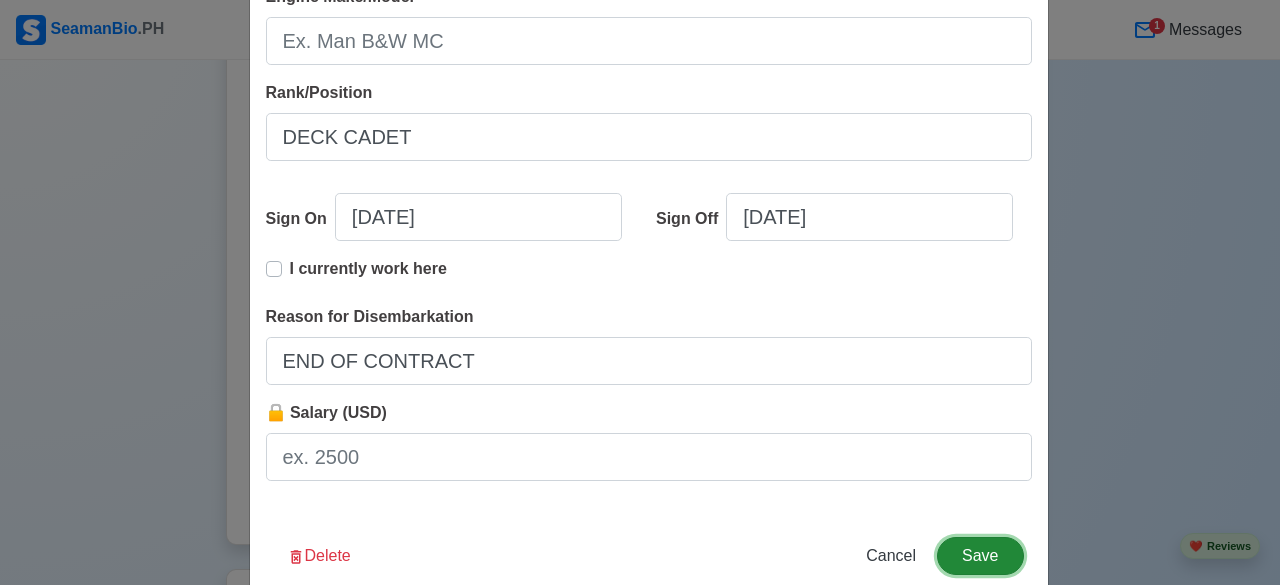 click on "Save" at bounding box center (980, 556) 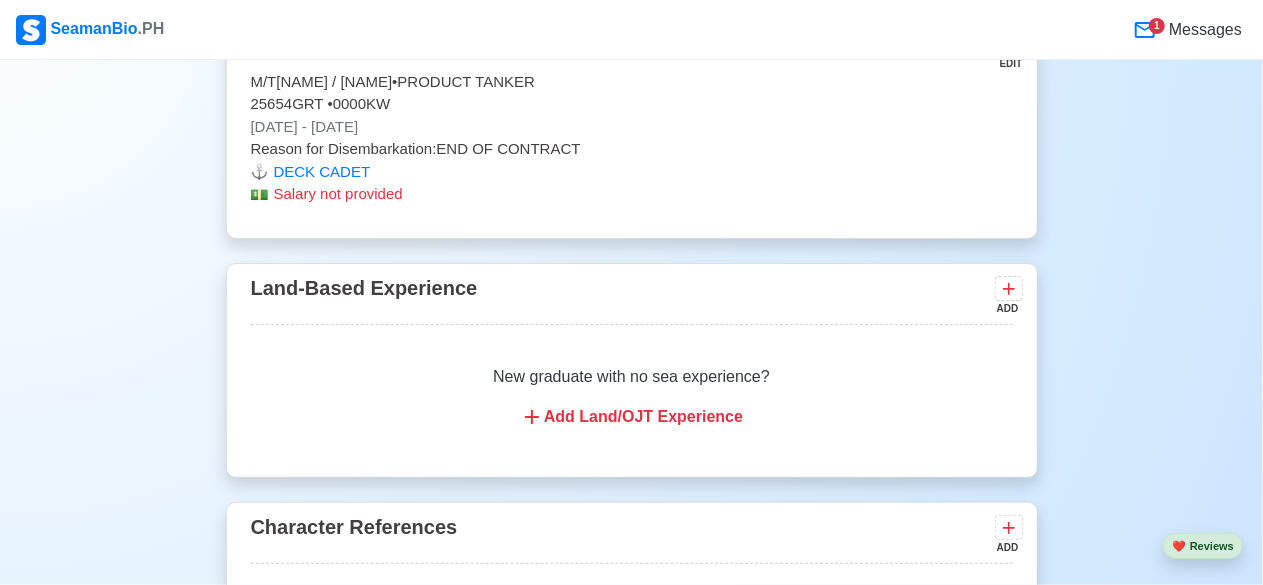 scroll, scrollTop: 10921, scrollLeft: 0, axis: vertical 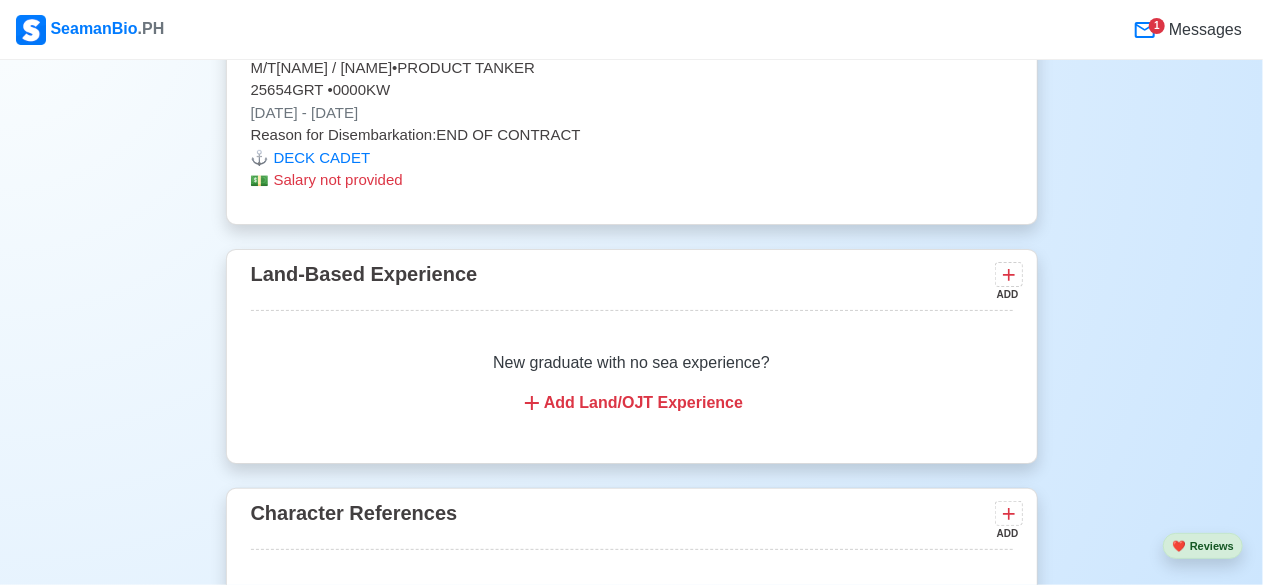 click on "1" at bounding box center (1157, 26) 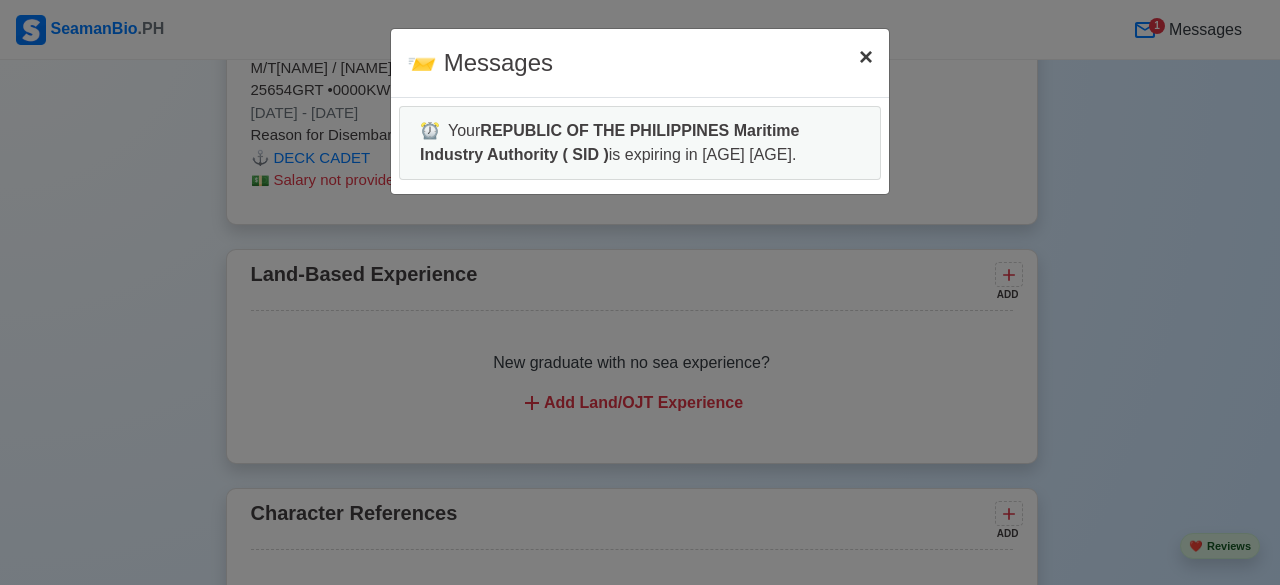 click on "×" at bounding box center [866, 56] 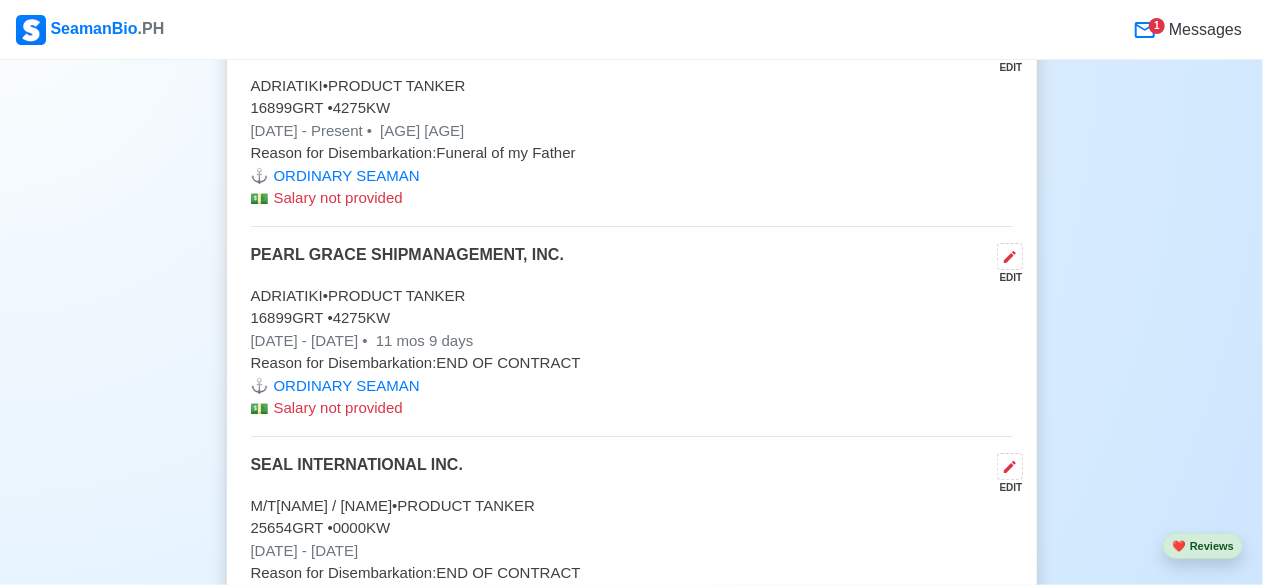 scroll, scrollTop: 10481, scrollLeft: 0, axis: vertical 